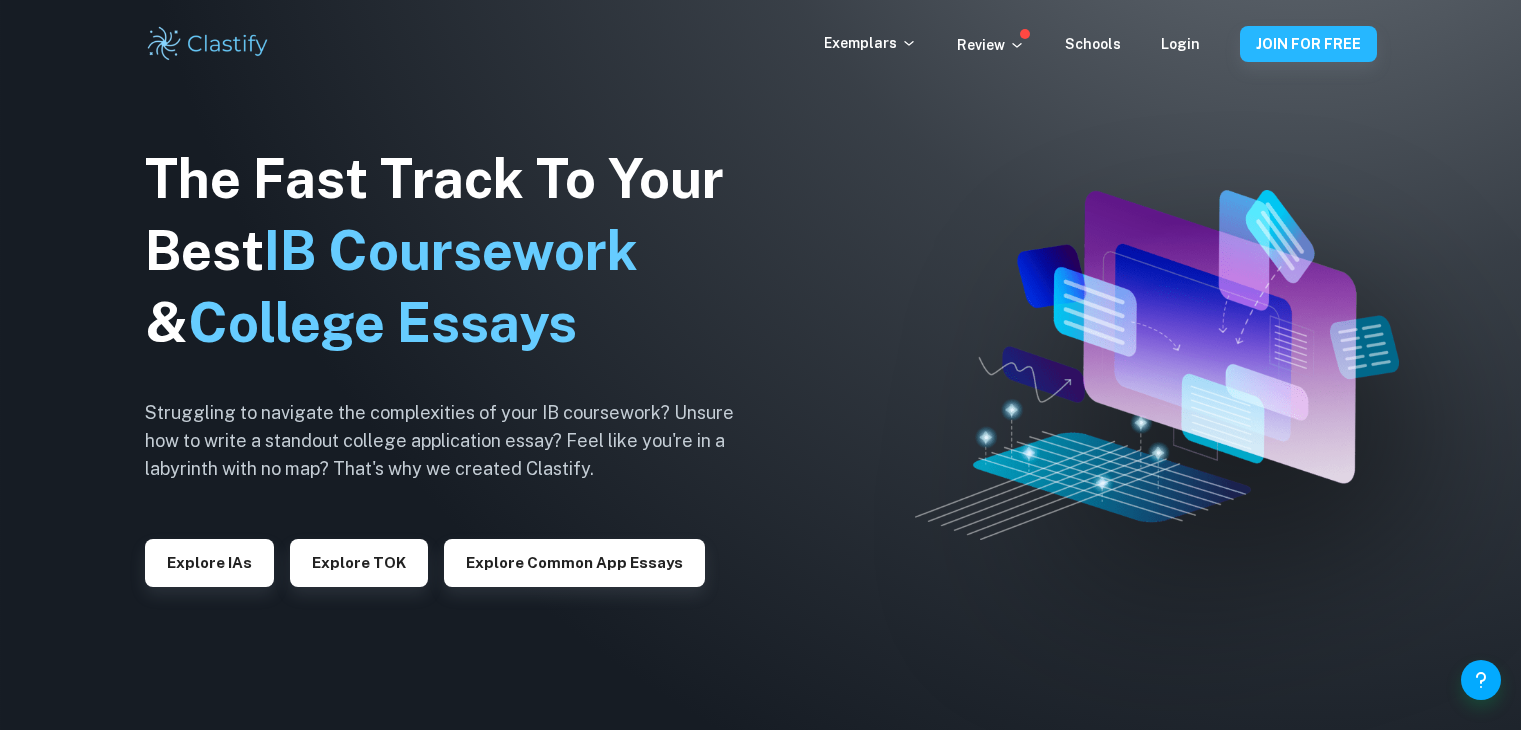 scroll, scrollTop: 0, scrollLeft: 0, axis: both 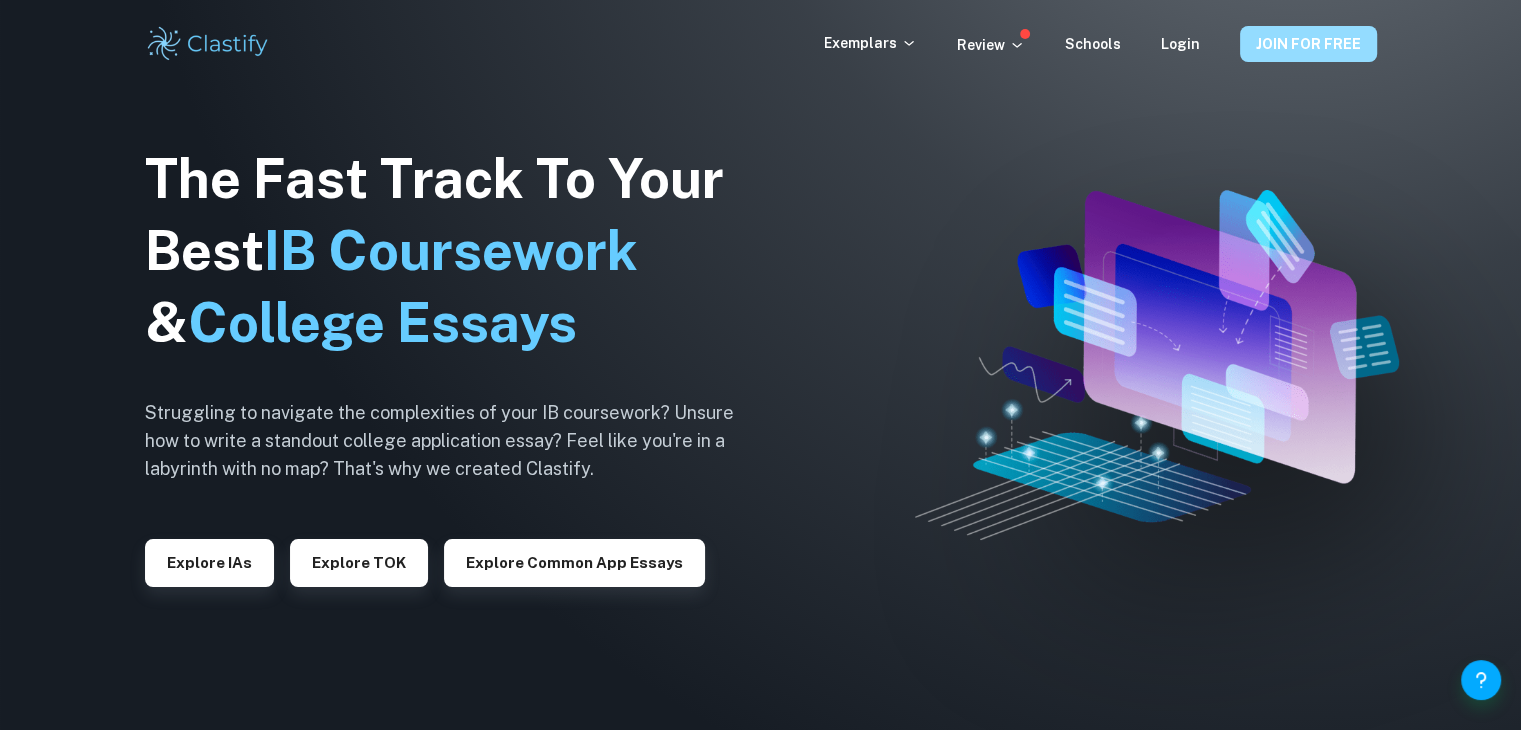 click on "JOIN FOR FREE" at bounding box center (1308, 44) 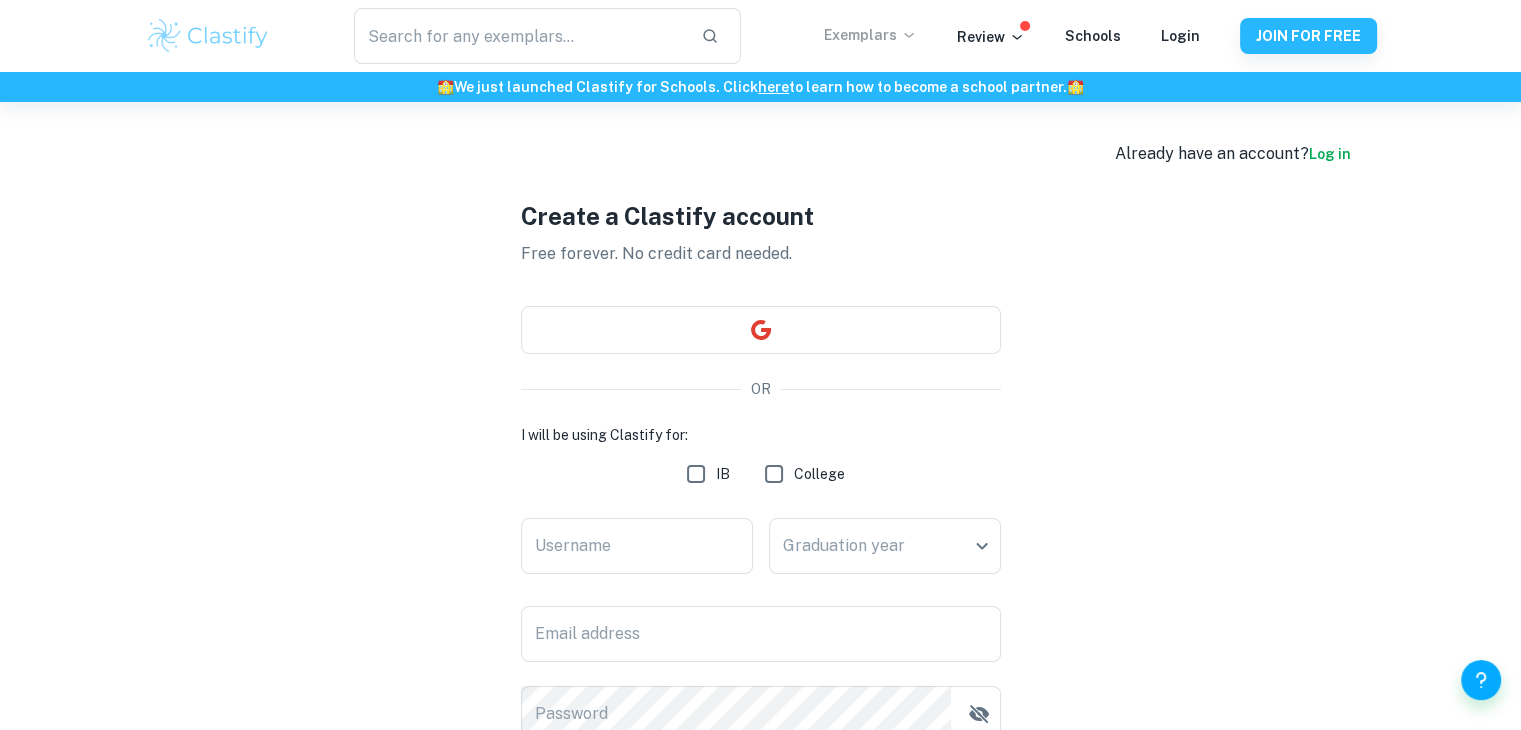 click on "Exemplars" at bounding box center (870, 35) 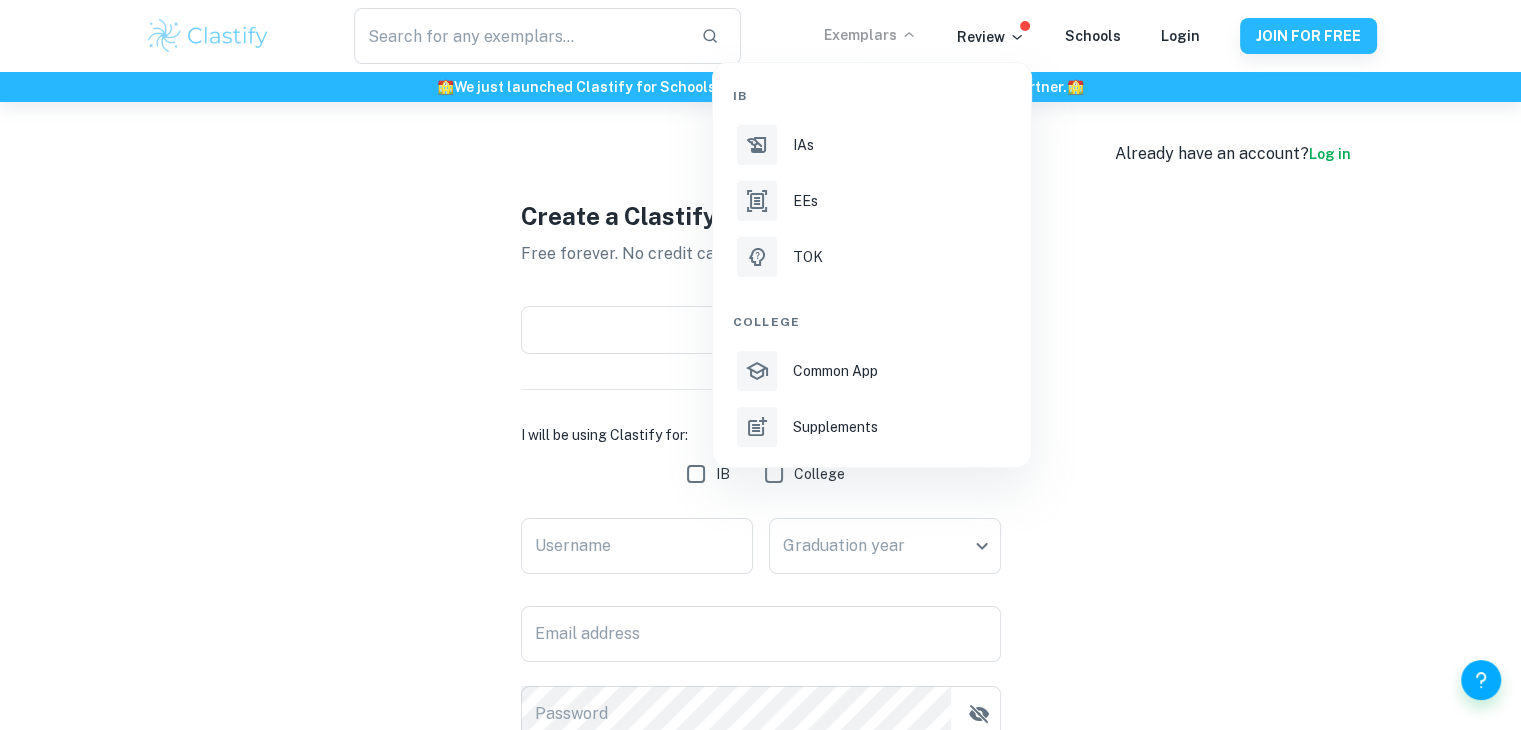 click at bounding box center [760, 365] 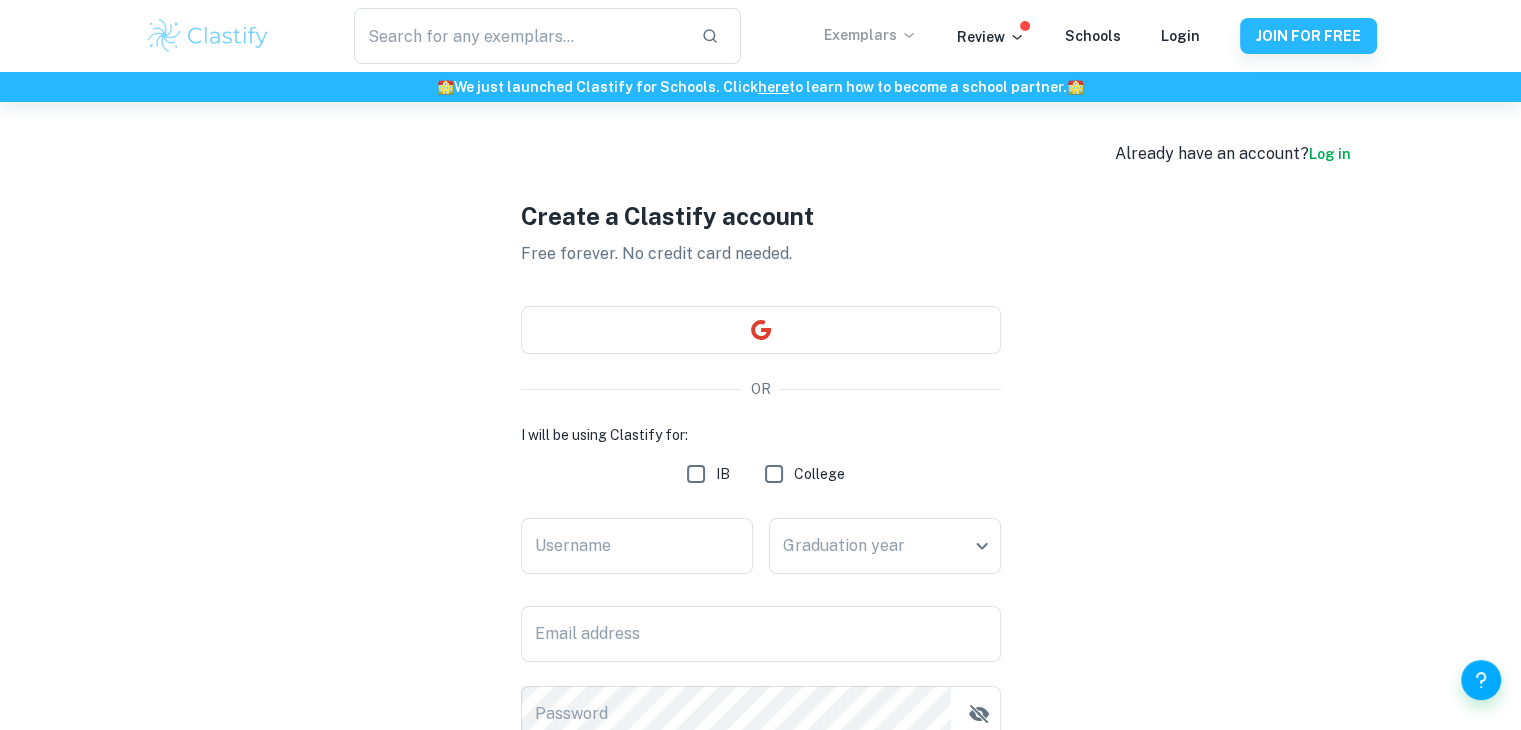 click on "Exemplars" at bounding box center [870, 35] 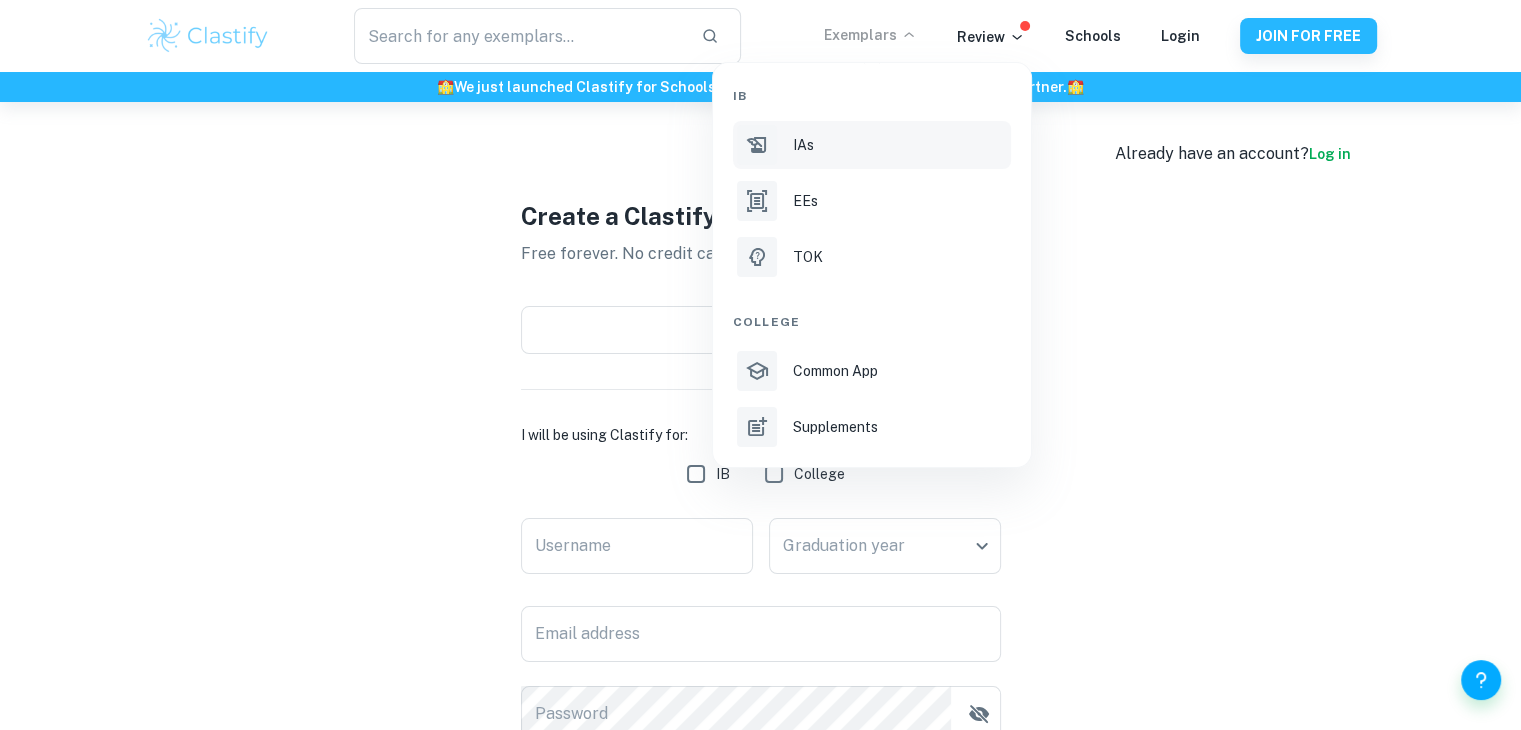 click on "IAs" at bounding box center [872, 145] 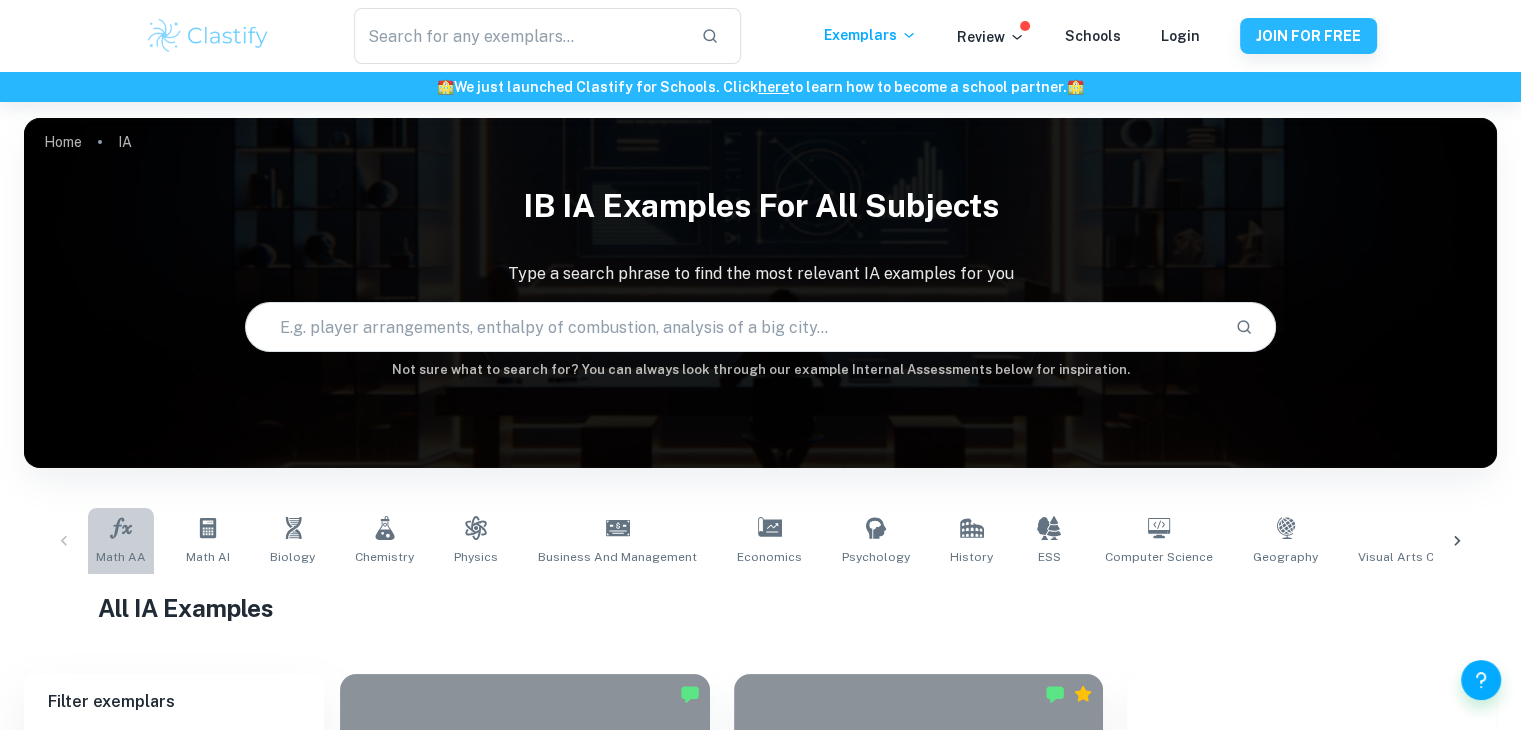 click on "Math AA" at bounding box center (121, 541) 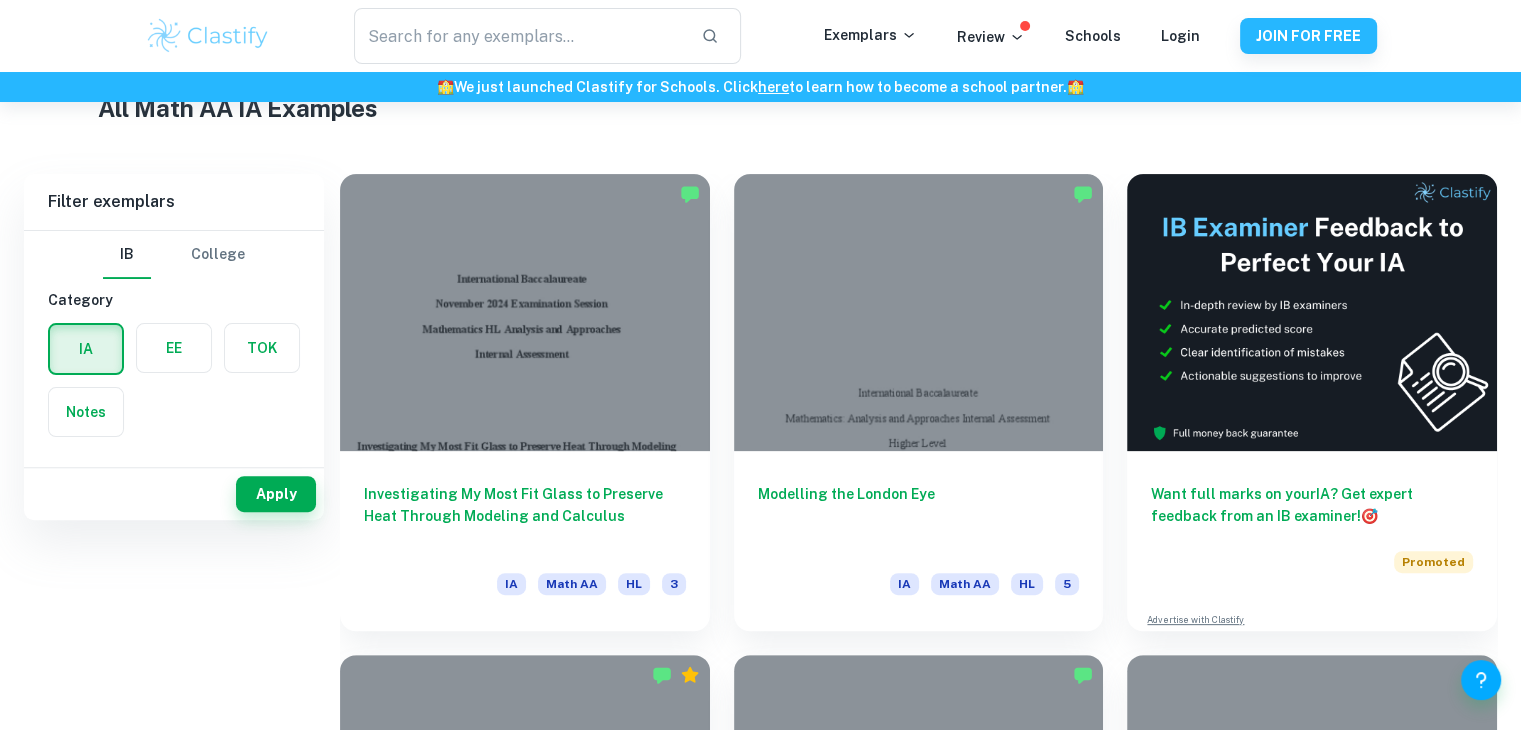 scroll, scrollTop: 0, scrollLeft: 0, axis: both 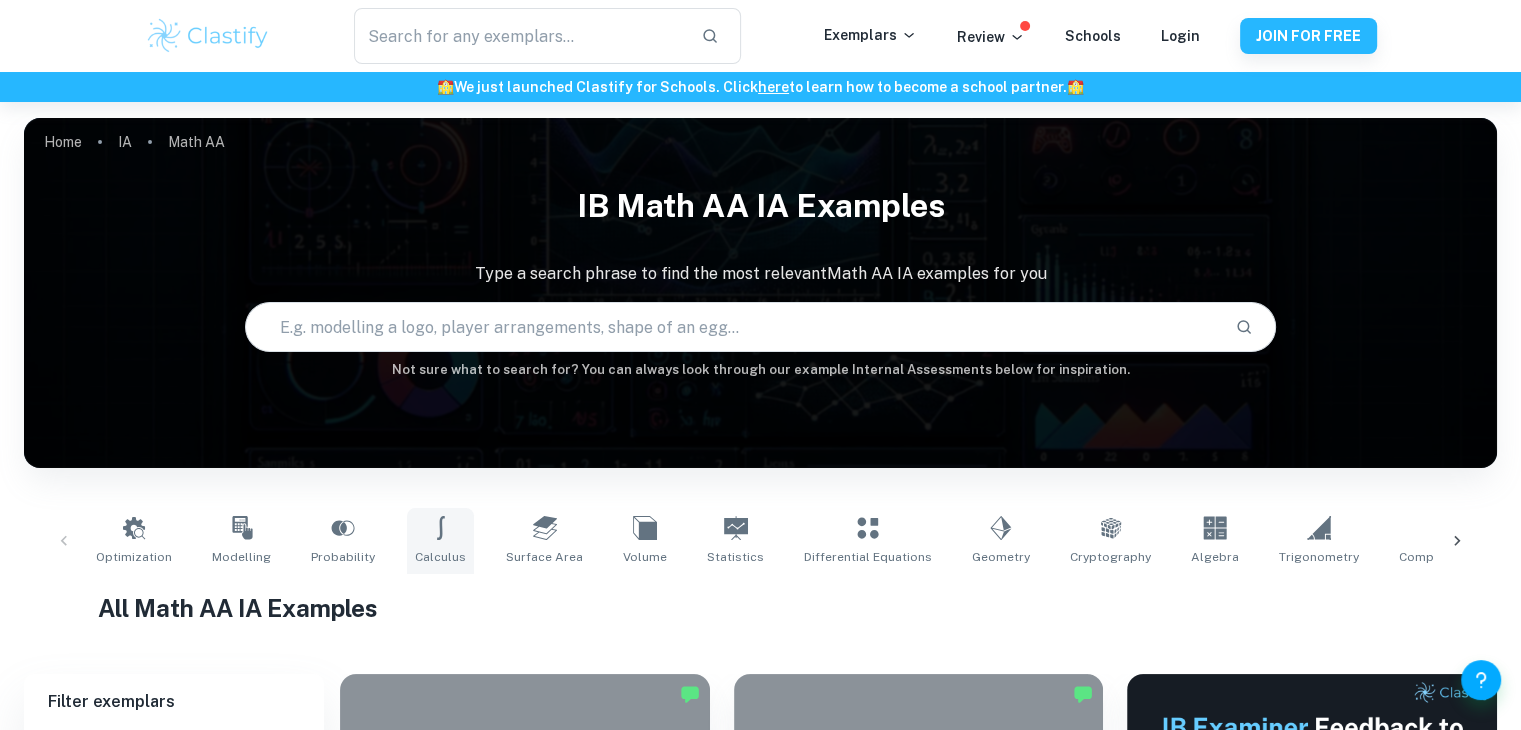 click 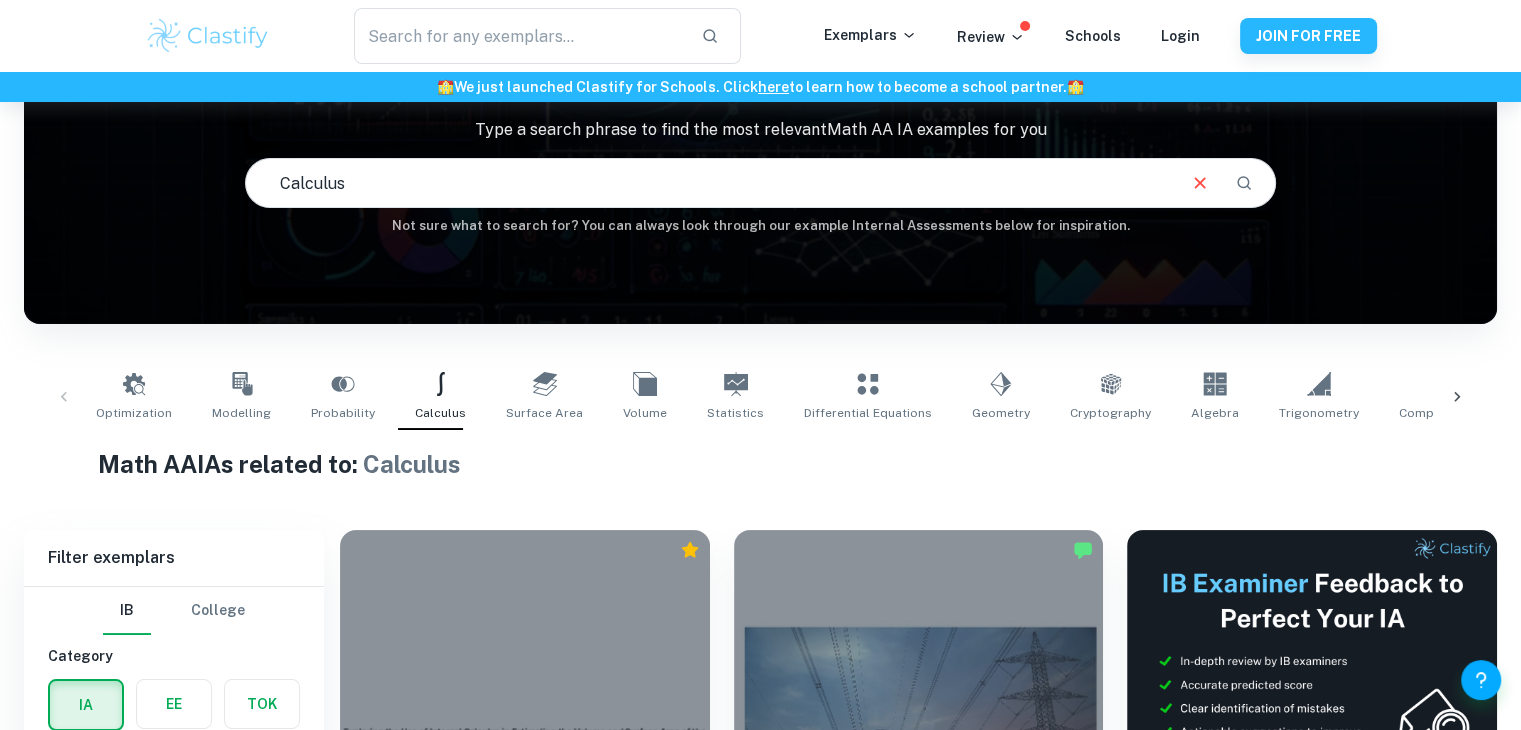 scroll, scrollTop: 0, scrollLeft: 0, axis: both 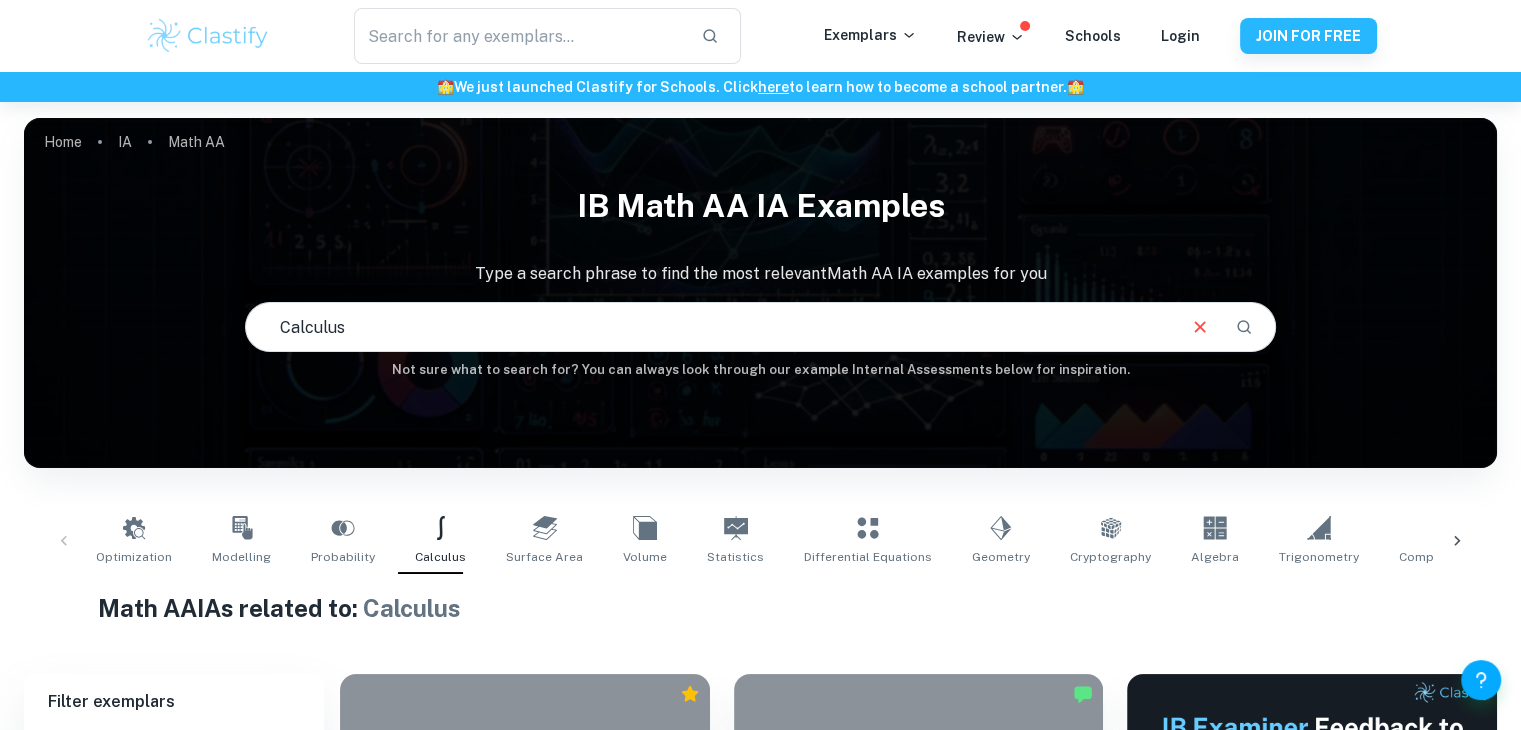 click on "Math AA" at bounding box center (196, 142) 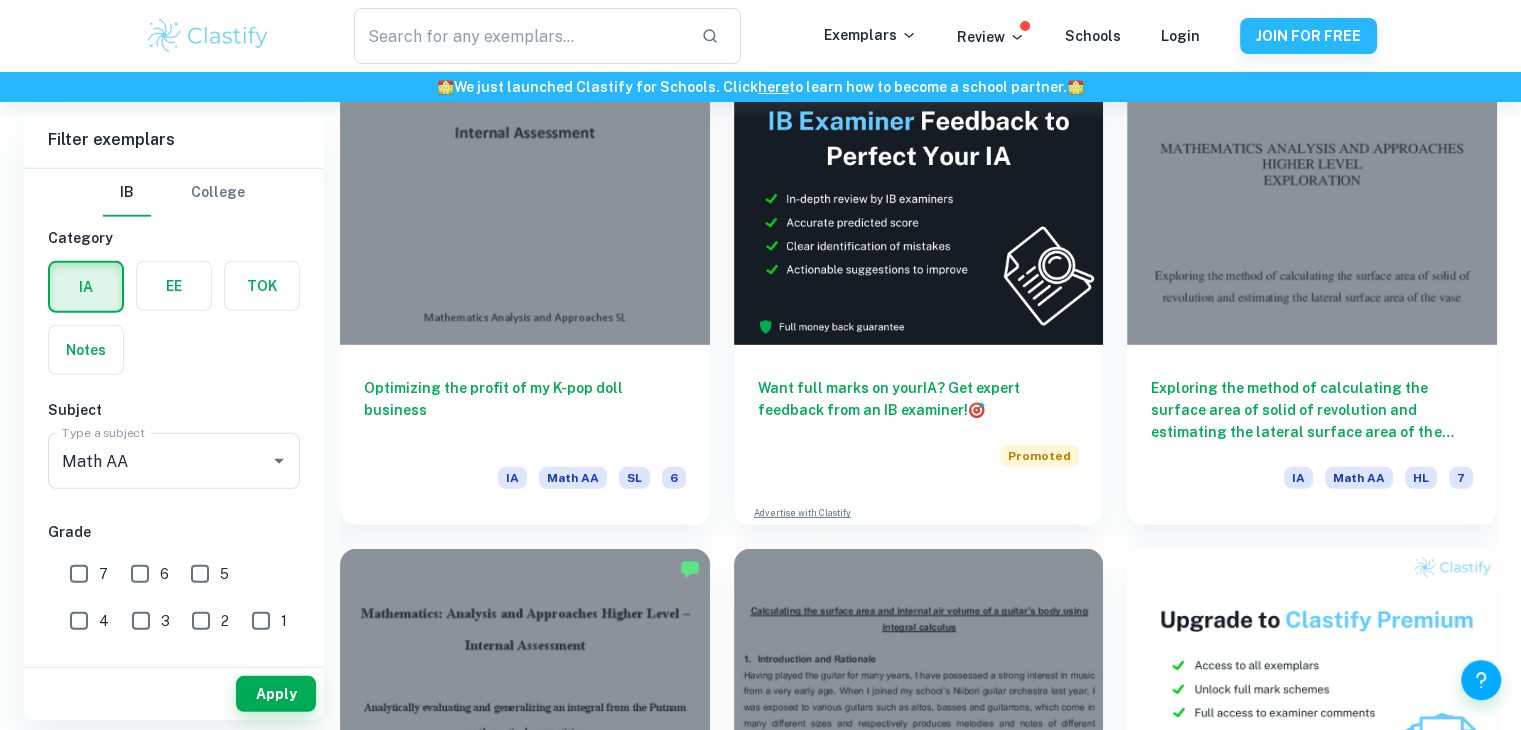 scroll, scrollTop: 6300, scrollLeft: 0, axis: vertical 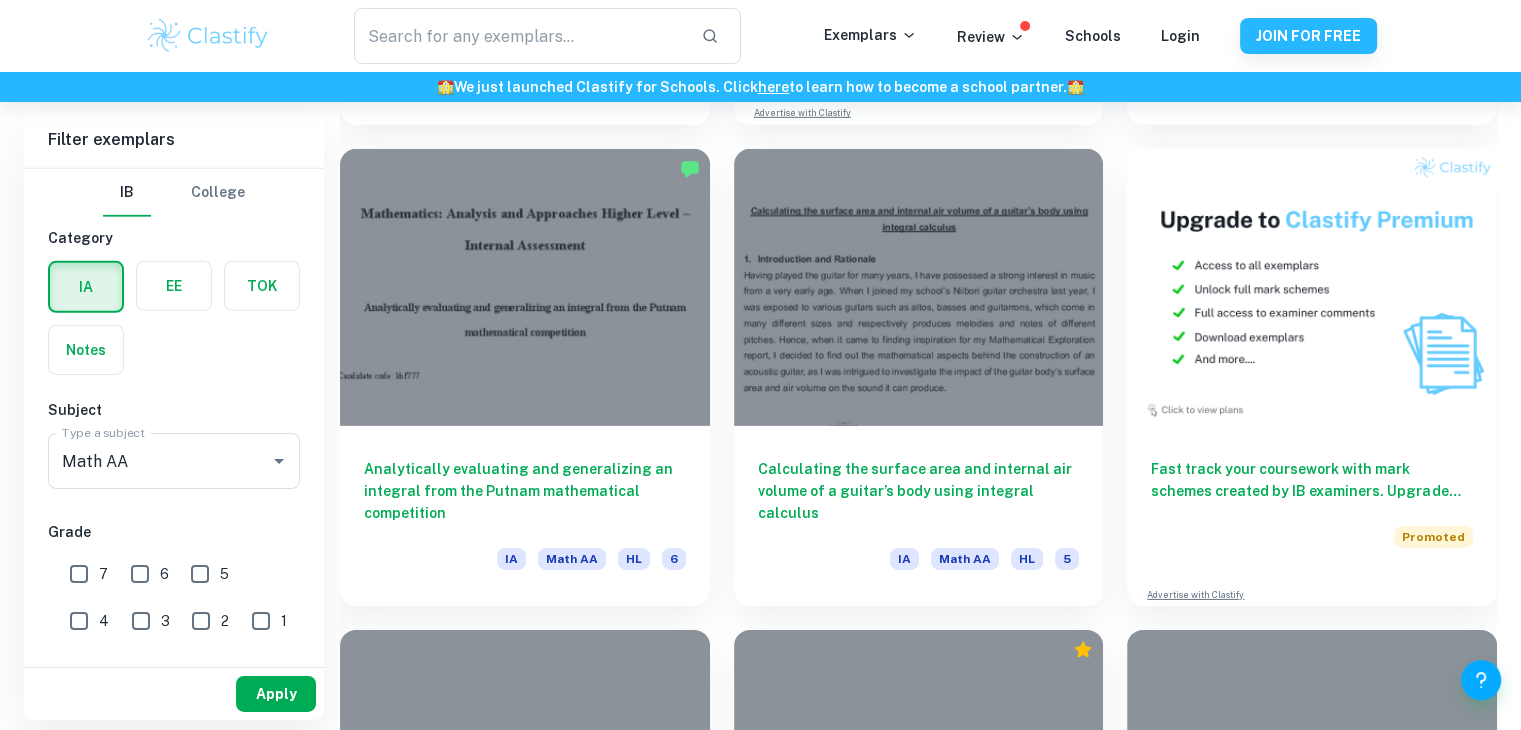 click on "Apply" at bounding box center (276, 694) 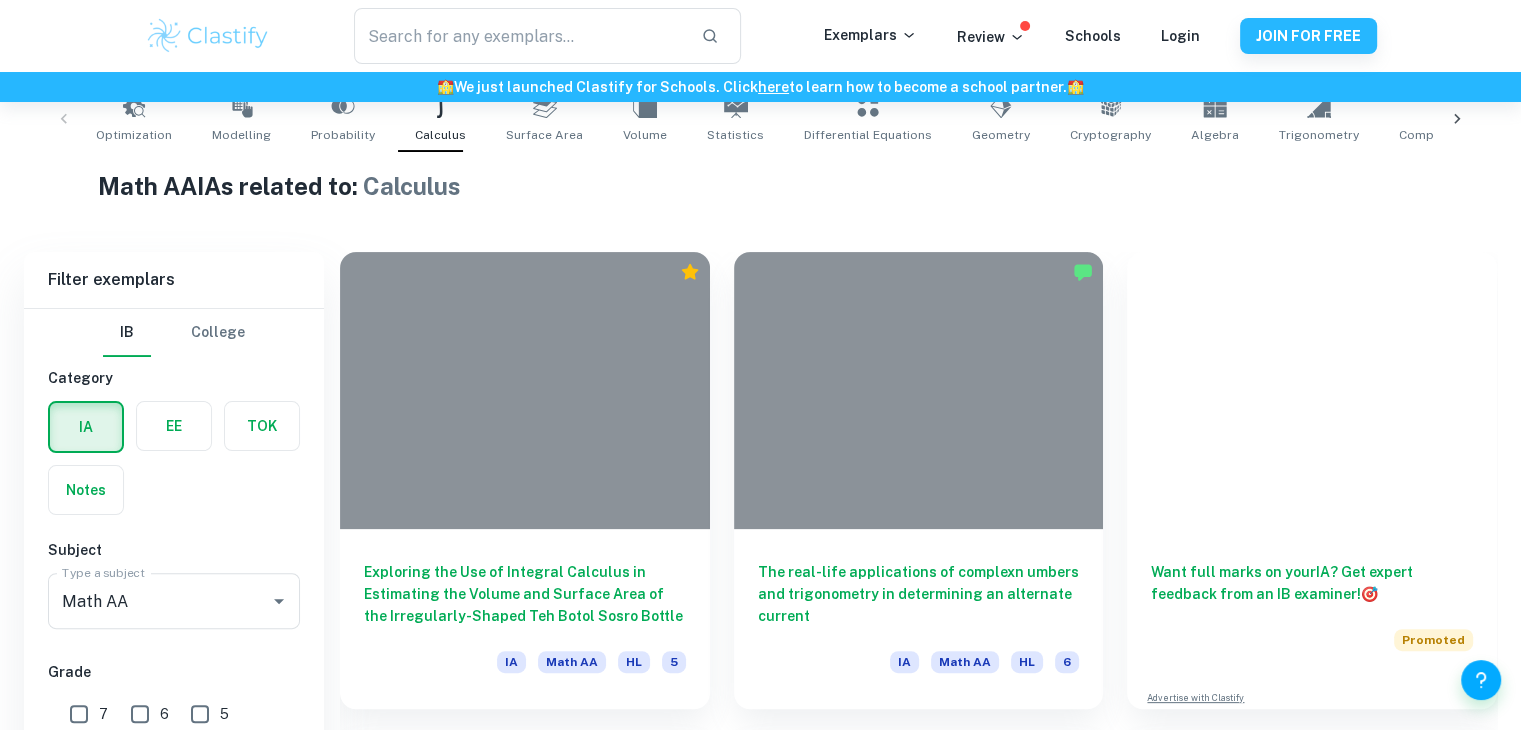 scroll, scrollTop: 6300, scrollLeft: 0, axis: vertical 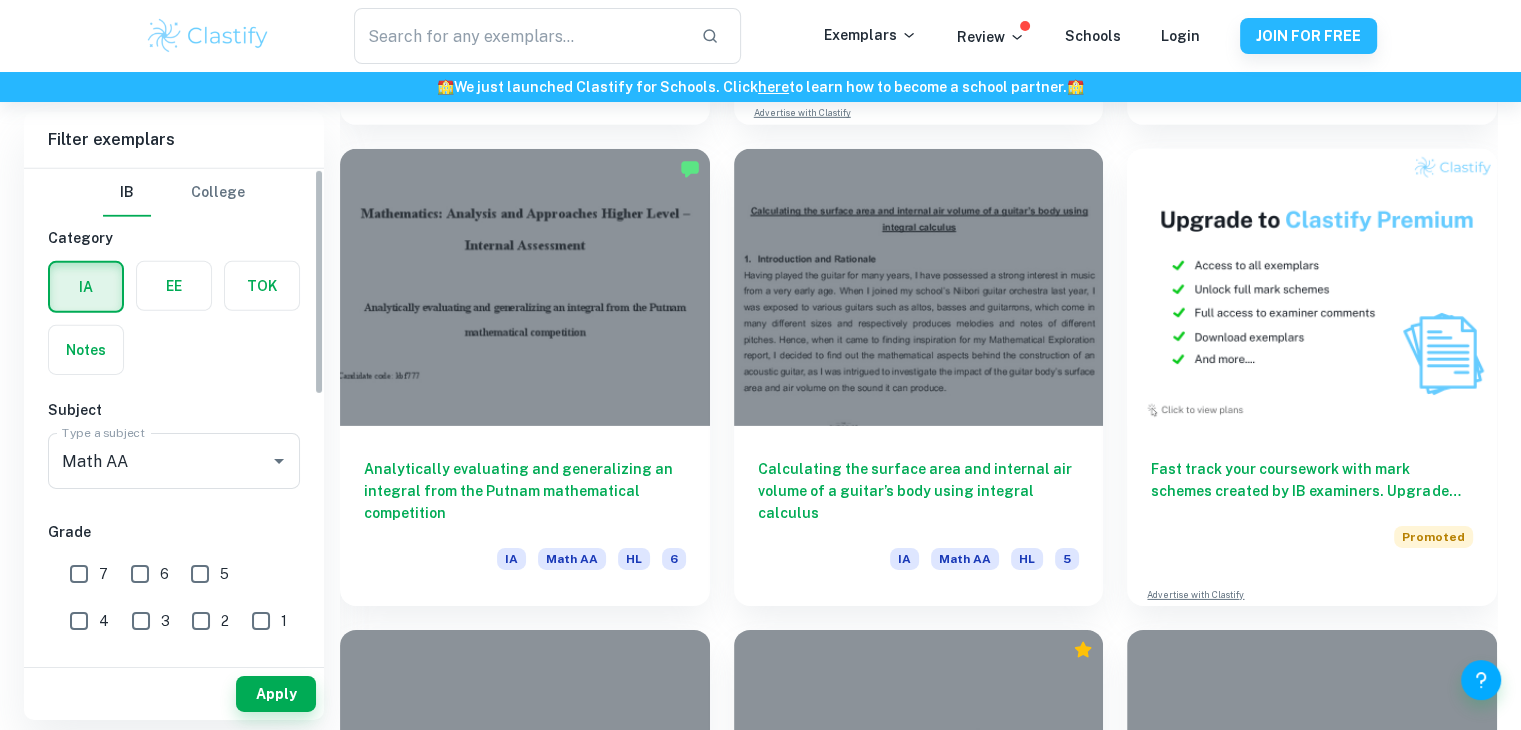 click on "7" at bounding box center [79, 574] 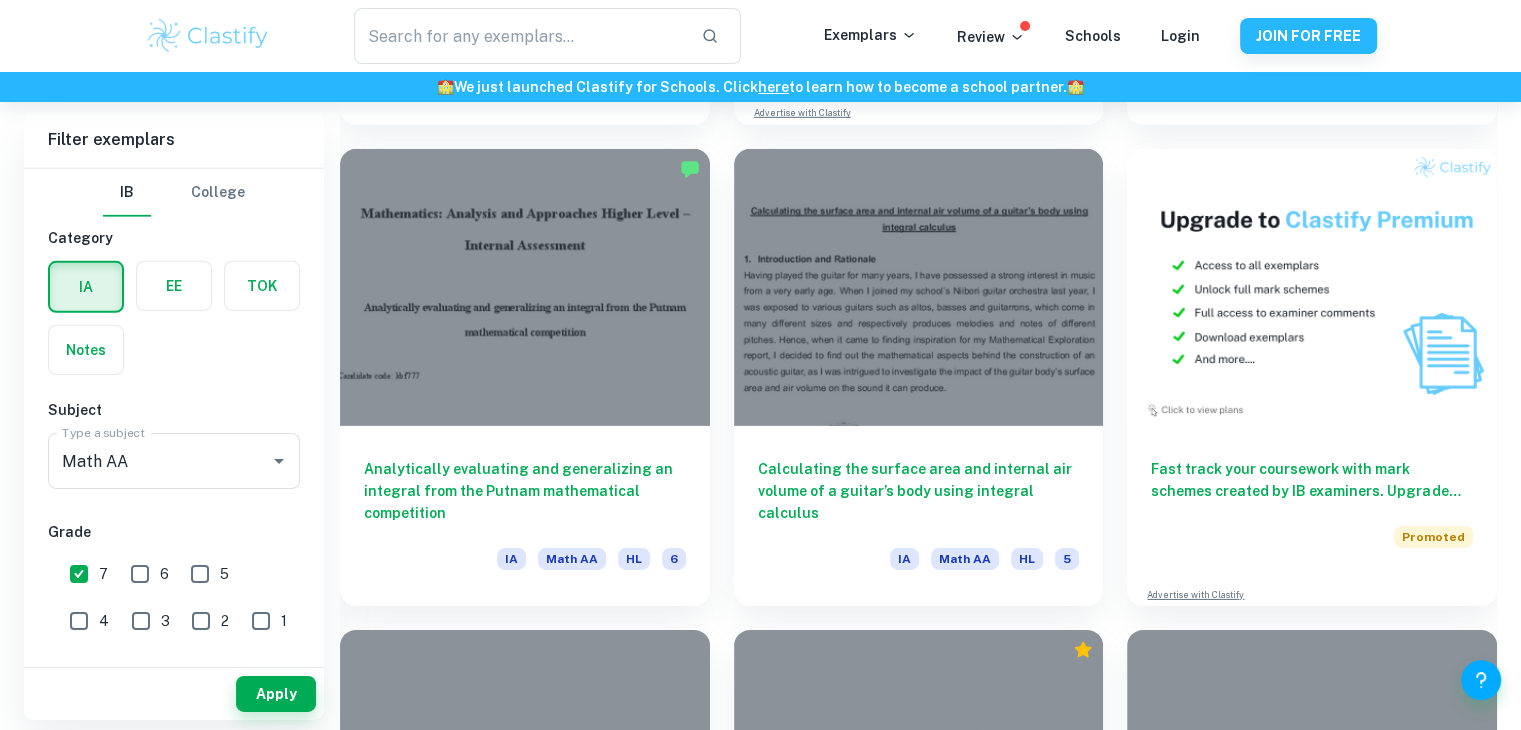click on "6" at bounding box center [140, 574] 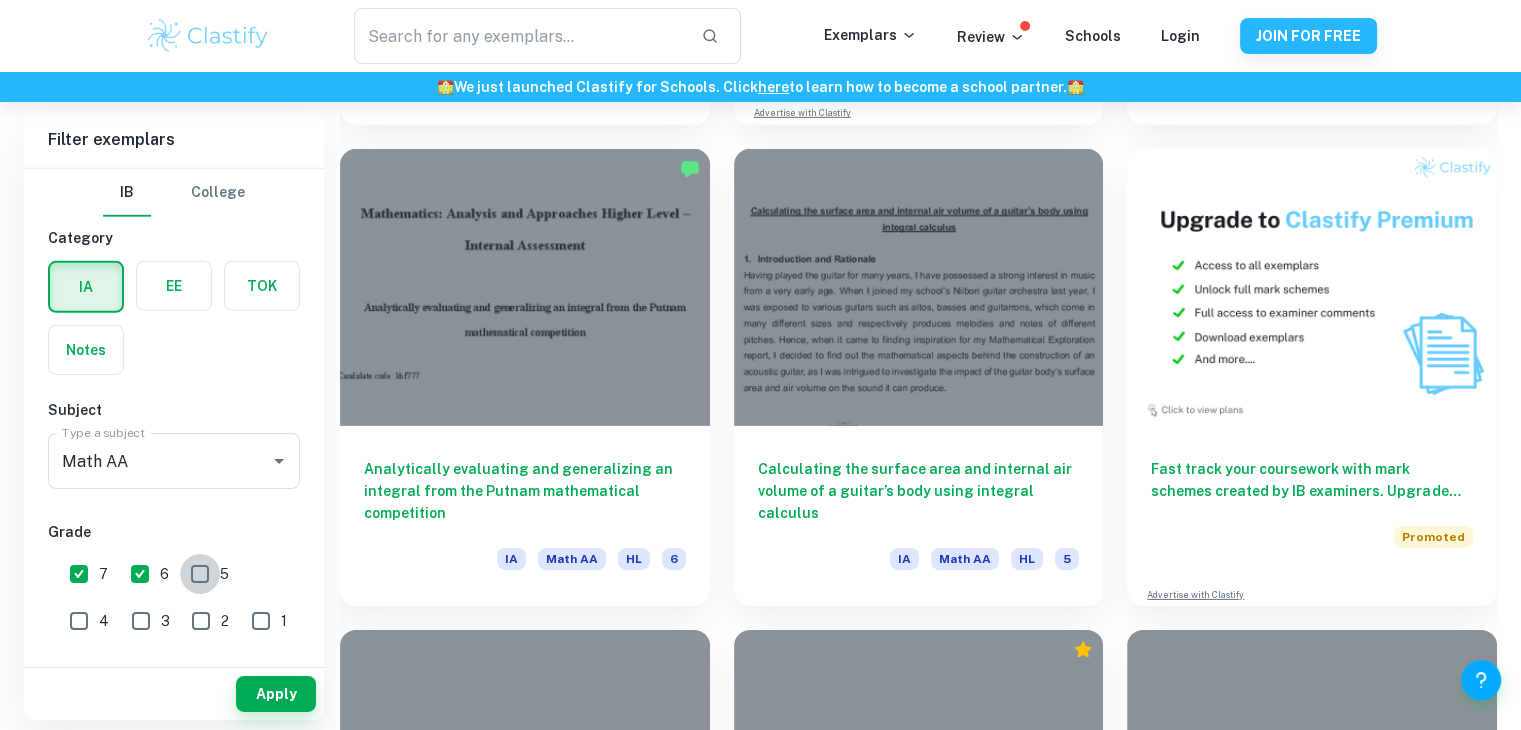 click on "5" at bounding box center [200, 574] 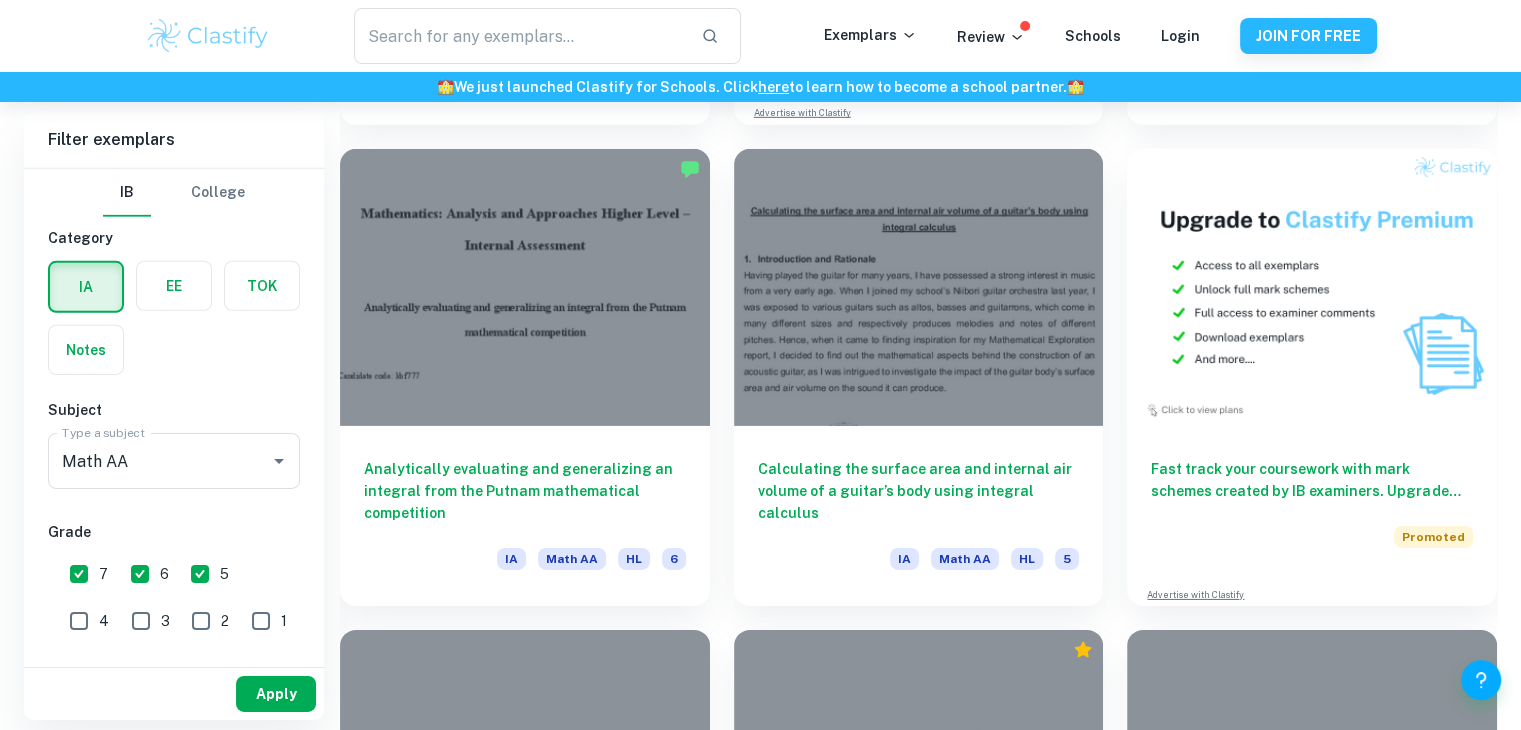 click on "Apply" at bounding box center (276, 694) 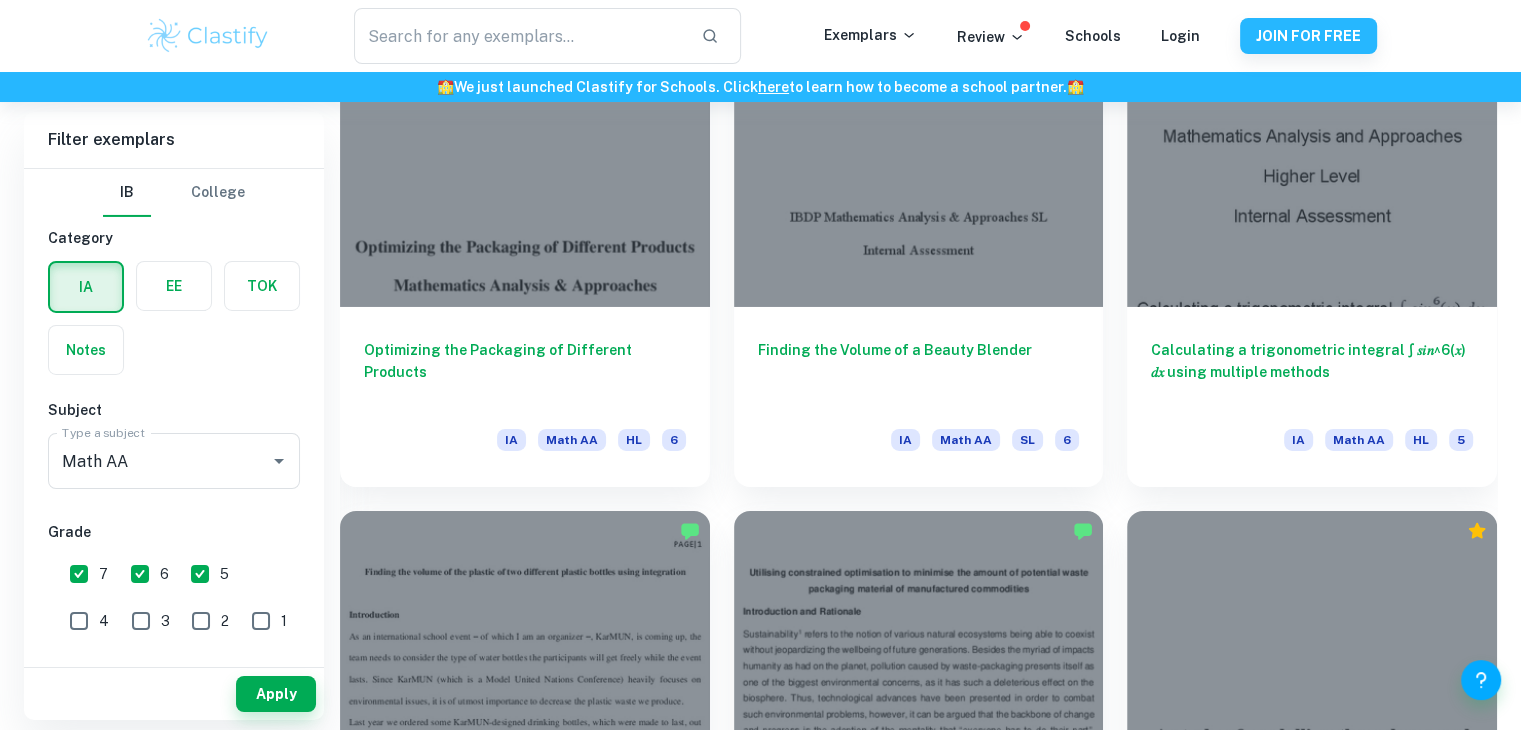 scroll, scrollTop: 7300, scrollLeft: 0, axis: vertical 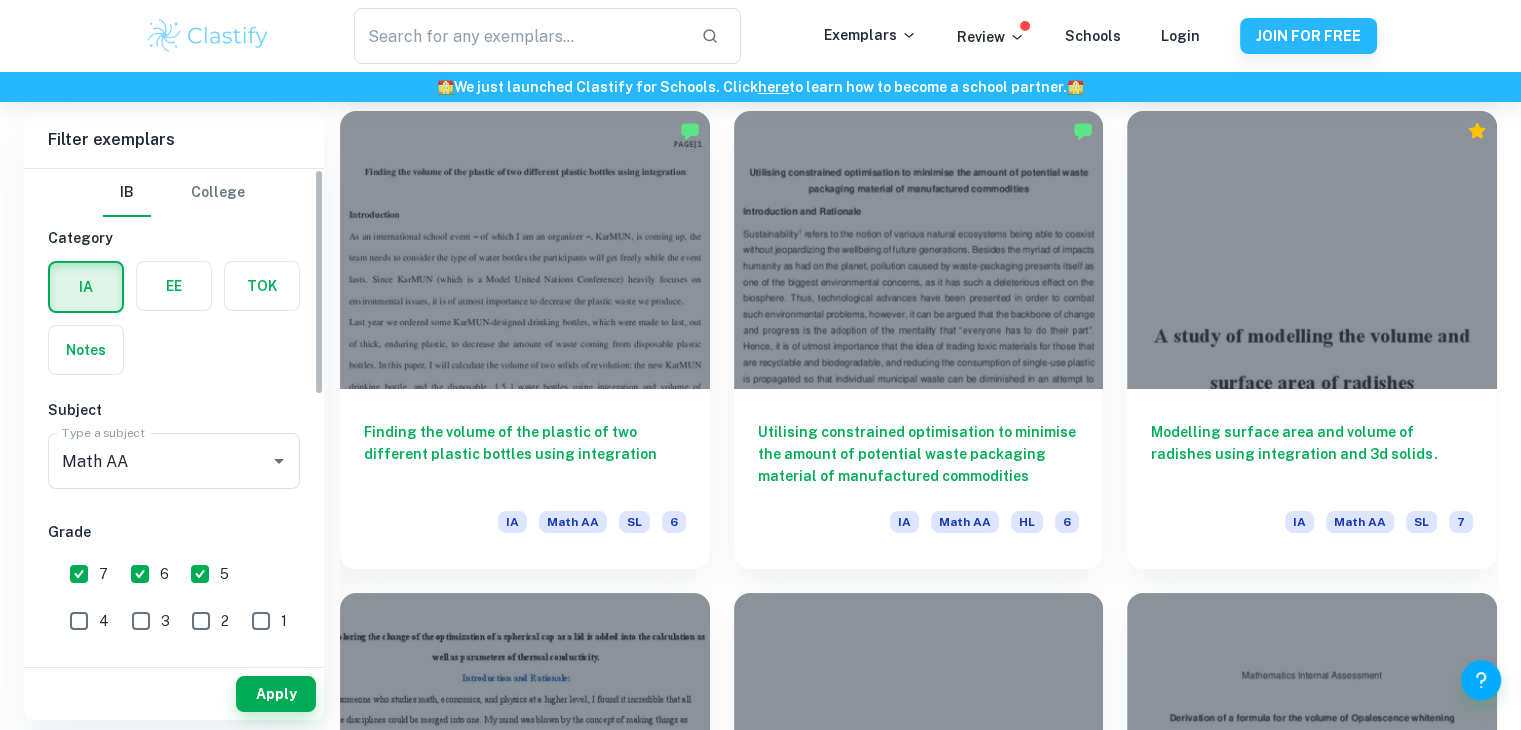 drag, startPoint x: 1298, startPoint y: 448, endPoint x: 240, endPoint y: 400, distance: 1059.0883 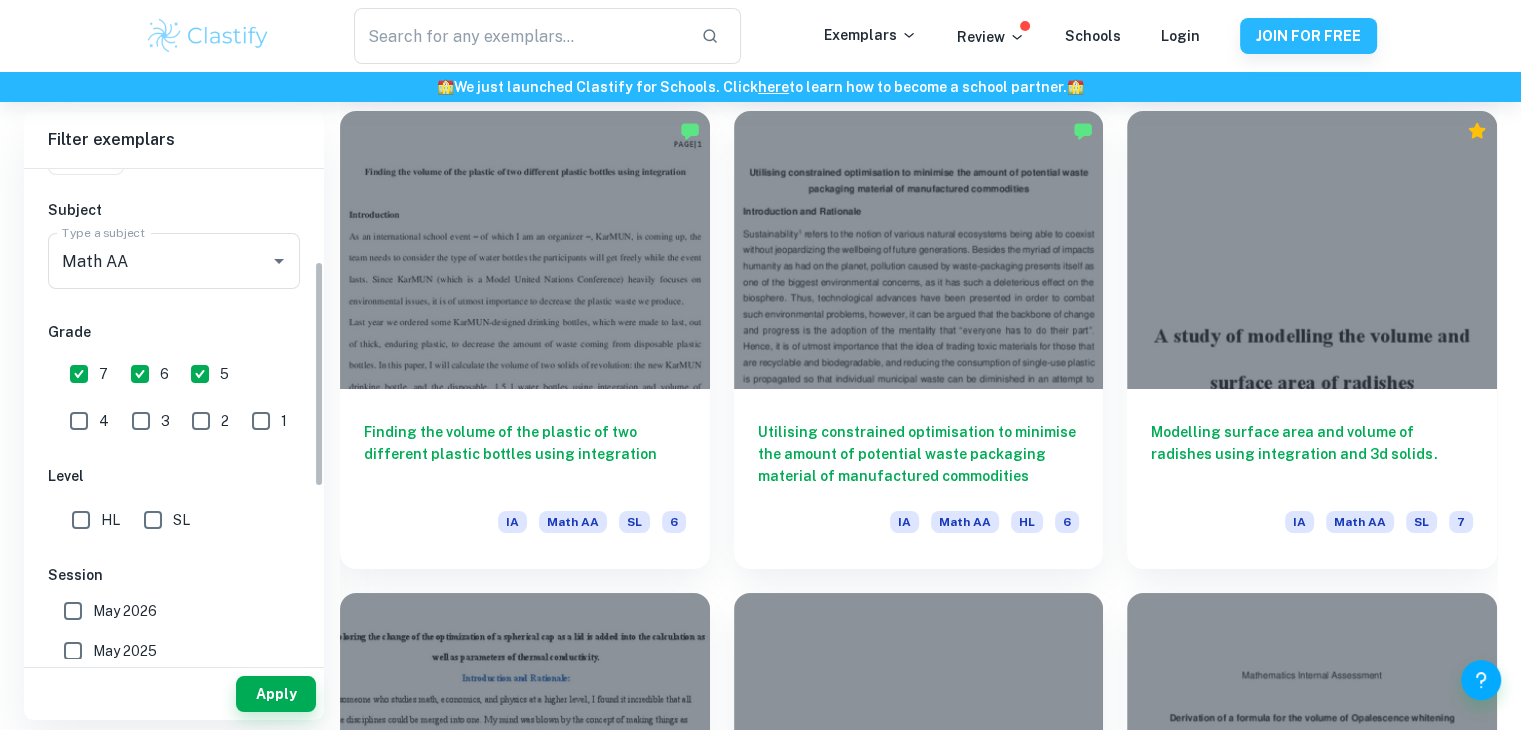 scroll, scrollTop: 400, scrollLeft: 0, axis: vertical 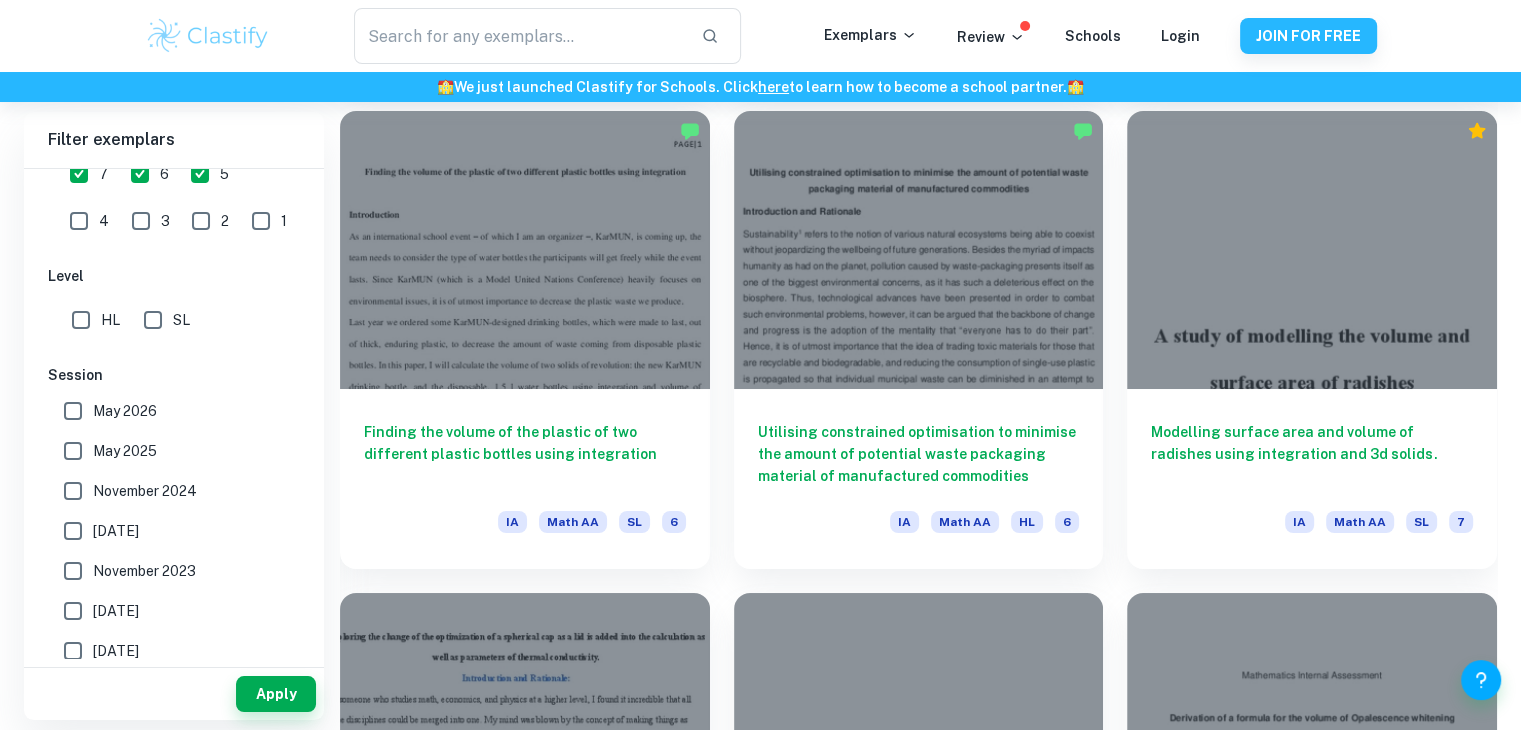 click on "HL" at bounding box center [110, 320] 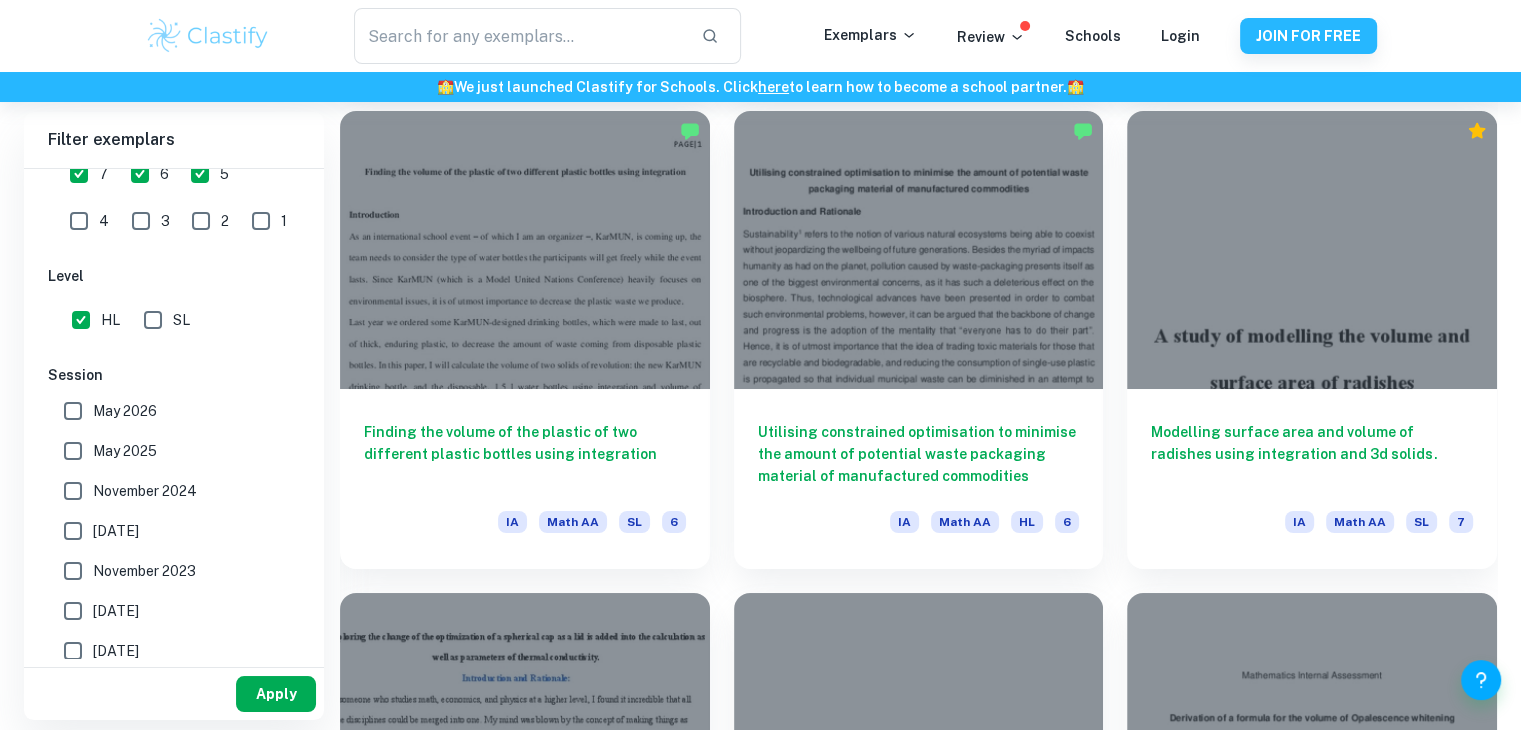 click on "Apply" at bounding box center (276, 694) 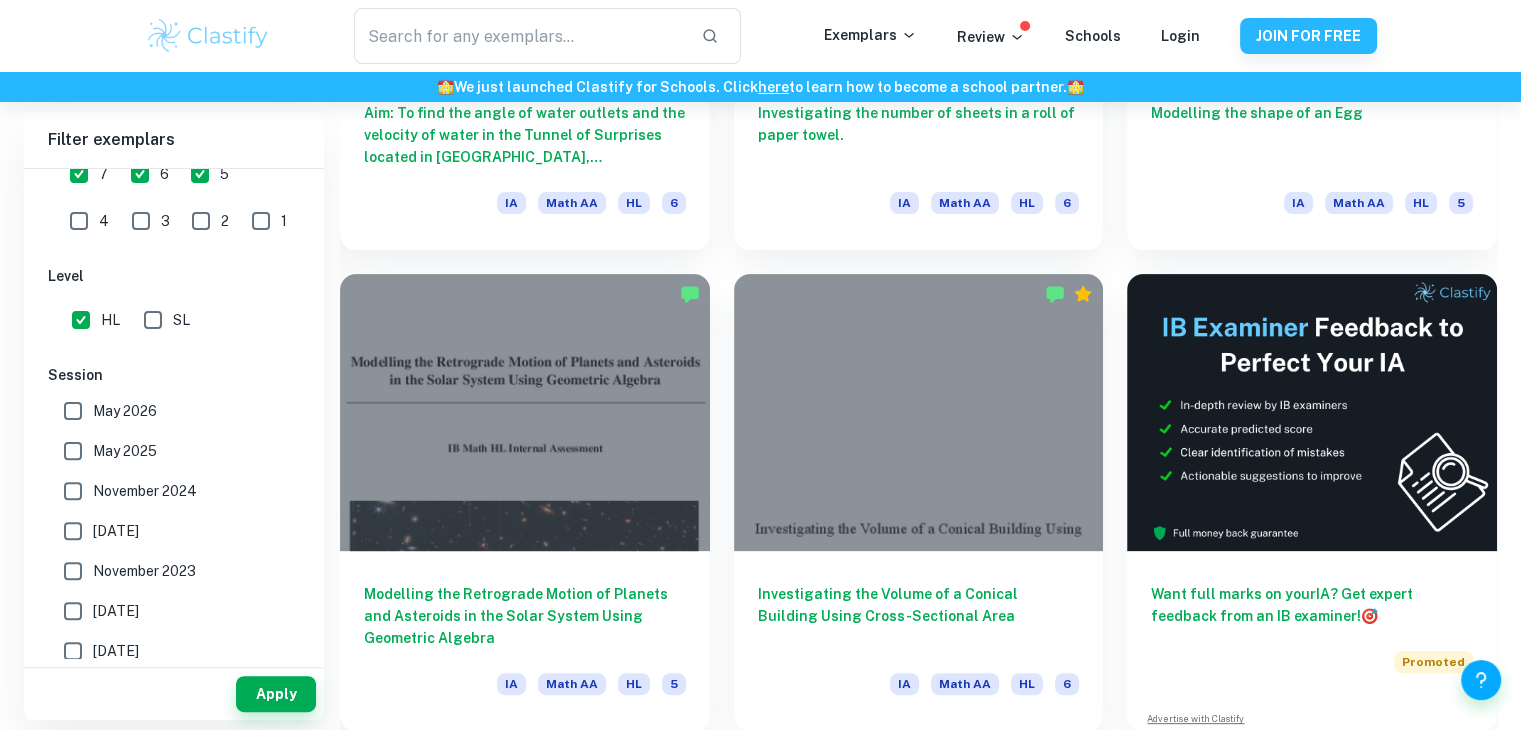scroll, scrollTop: 8200, scrollLeft: 0, axis: vertical 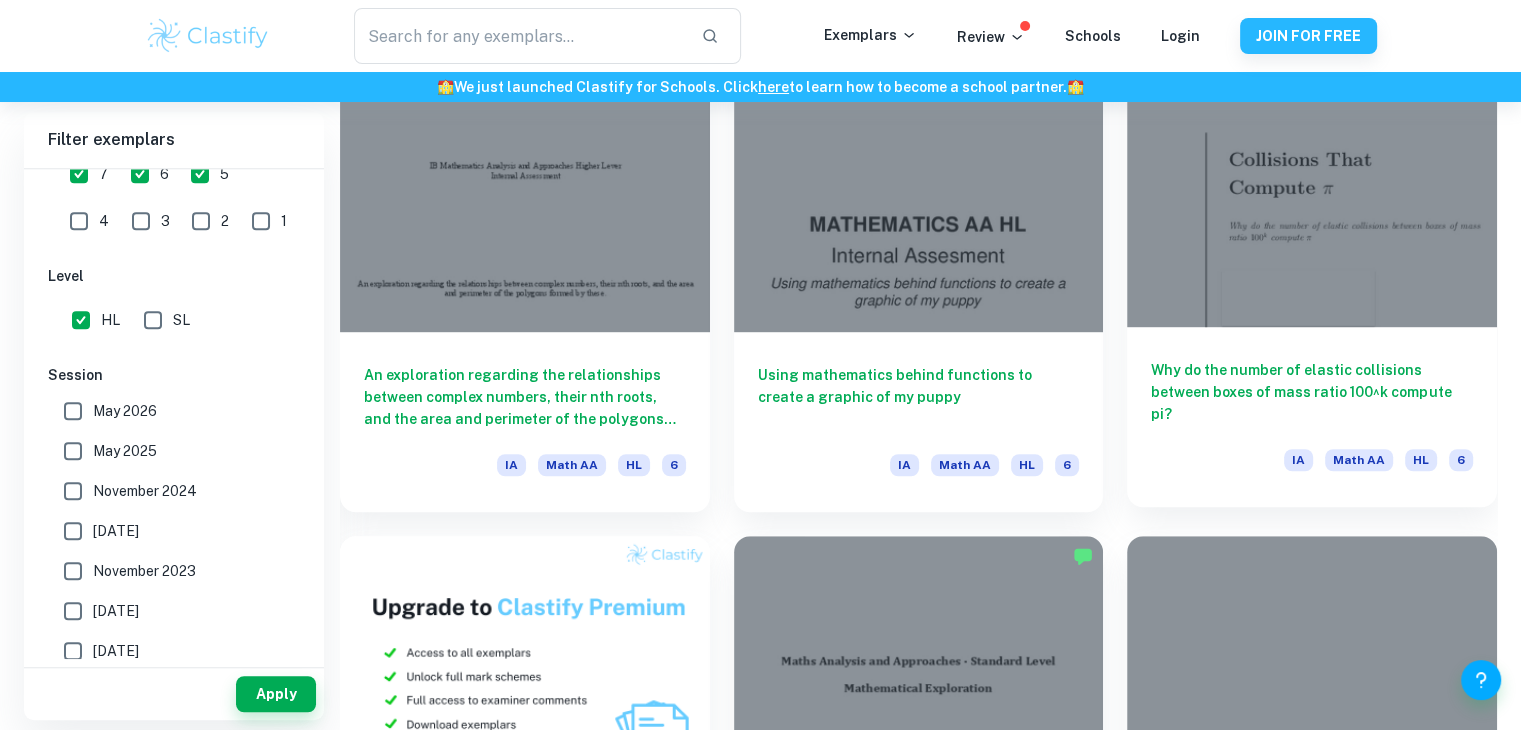drag, startPoint x: 1172, startPoint y: 374, endPoint x: 1203, endPoint y: 385, distance: 32.89377 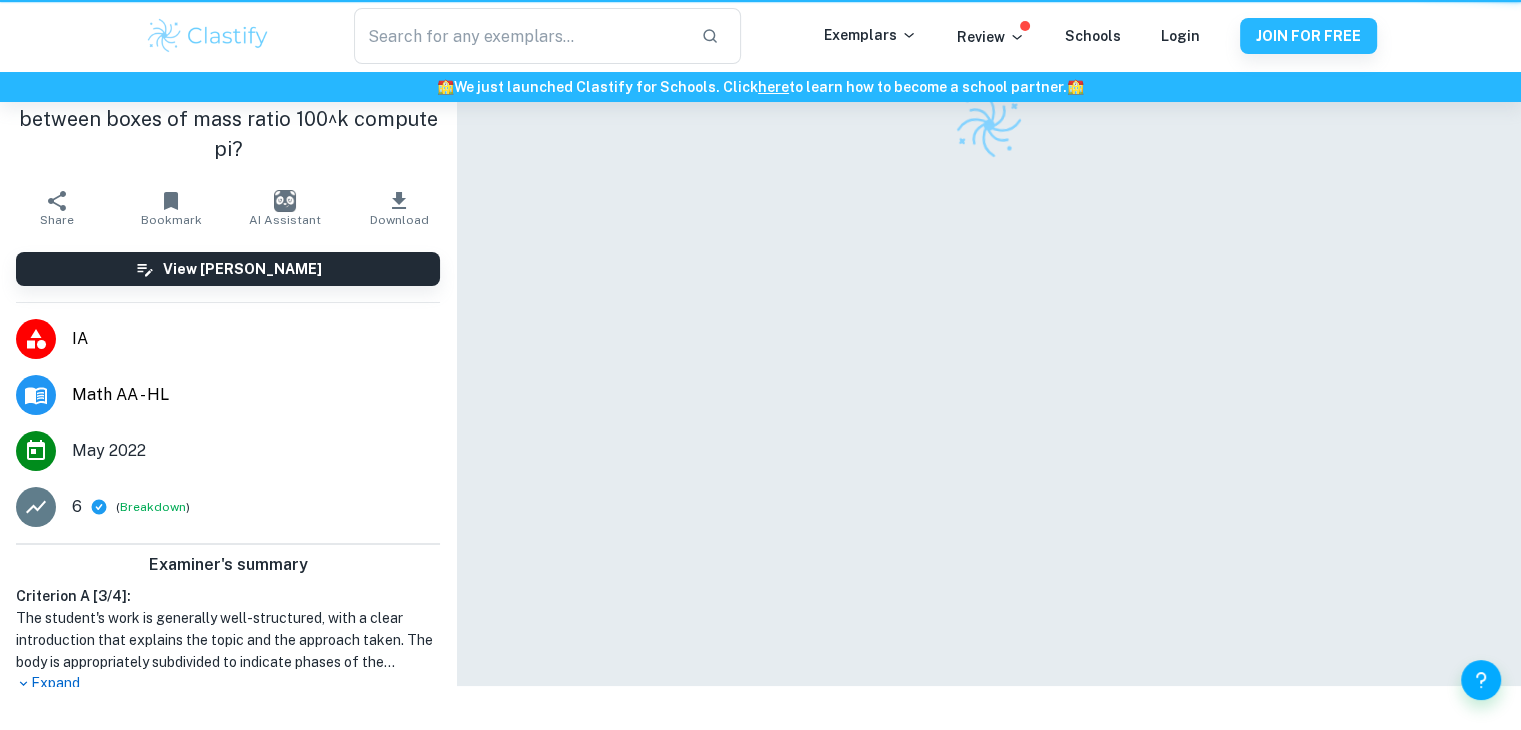scroll, scrollTop: 0, scrollLeft: 0, axis: both 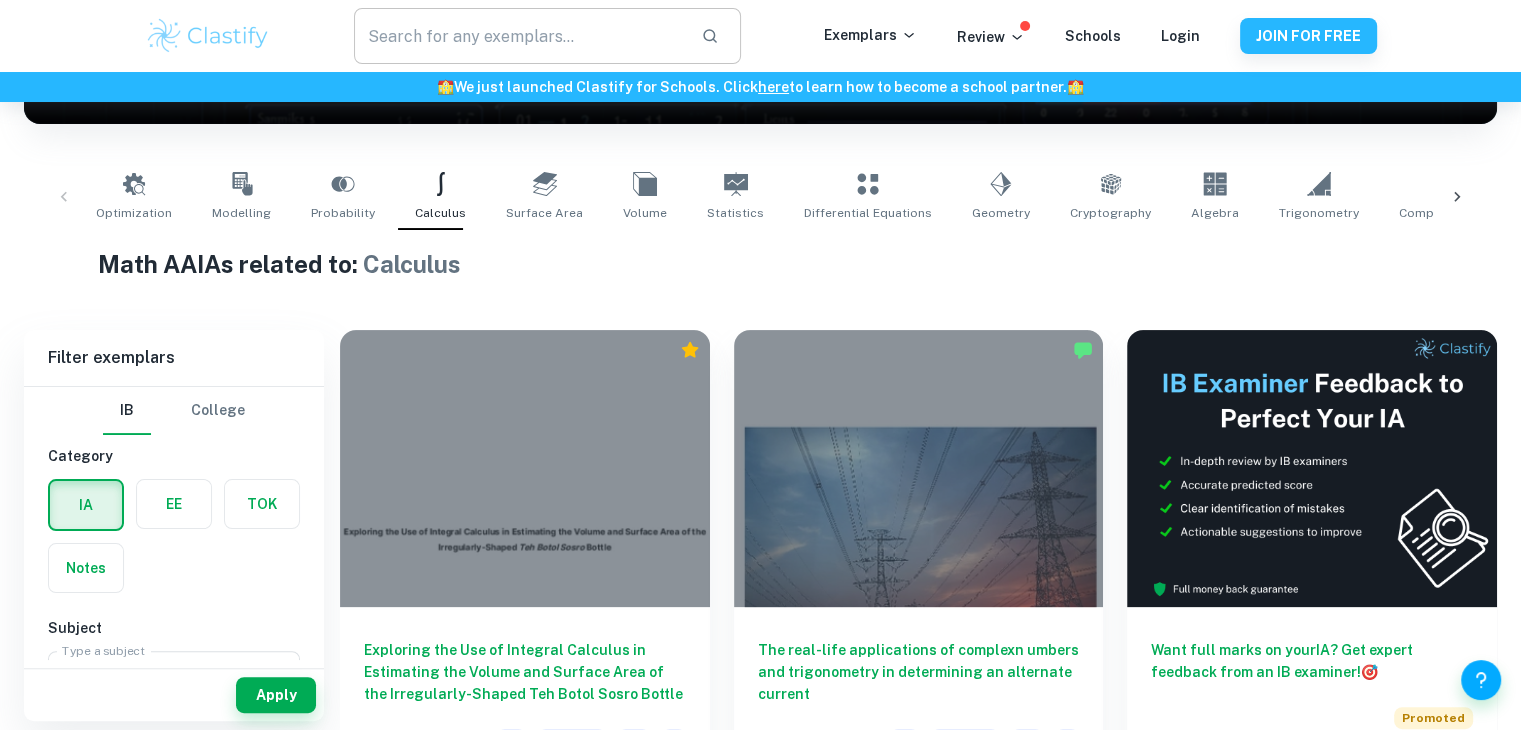 click at bounding box center (519, 36) 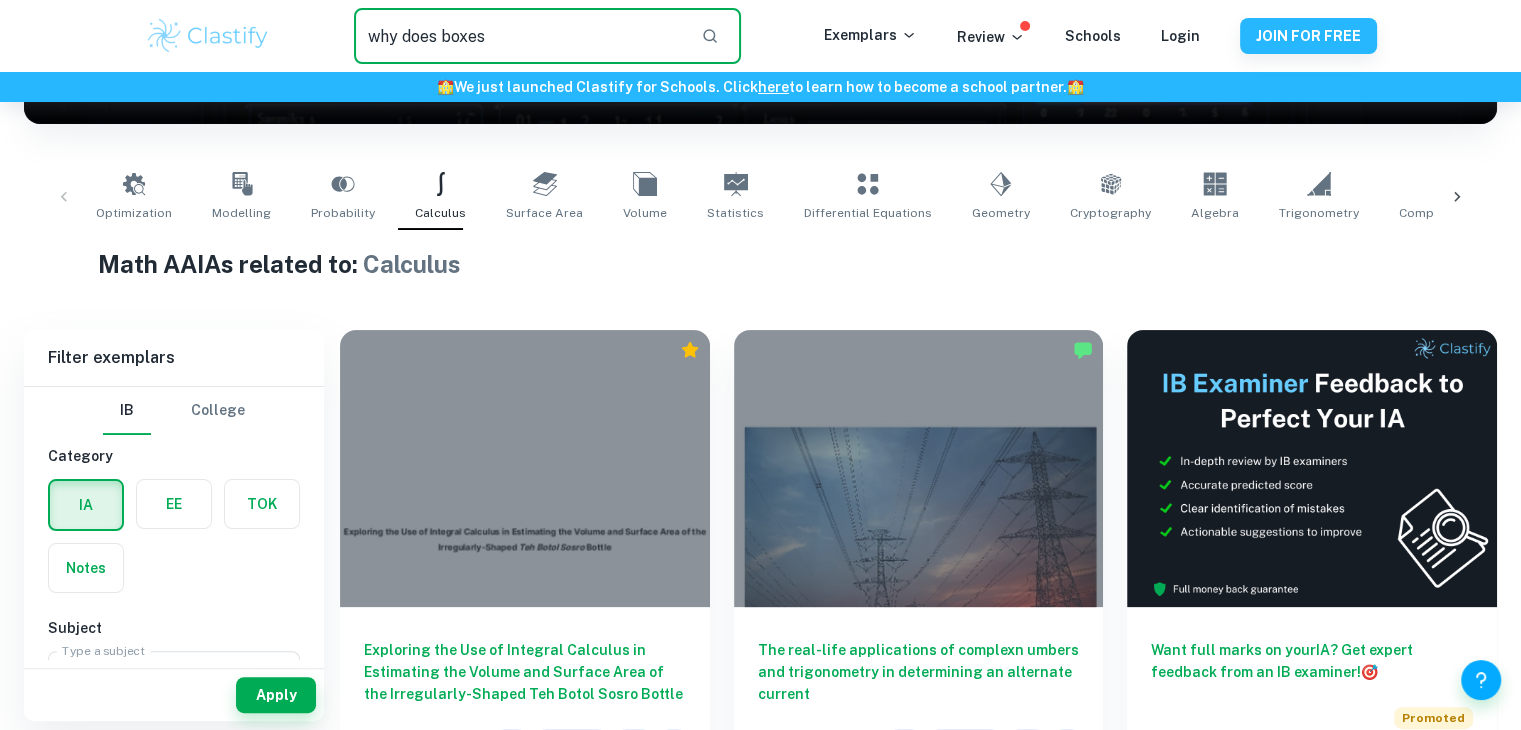 type on "why does boxes" 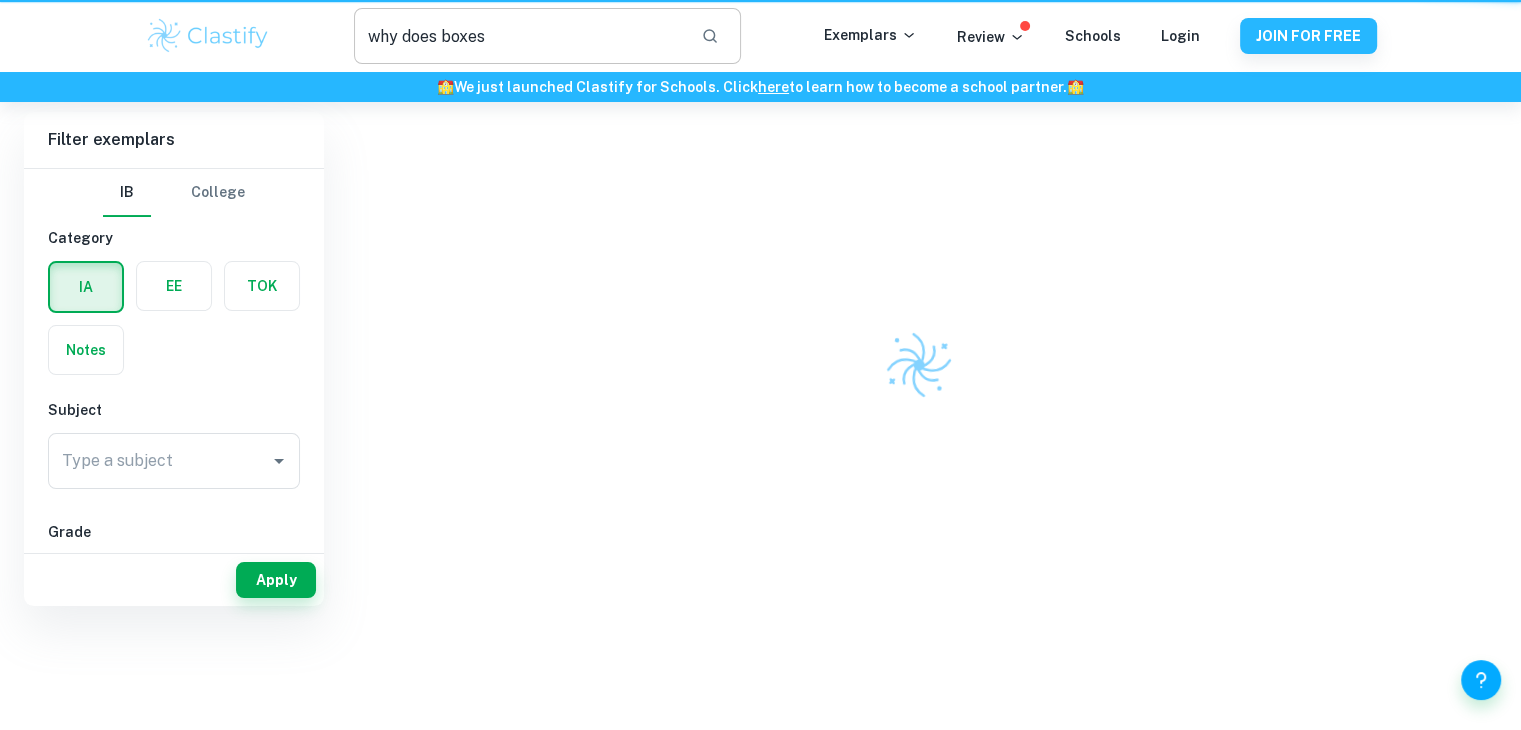 scroll, scrollTop: 0, scrollLeft: 0, axis: both 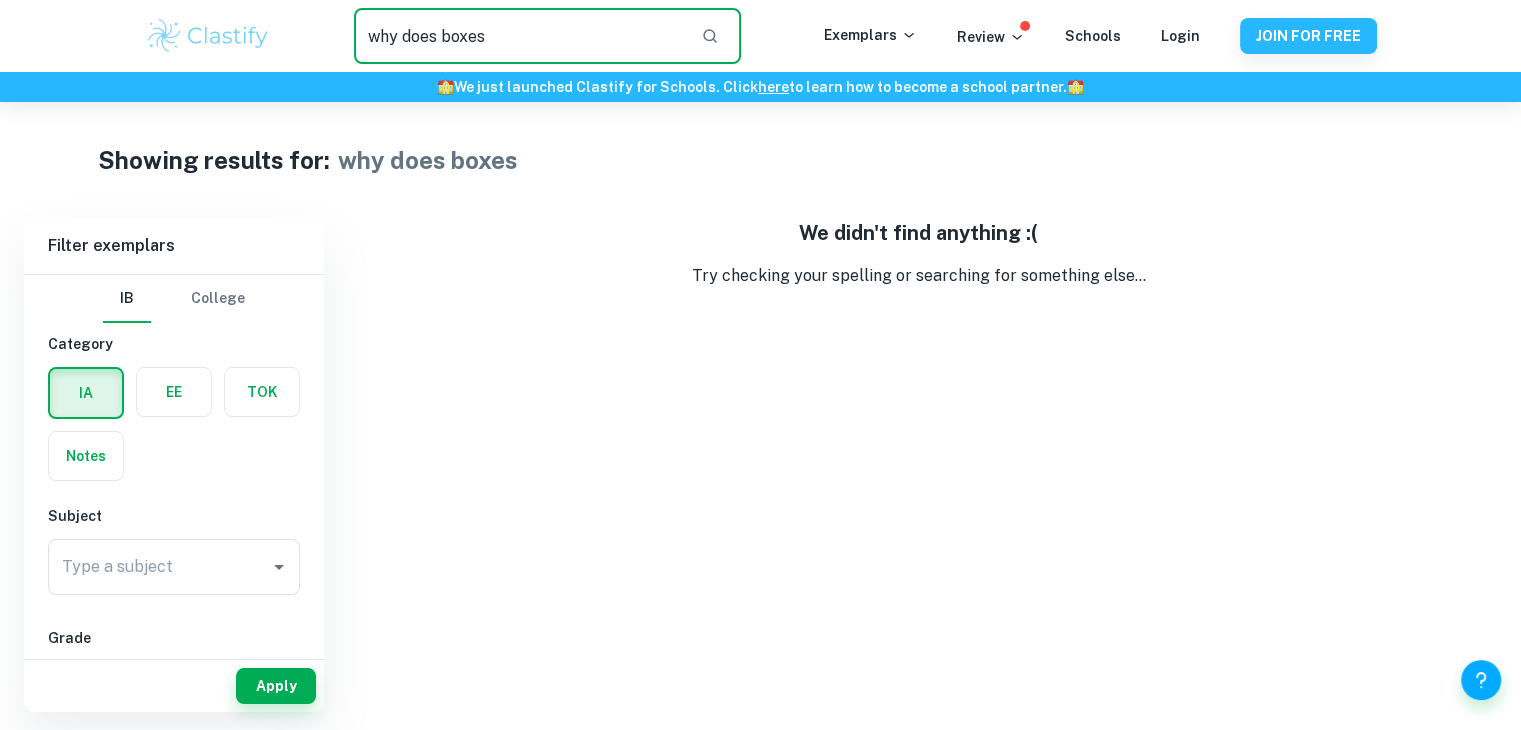 click on "why does boxes" at bounding box center (519, 36) 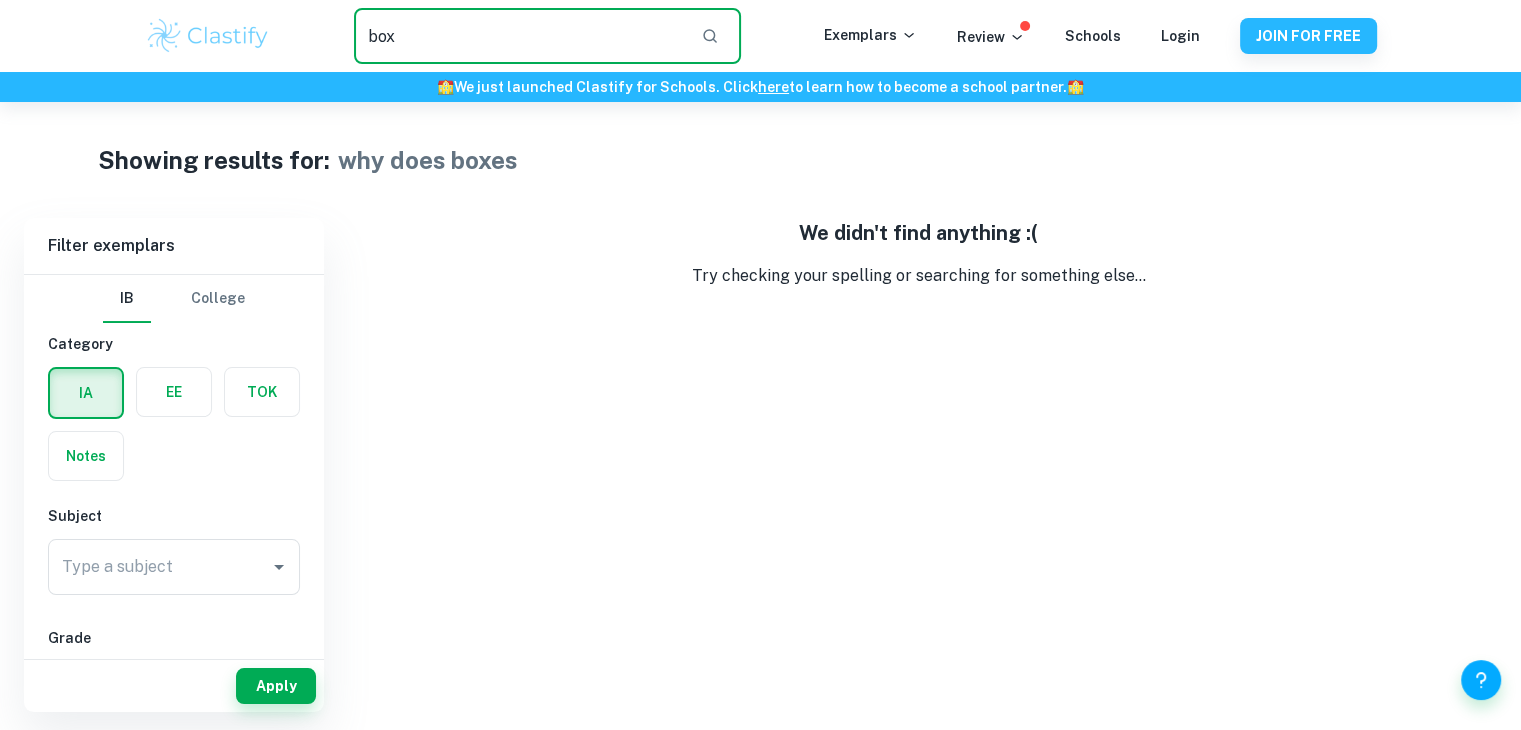 type on "box" 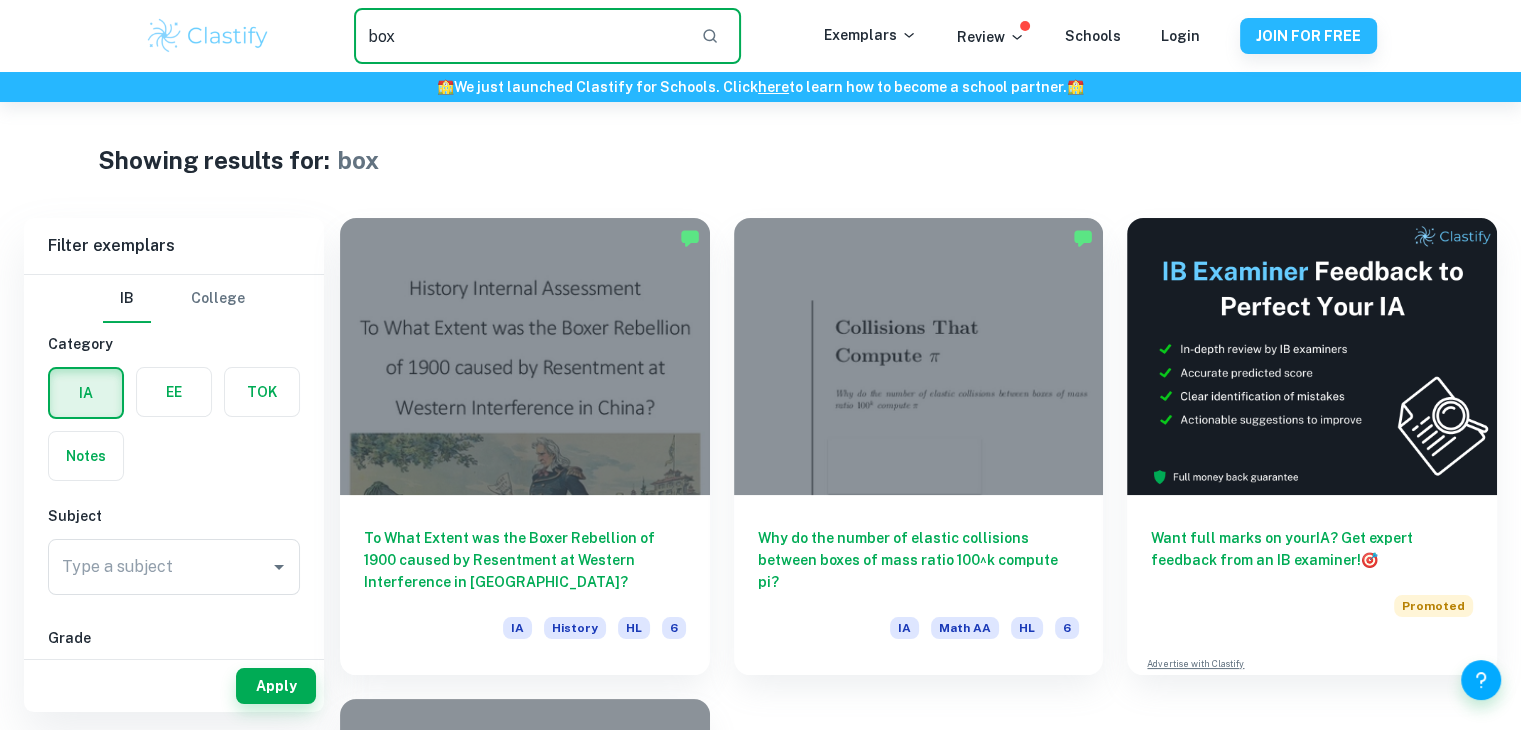 click on "box" at bounding box center (519, 36) 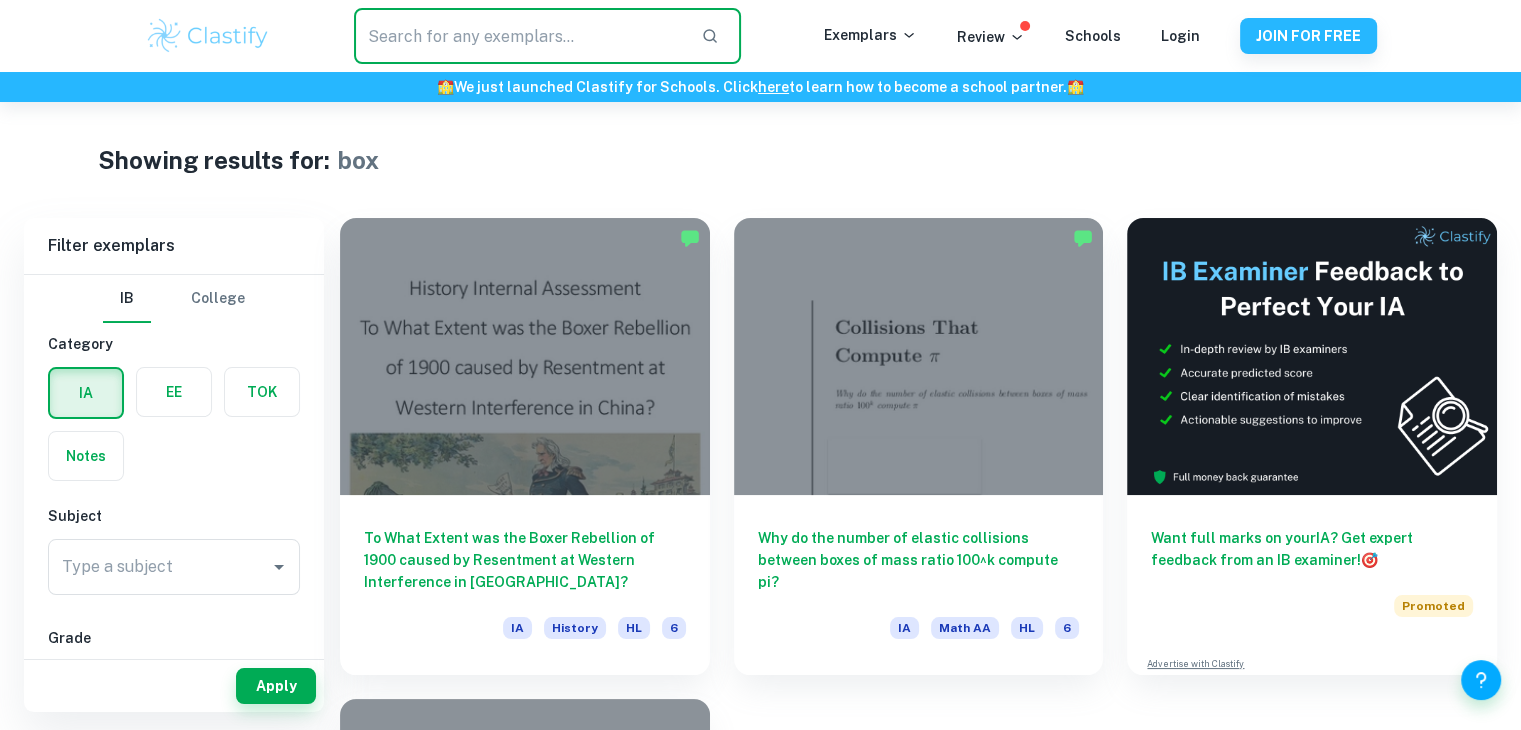 type 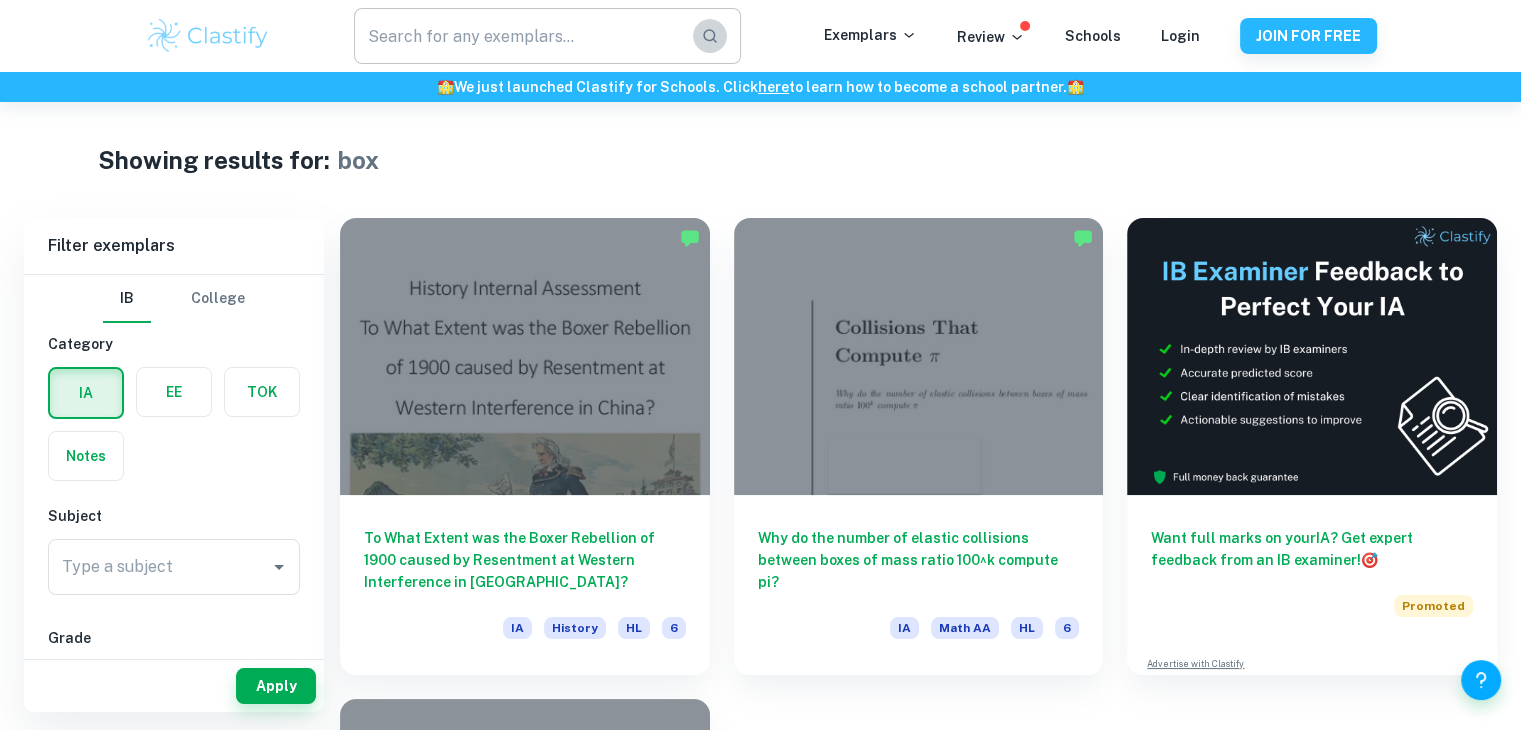 click 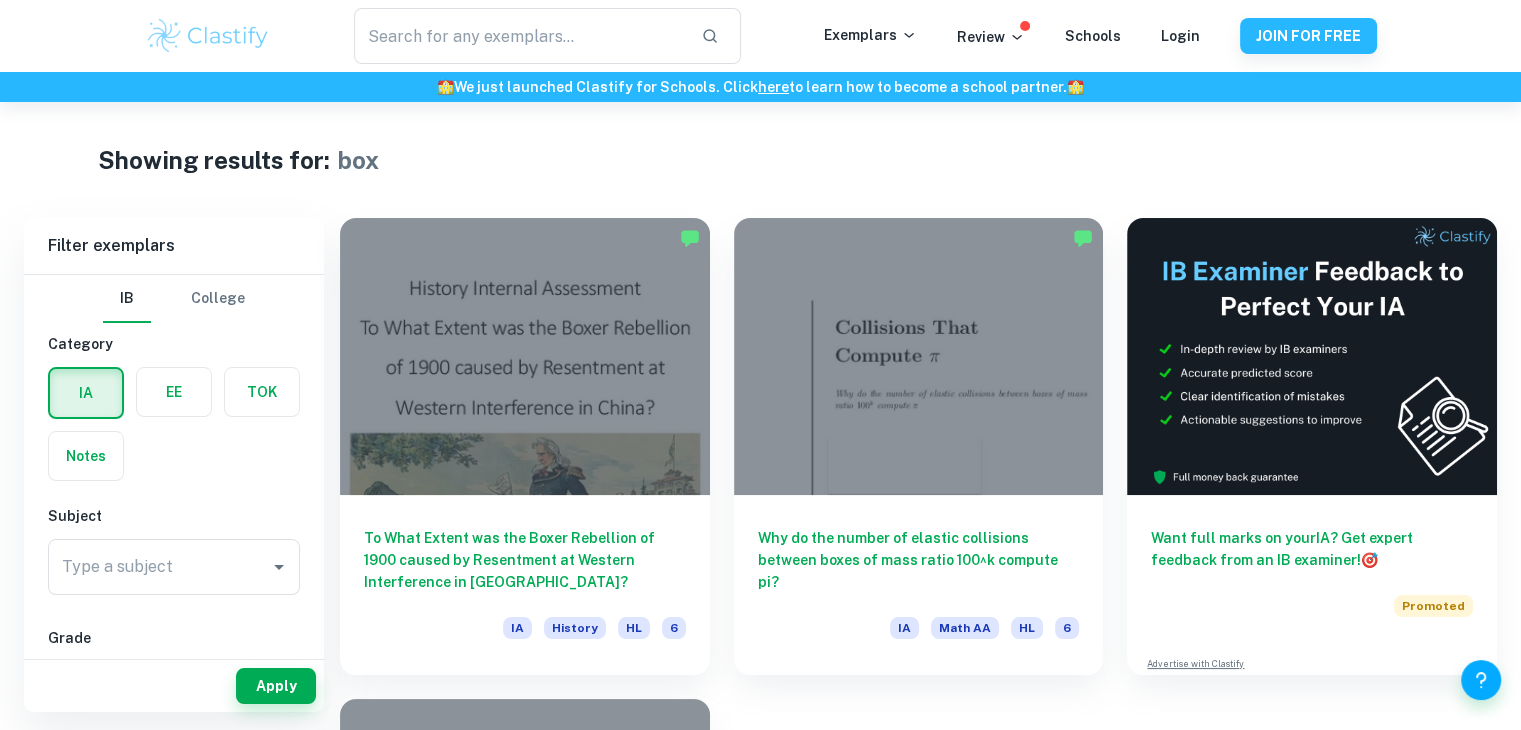 click on "Showing results for: box" at bounding box center [761, 160] 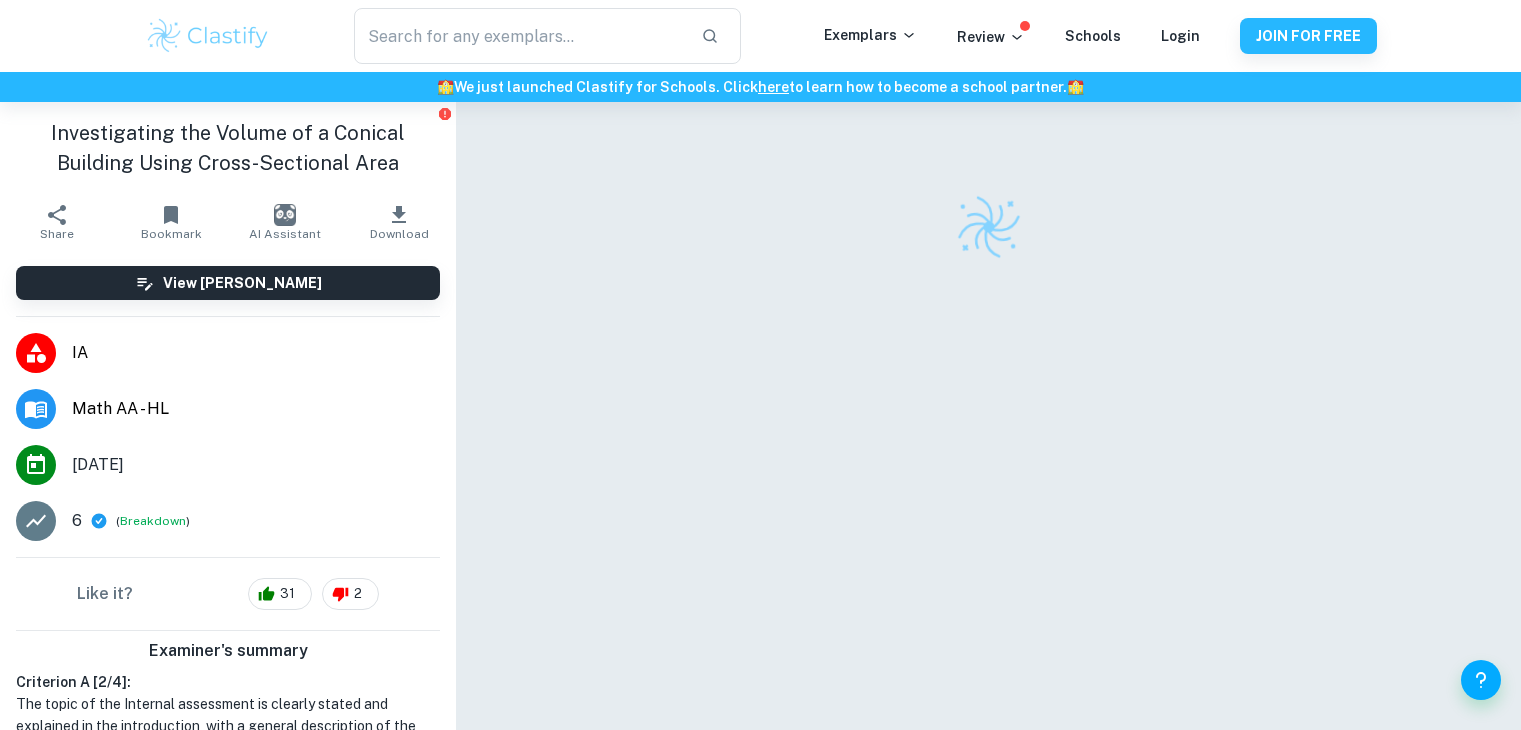 scroll, scrollTop: 0, scrollLeft: 0, axis: both 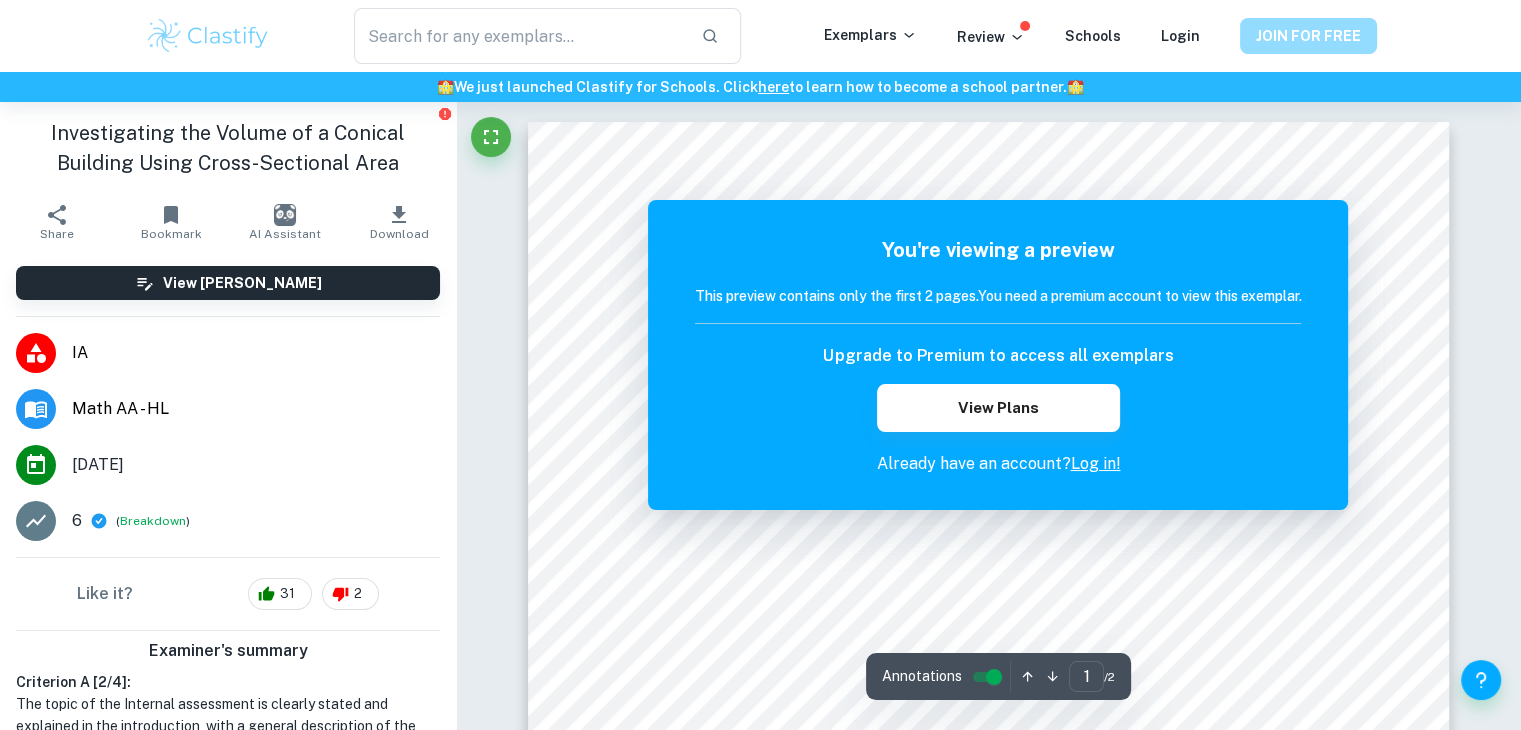 click on "JOIN FOR FREE" at bounding box center (1308, 36) 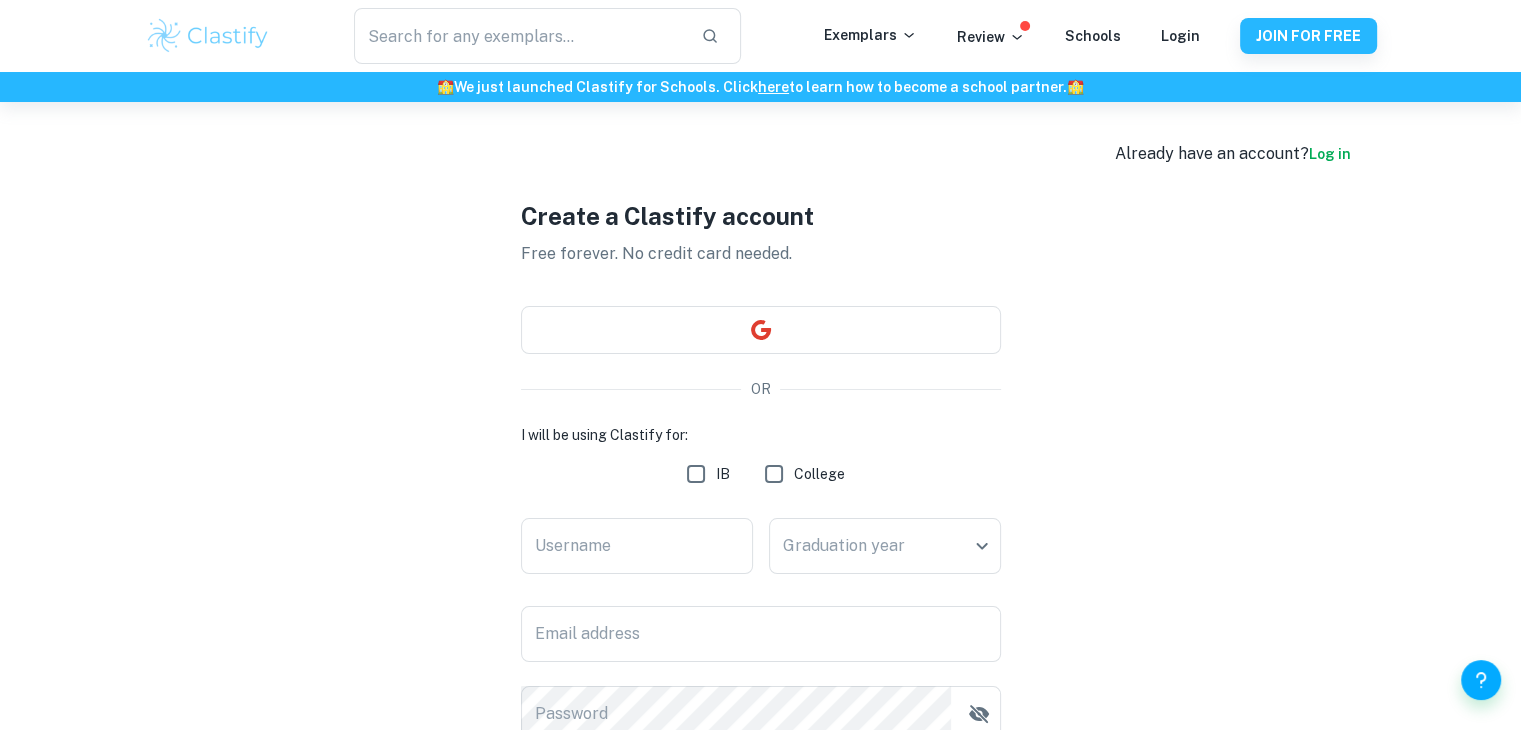 click on "Log in" at bounding box center (1330, 154) 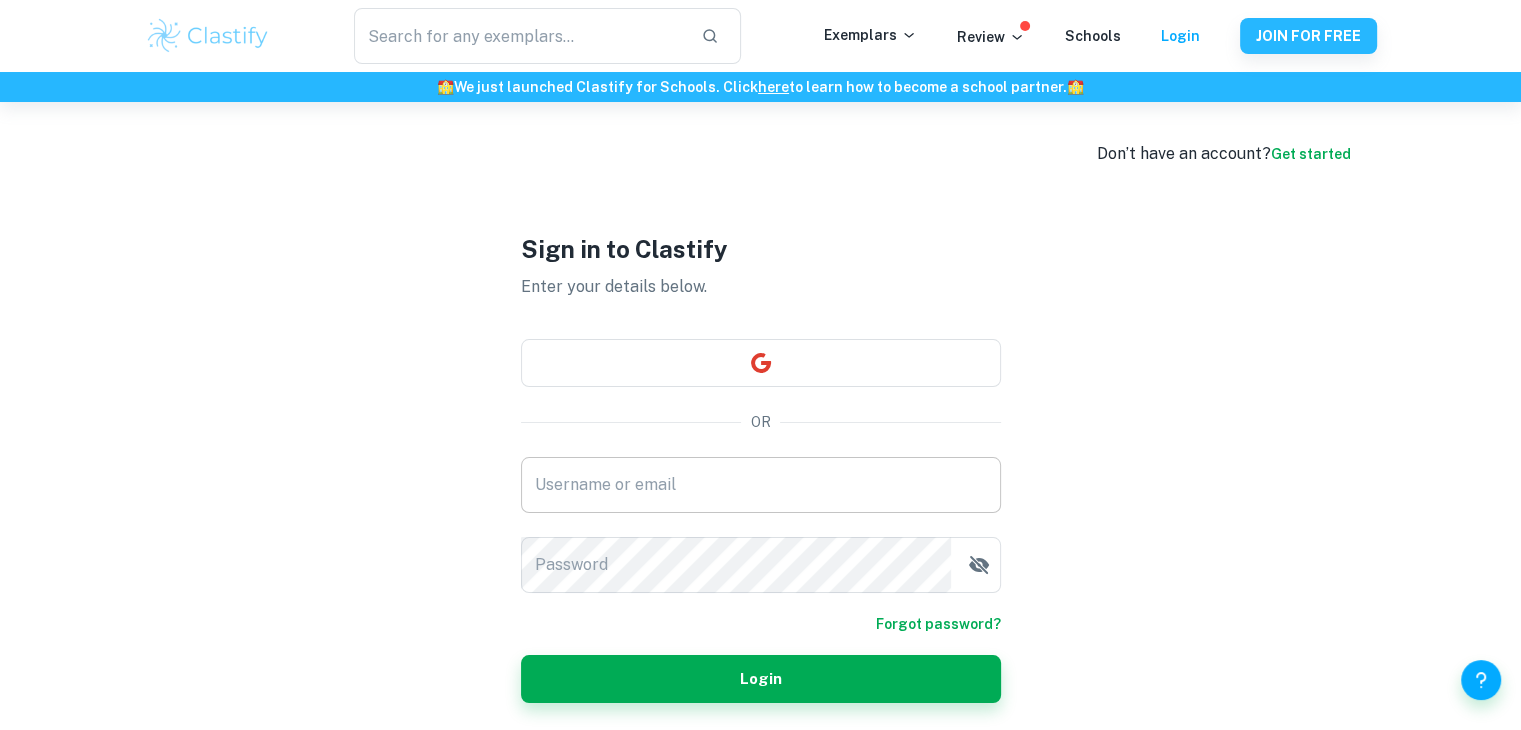 click on "Username or email" at bounding box center (761, 485) 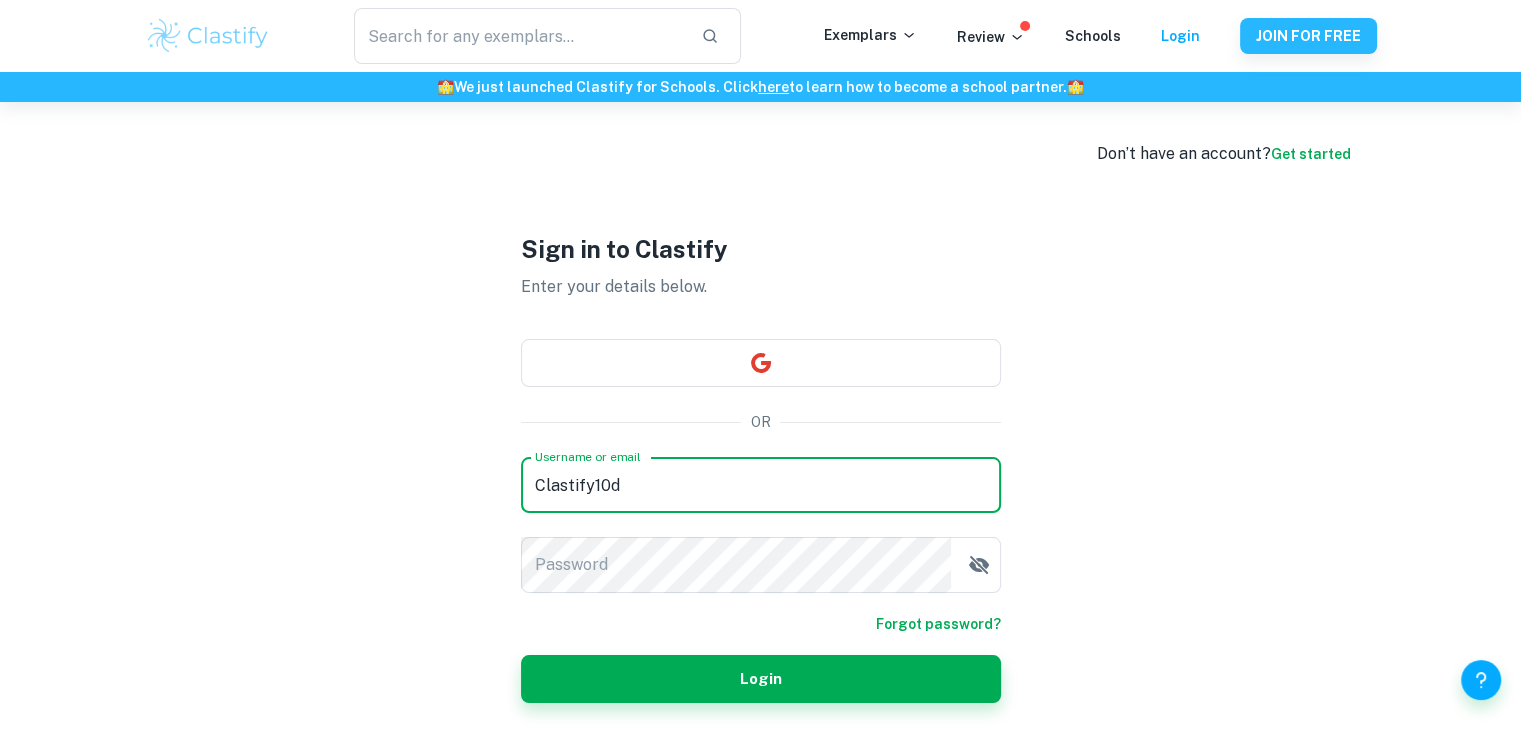 type on "Clastify10d" 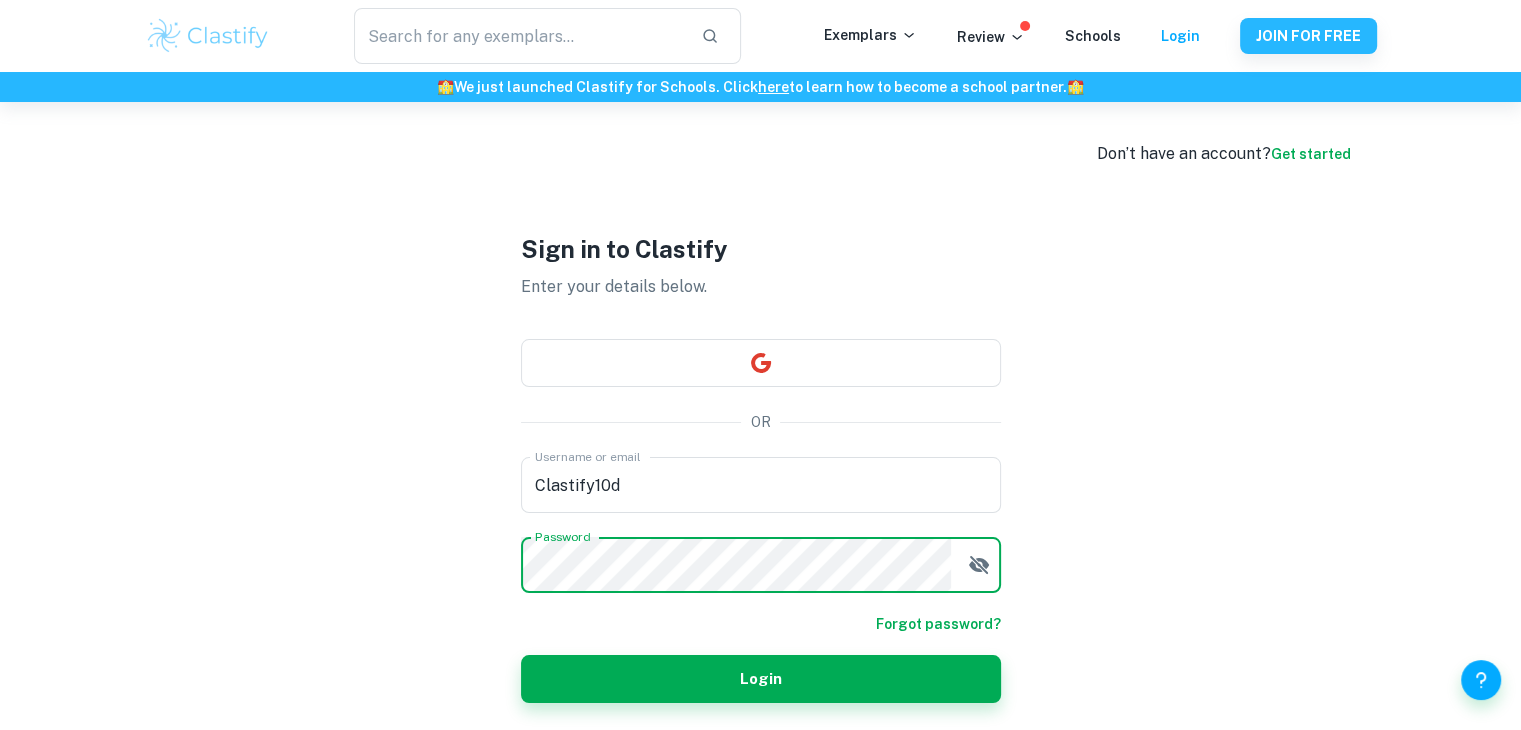 click on "Login" at bounding box center (761, 679) 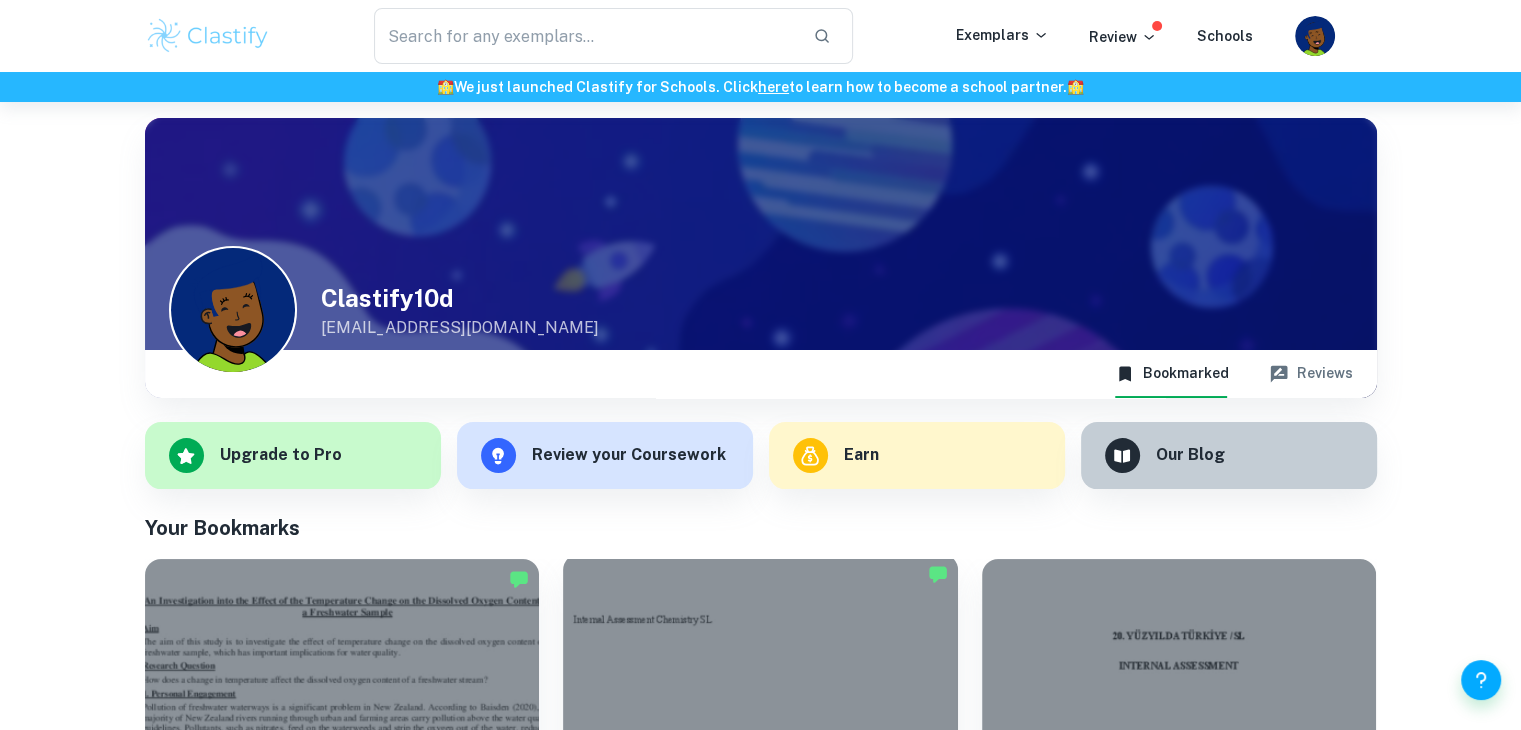 scroll, scrollTop: 300, scrollLeft: 0, axis: vertical 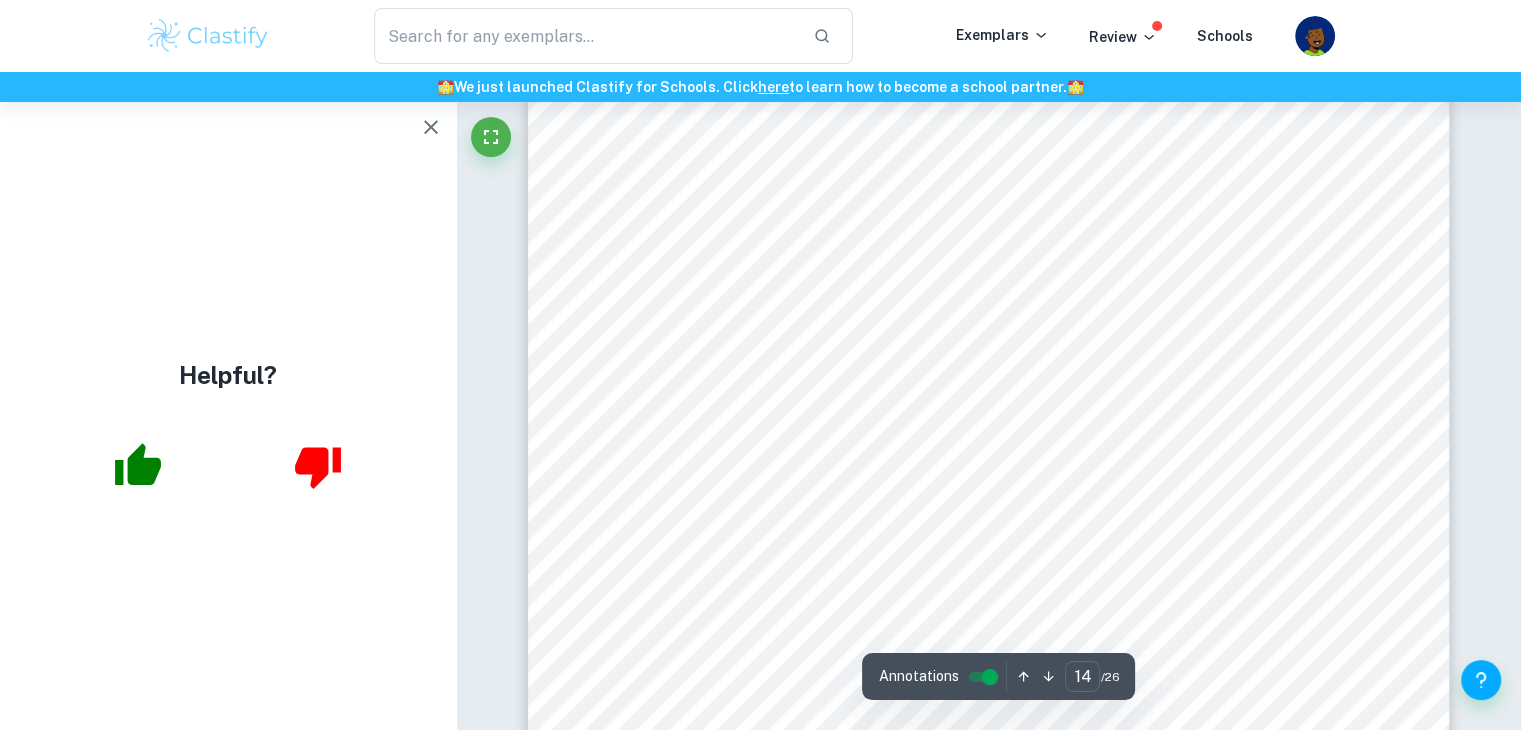 click at bounding box center [431, 127] 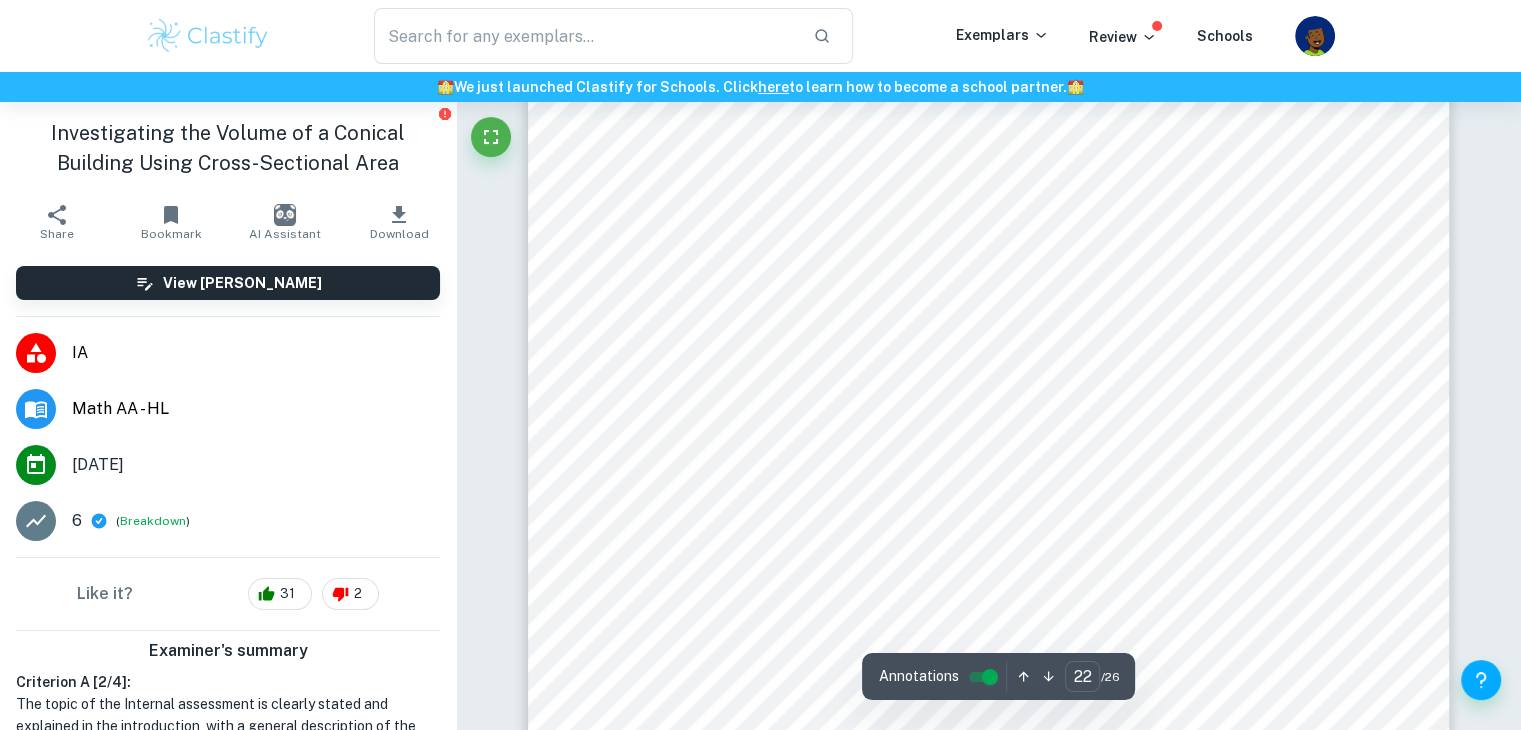 scroll, scrollTop: 25900, scrollLeft: 0, axis: vertical 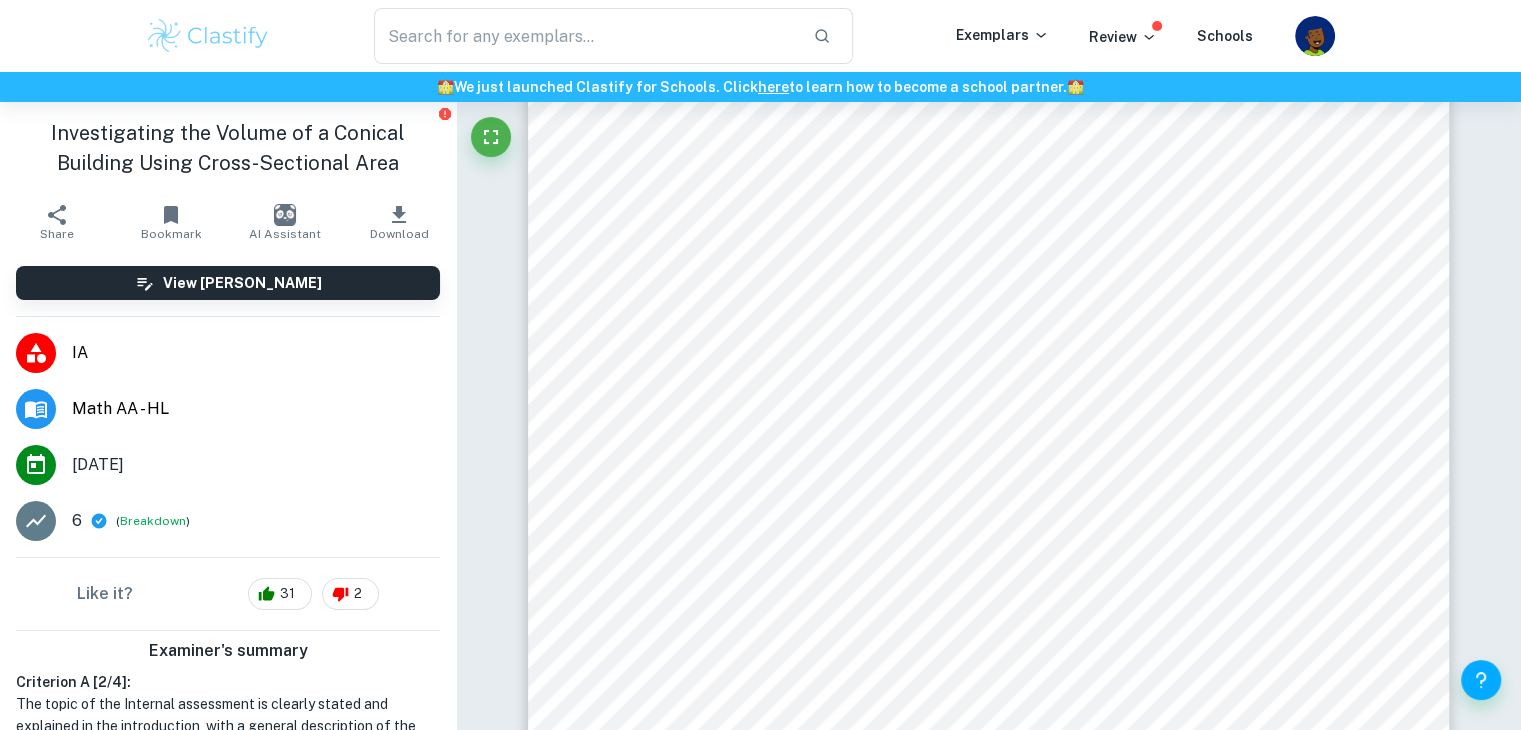 type on "23" 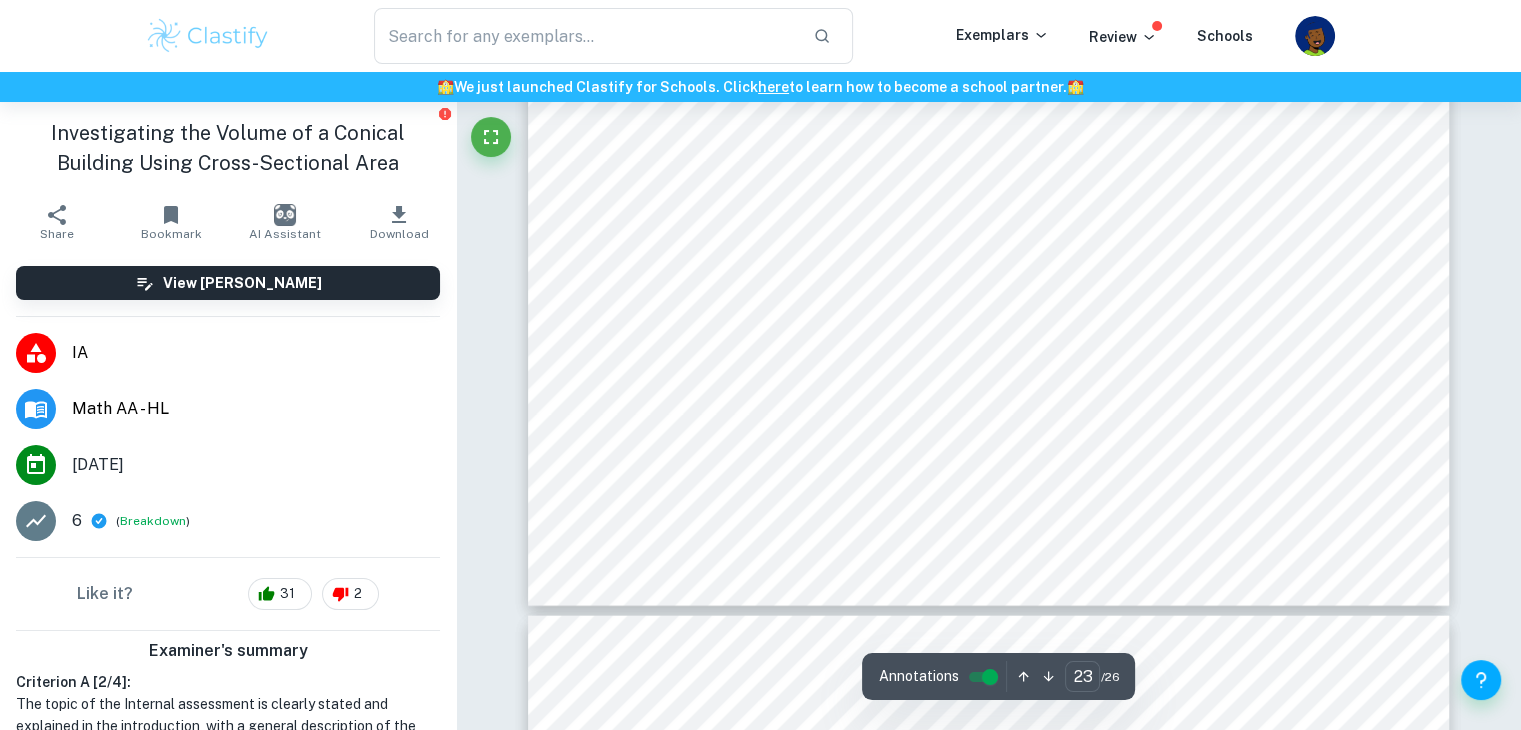 scroll, scrollTop: 27500, scrollLeft: 0, axis: vertical 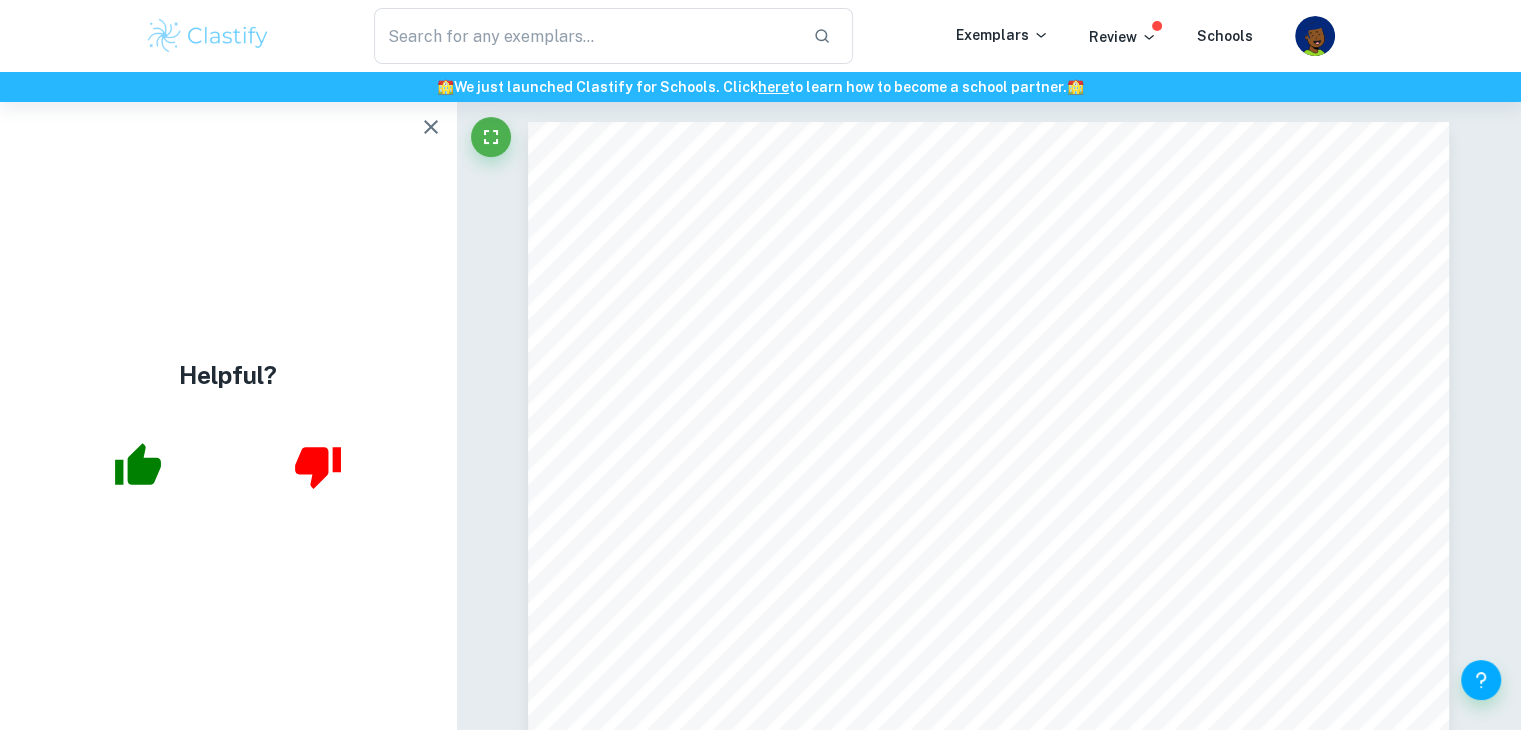 click at bounding box center [431, 127] 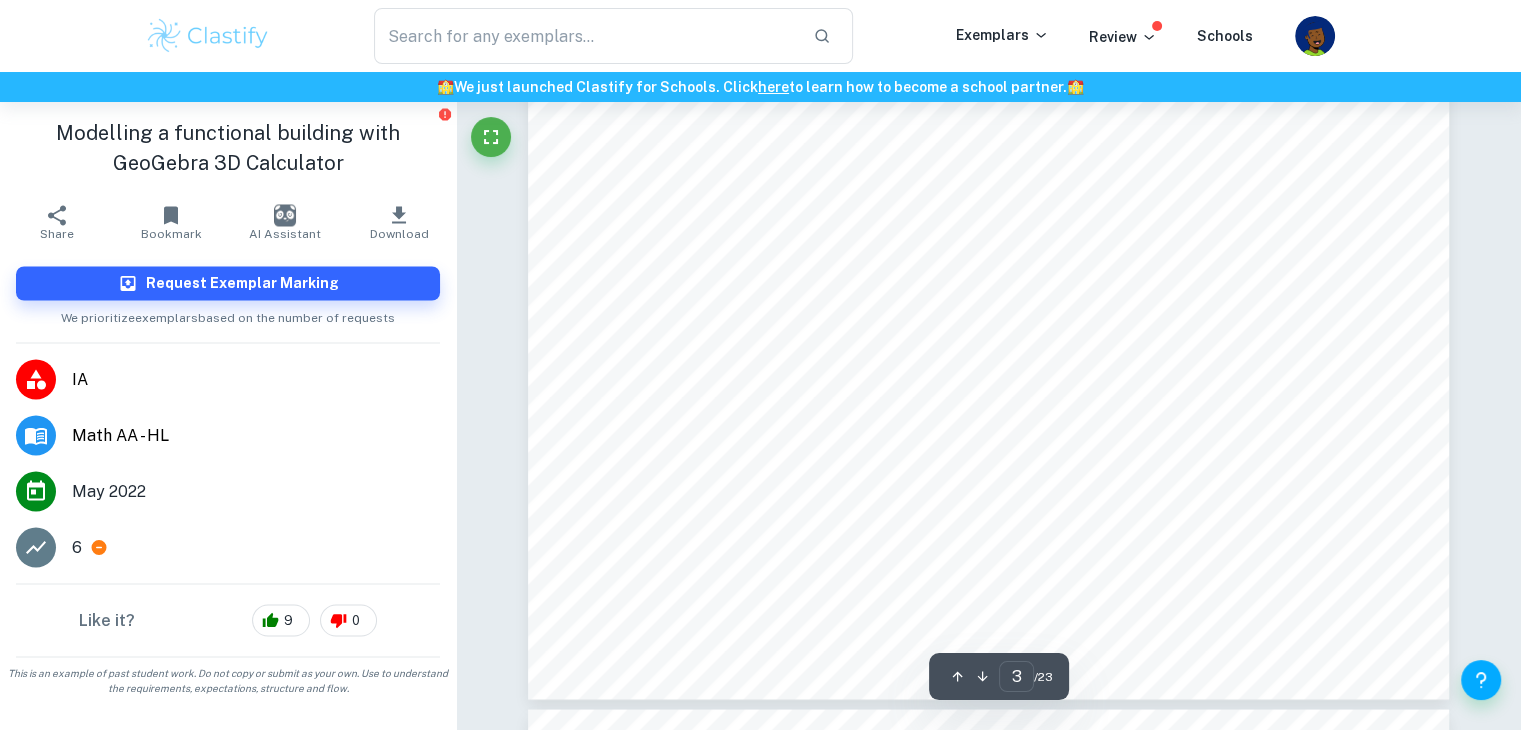 scroll, scrollTop: 3600, scrollLeft: 0, axis: vertical 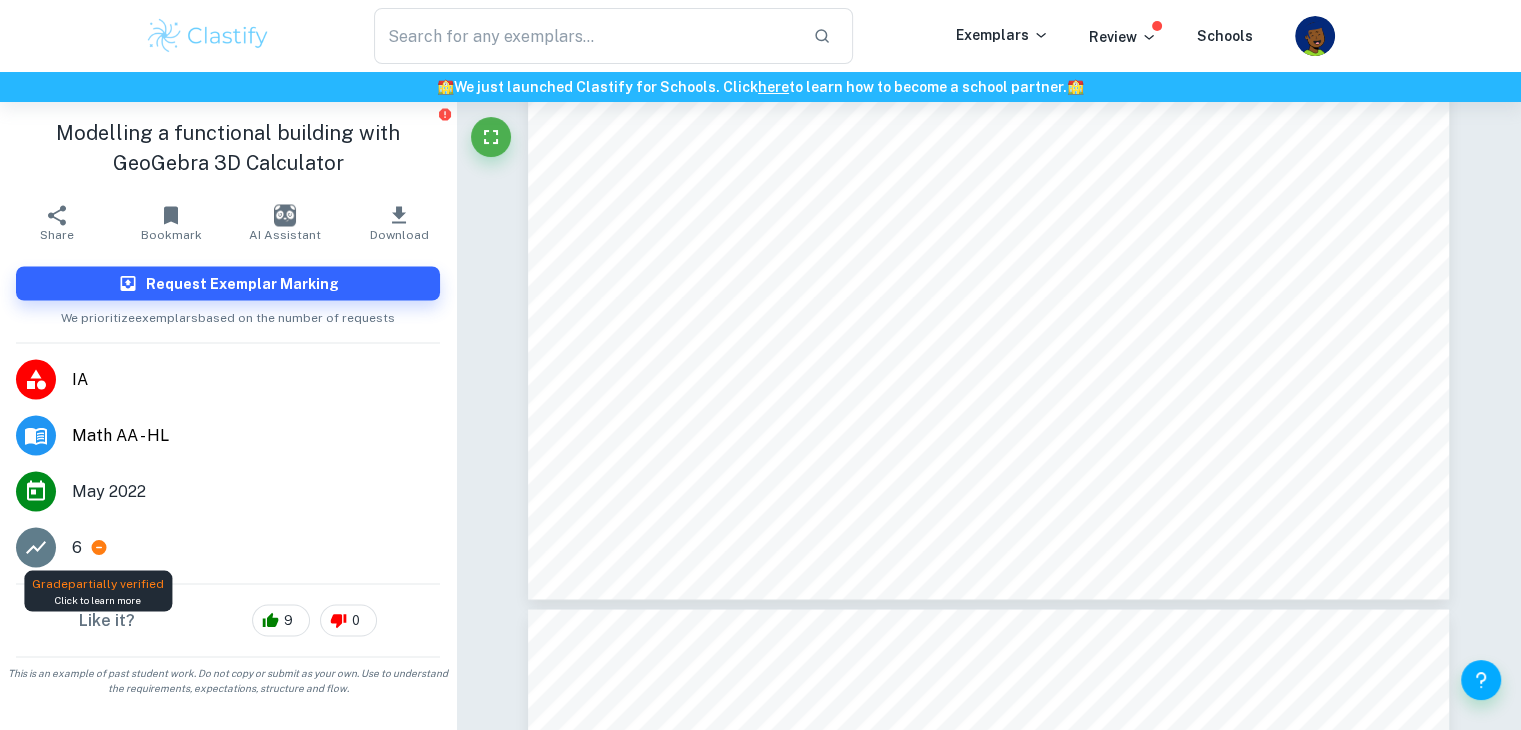 click 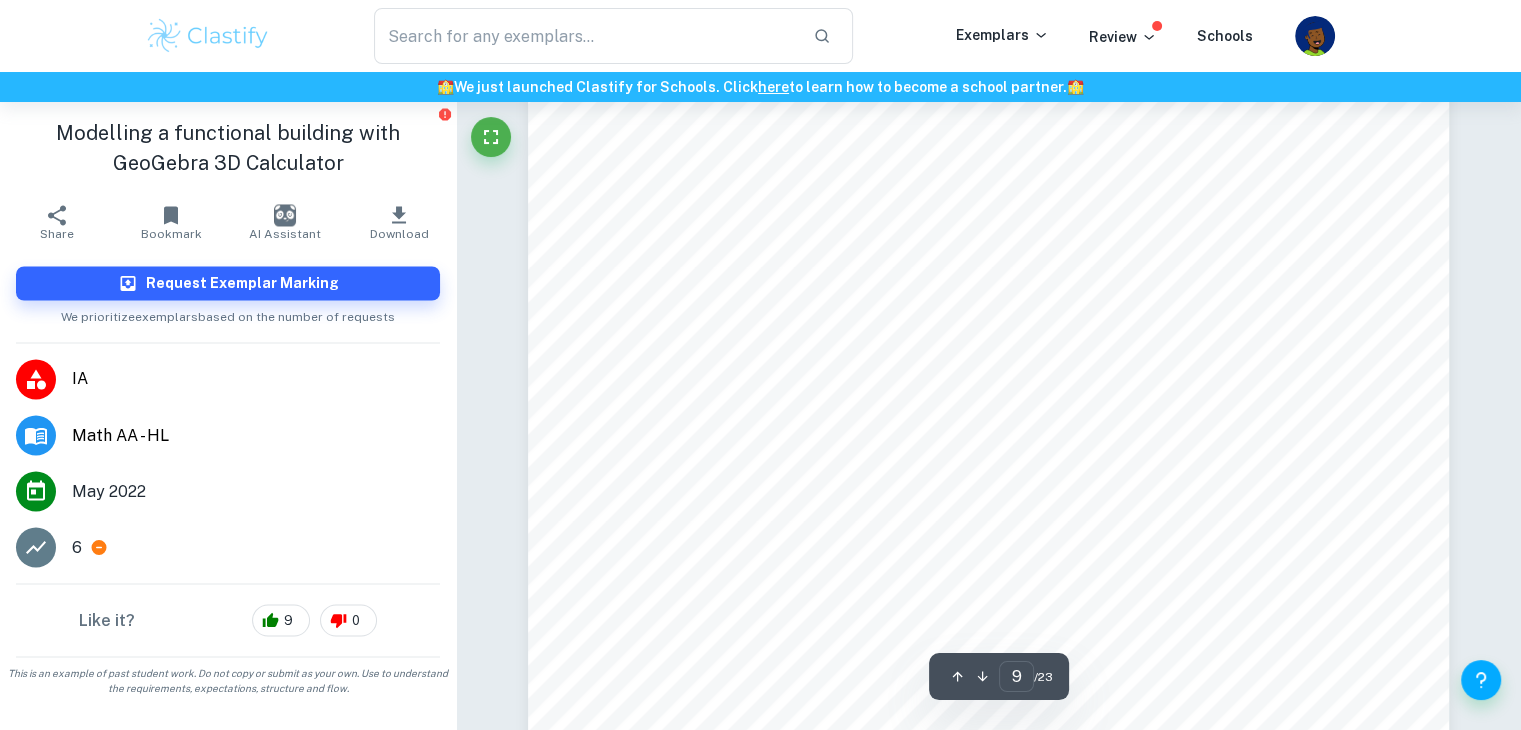 scroll, scrollTop: 11200, scrollLeft: 0, axis: vertical 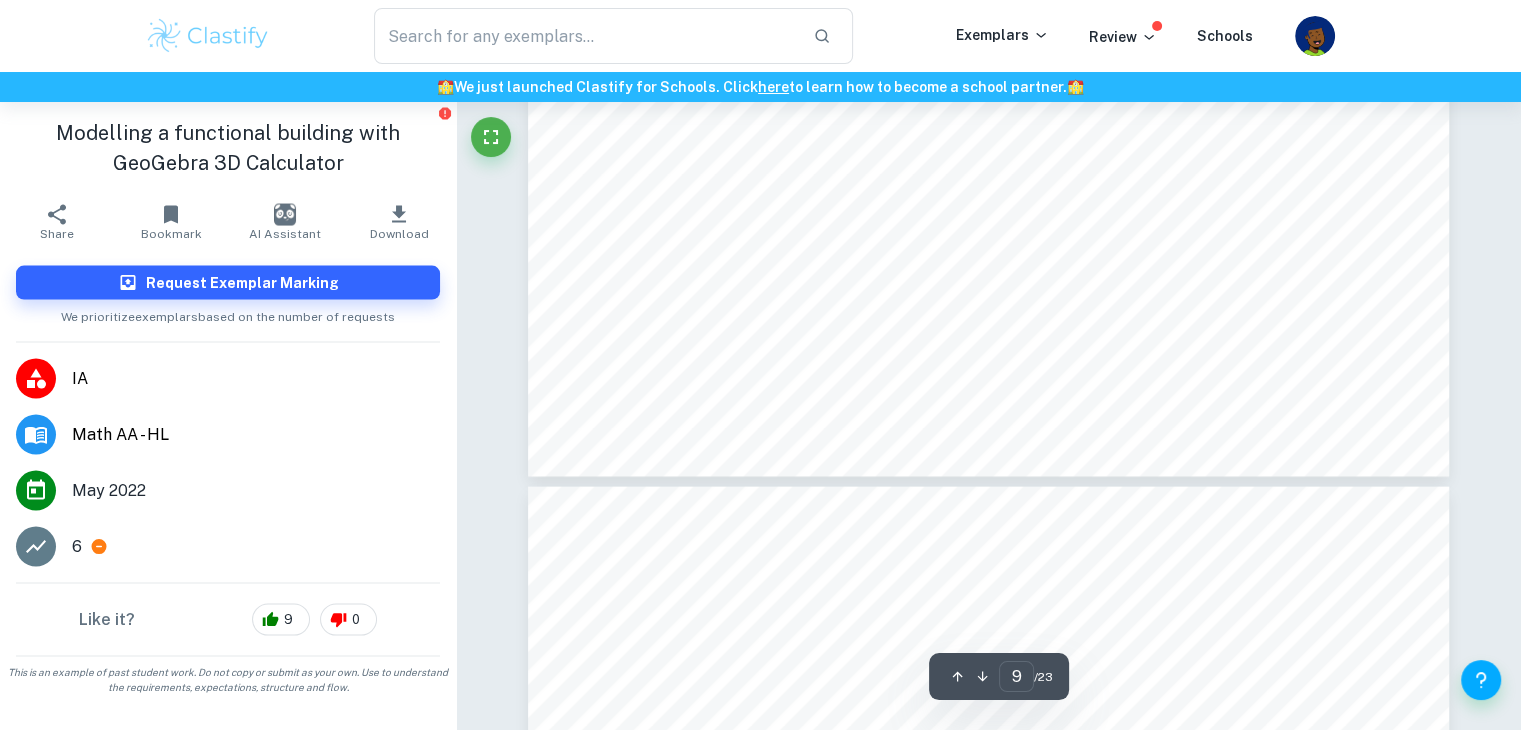 type on "10" 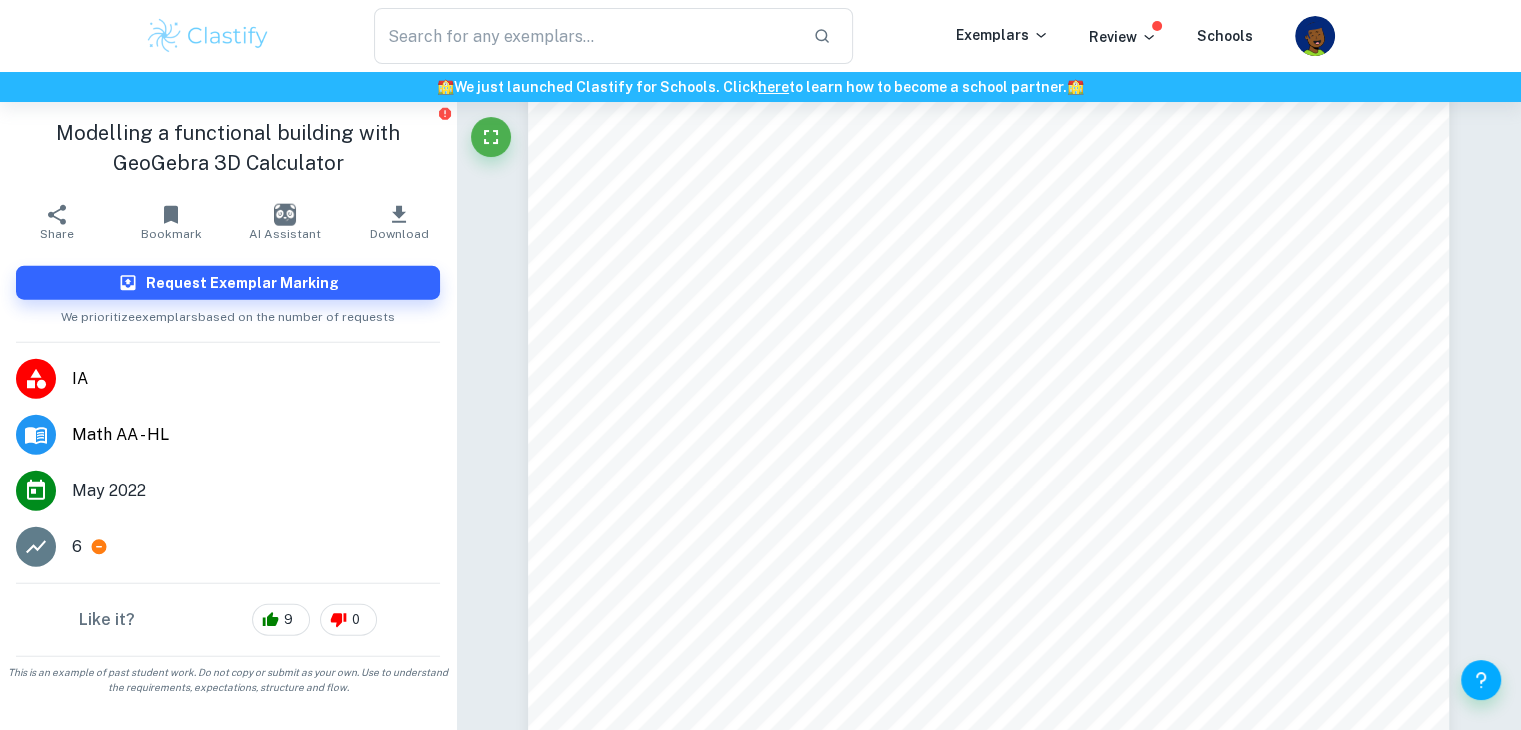 scroll, scrollTop: 12900, scrollLeft: 0, axis: vertical 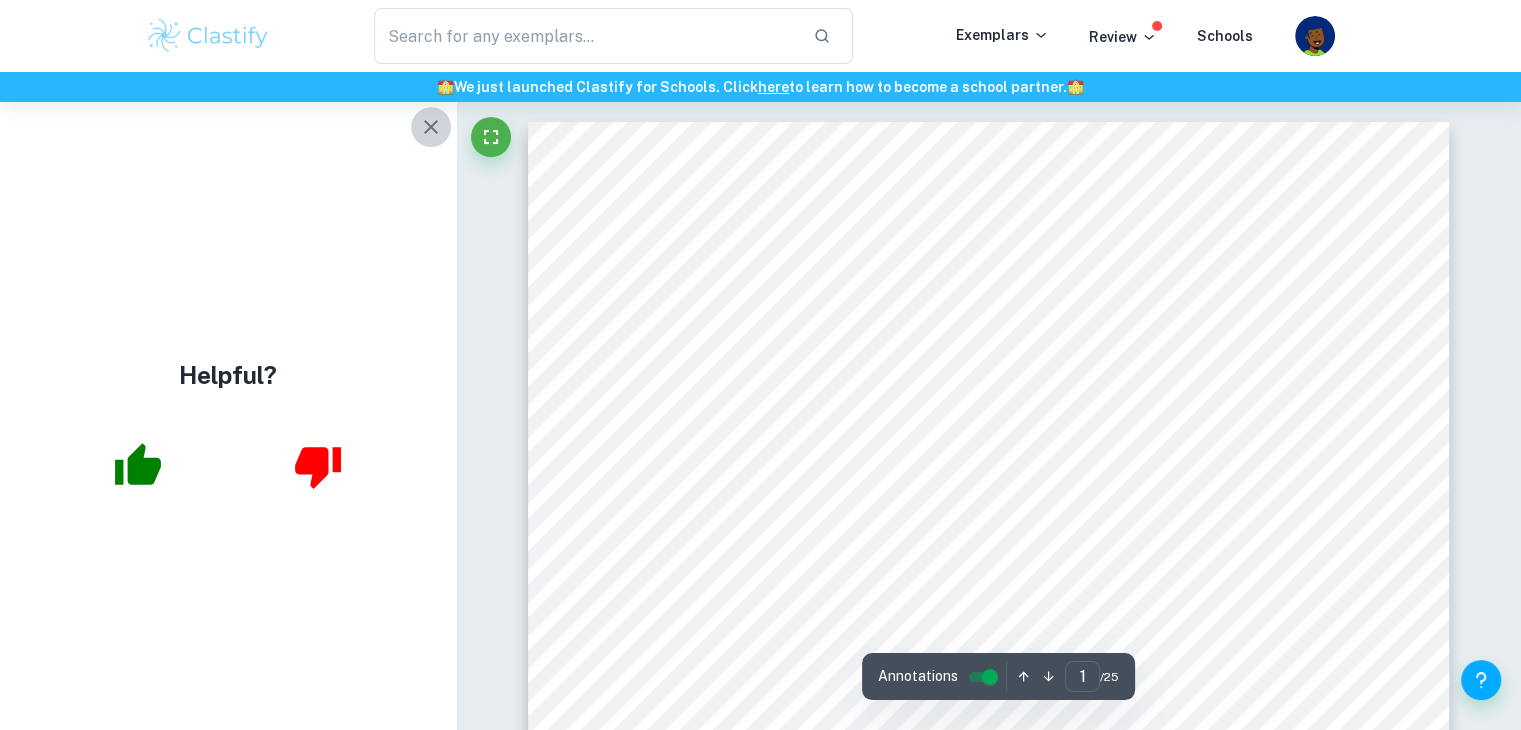 click at bounding box center [431, 127] 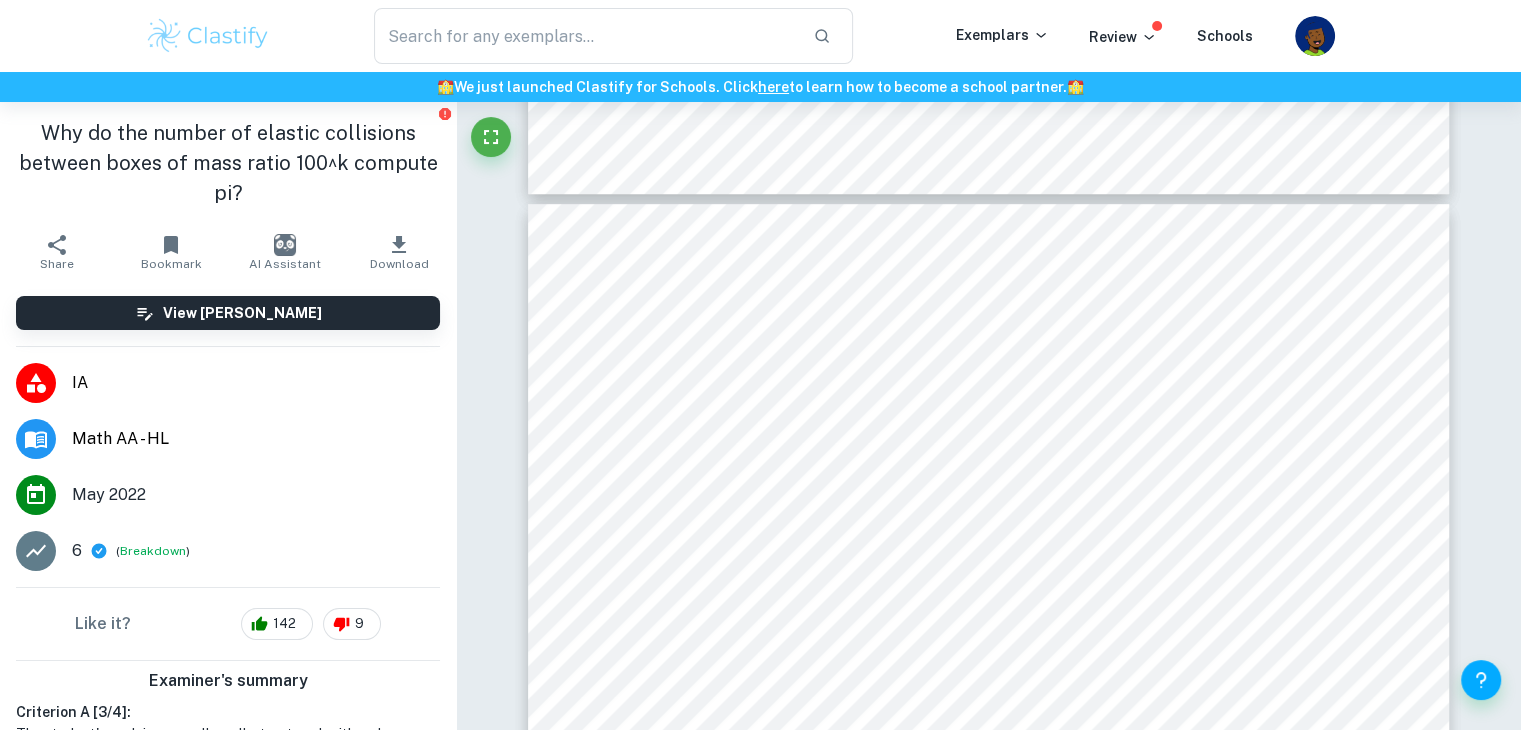 scroll, scrollTop: 23900, scrollLeft: 0, axis: vertical 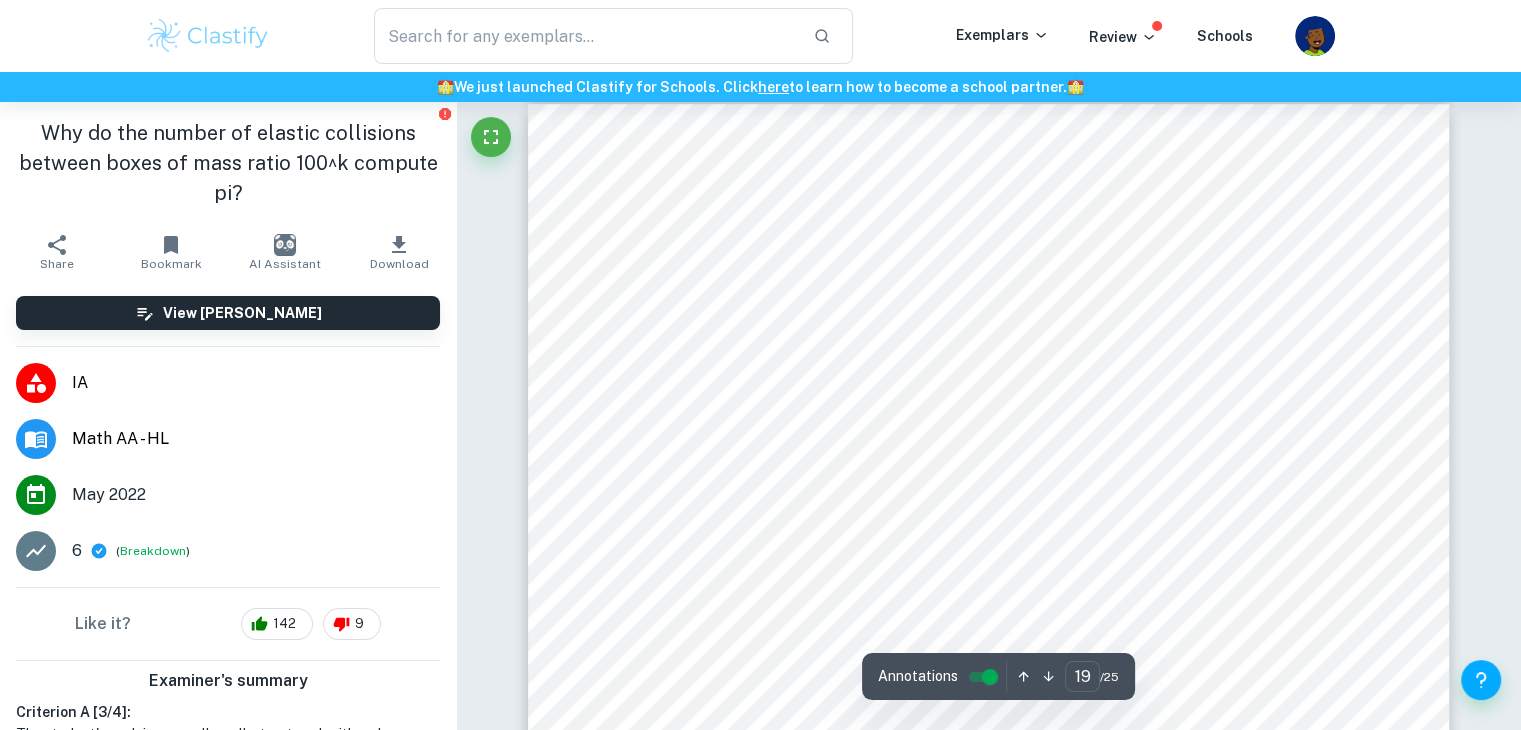 type on "18" 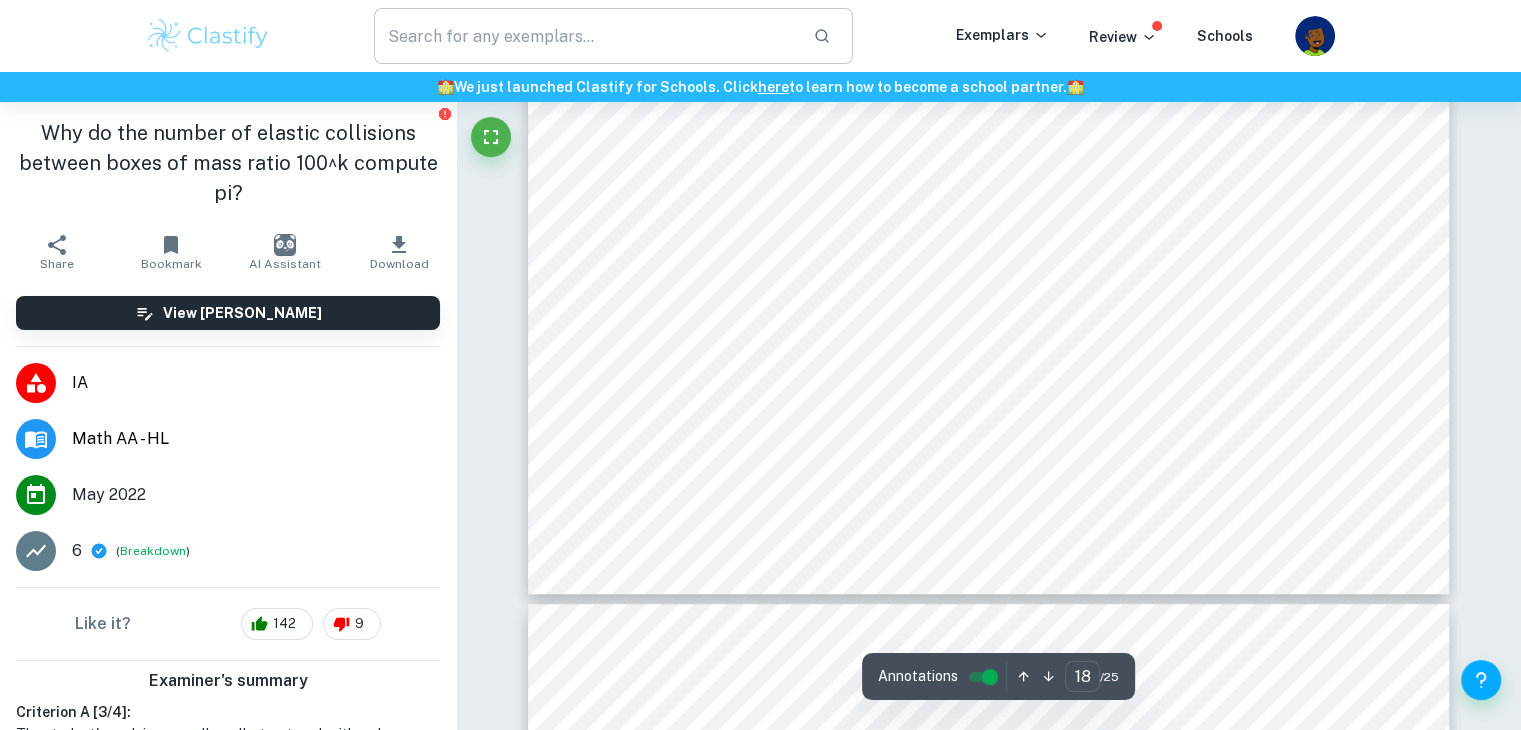 scroll, scrollTop: 23200, scrollLeft: 0, axis: vertical 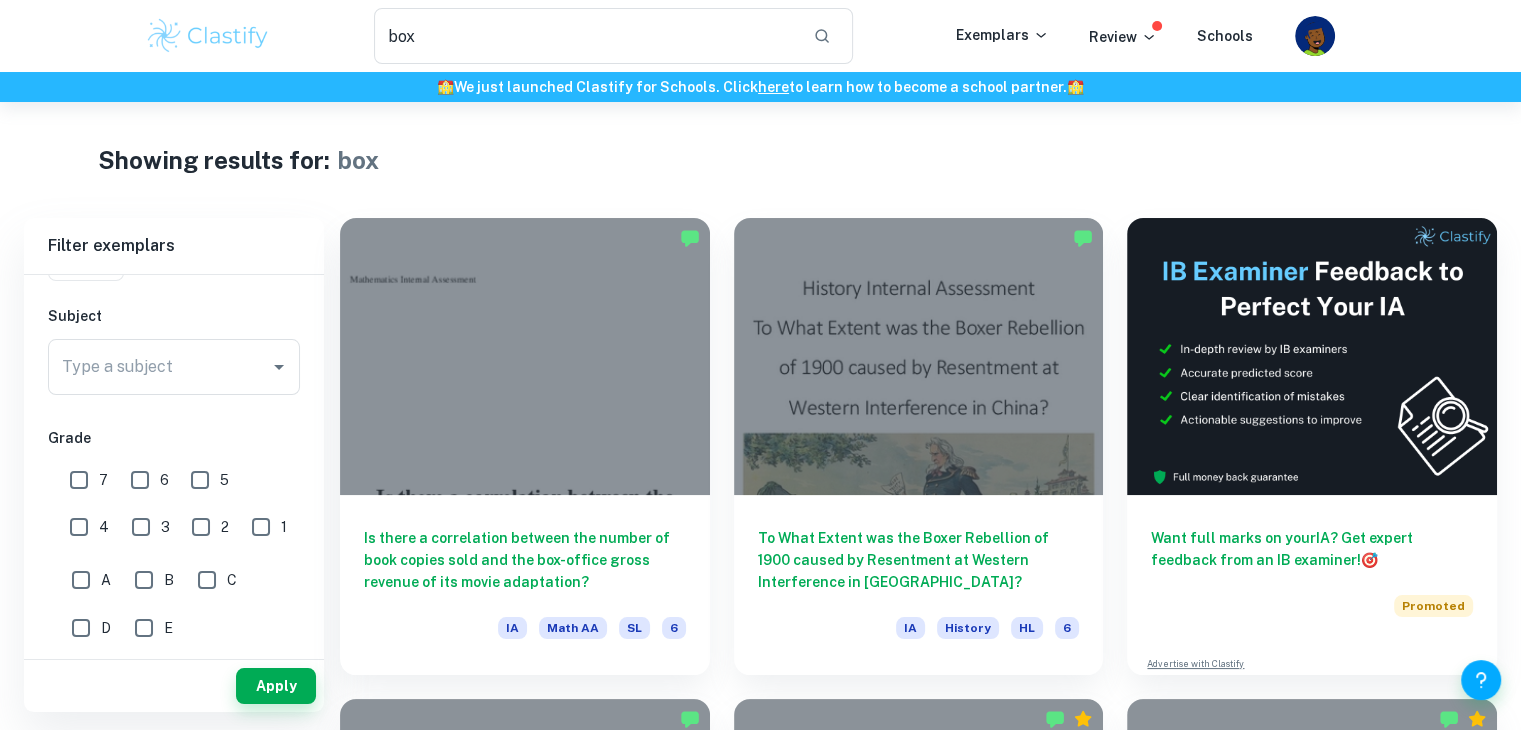 click on "Type a subject Type a subject" at bounding box center (174, 367) 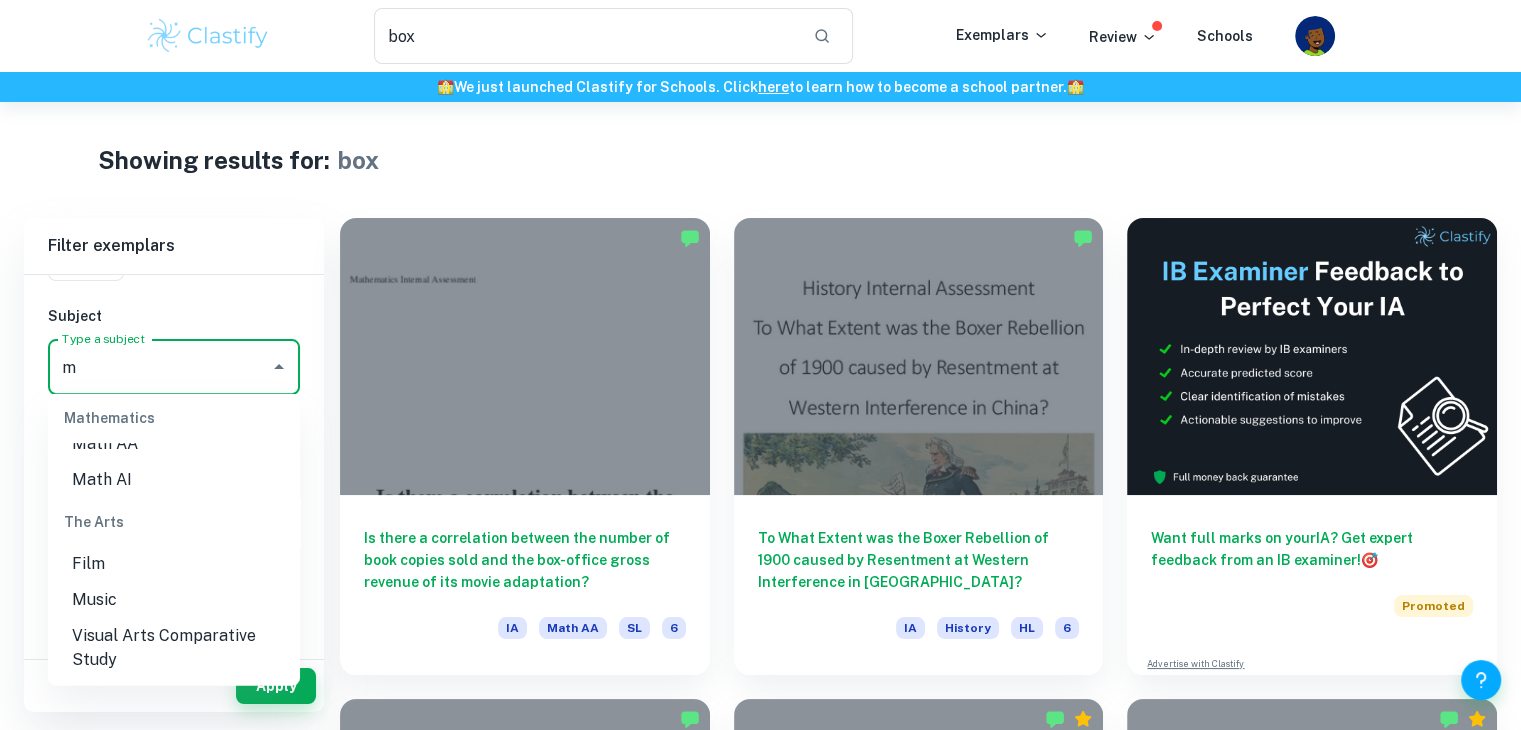 scroll, scrollTop: 0, scrollLeft: 0, axis: both 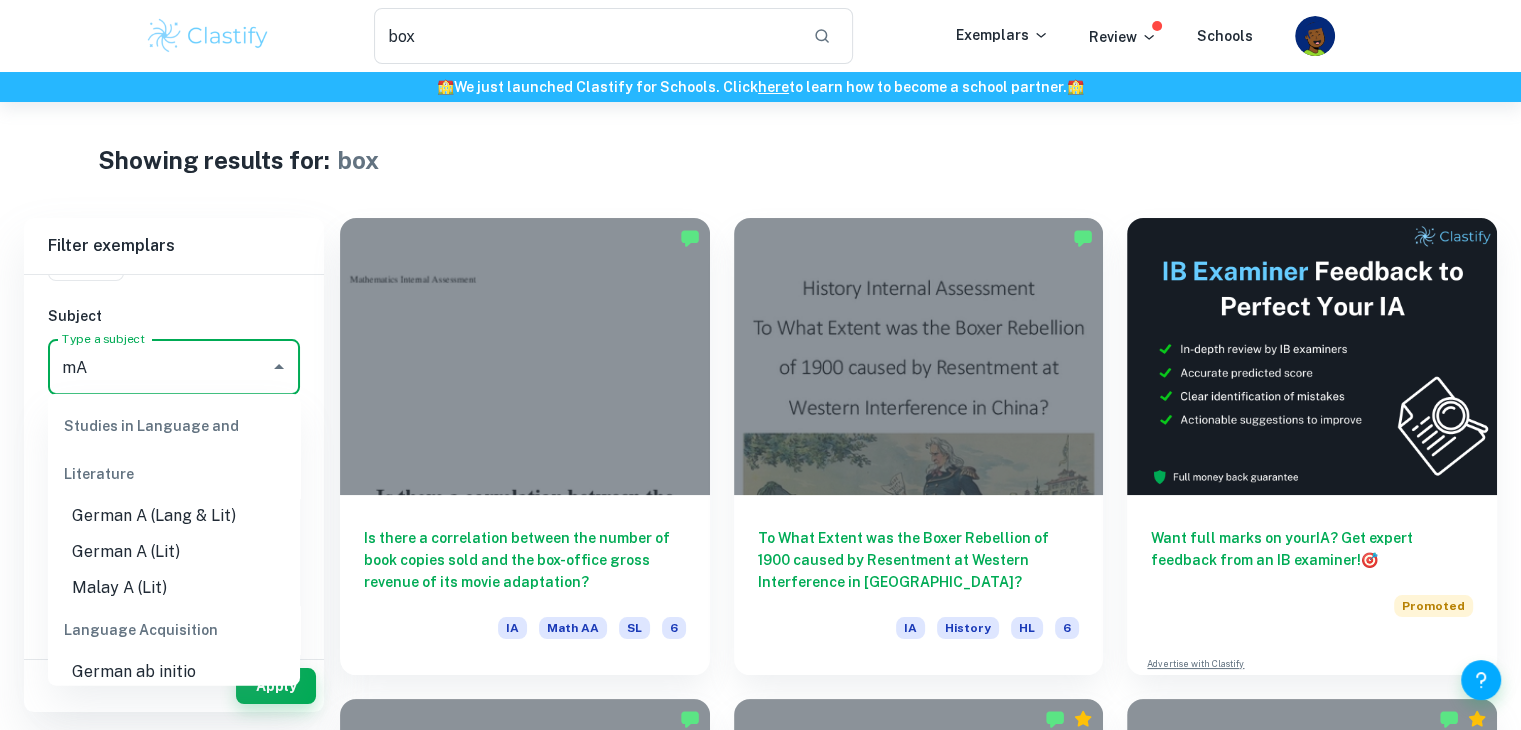 type on "m" 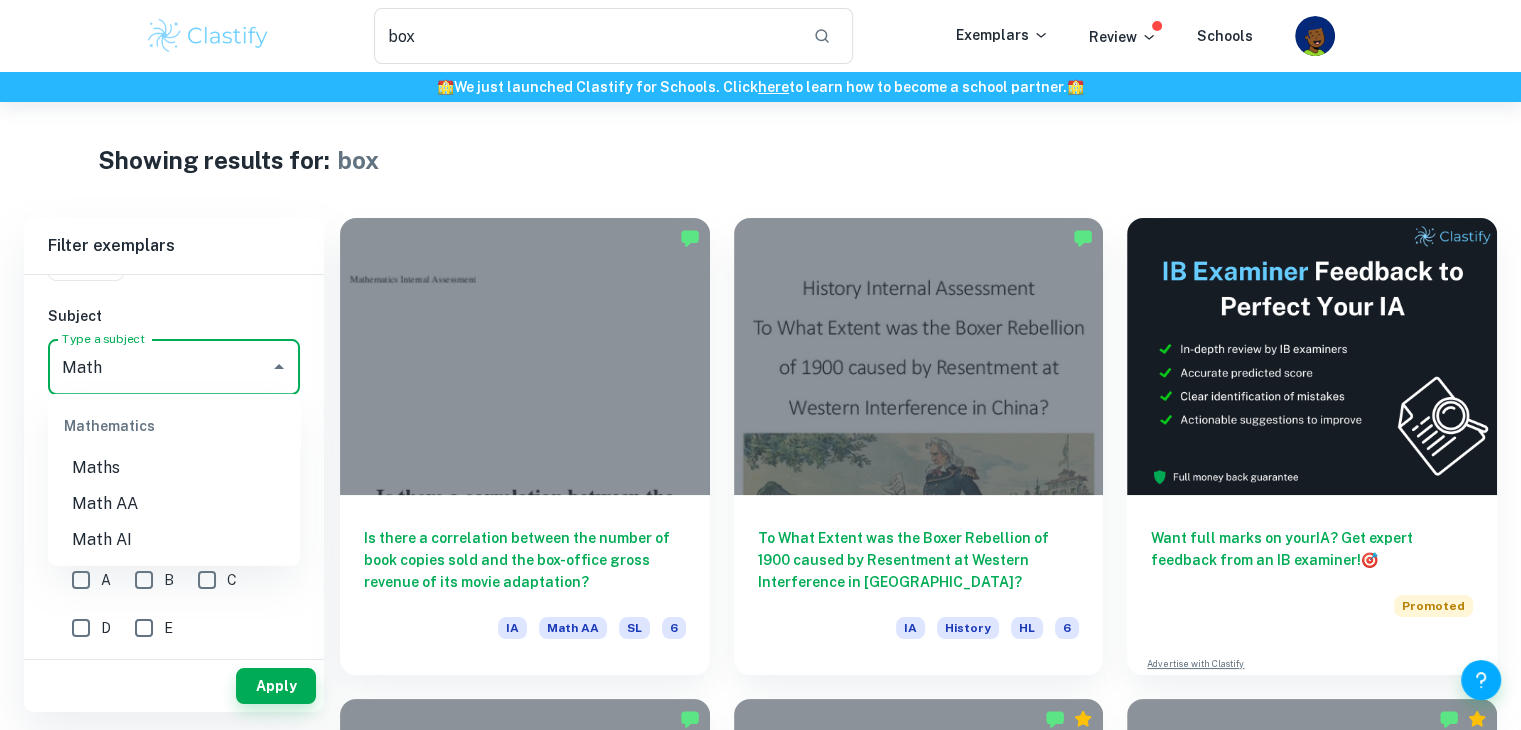 click on "Math AA" at bounding box center [174, 504] 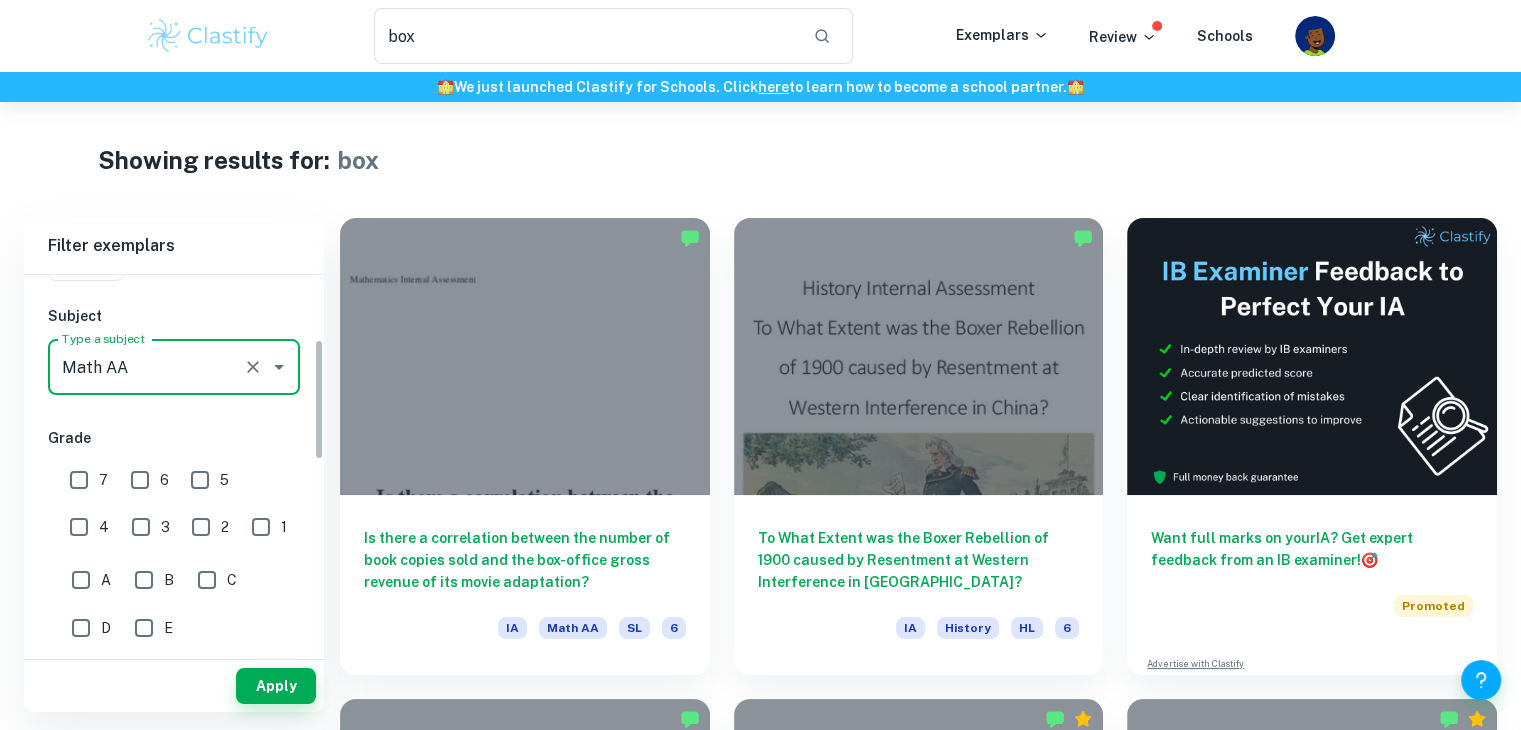 type on "Math AA" 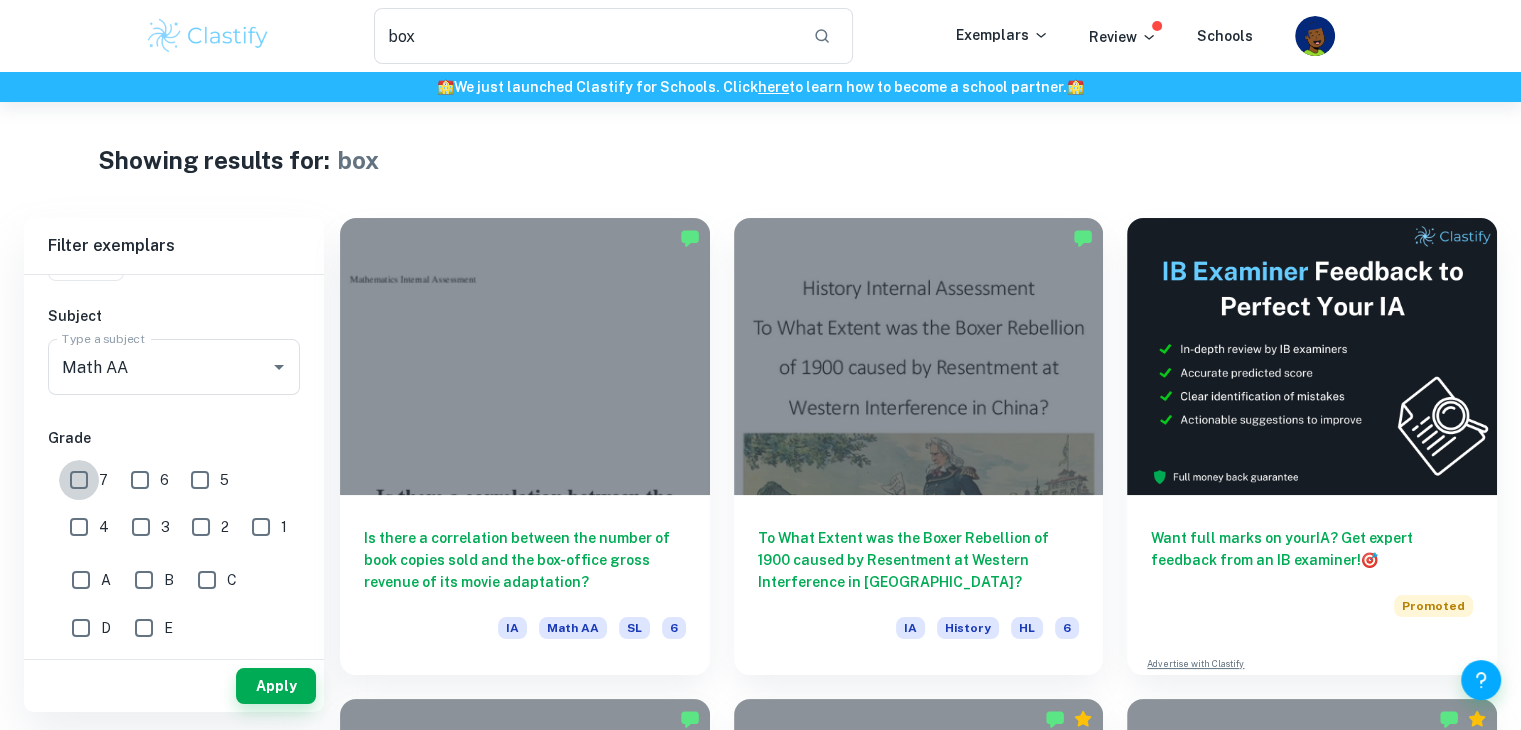click on "7" at bounding box center (79, 480) 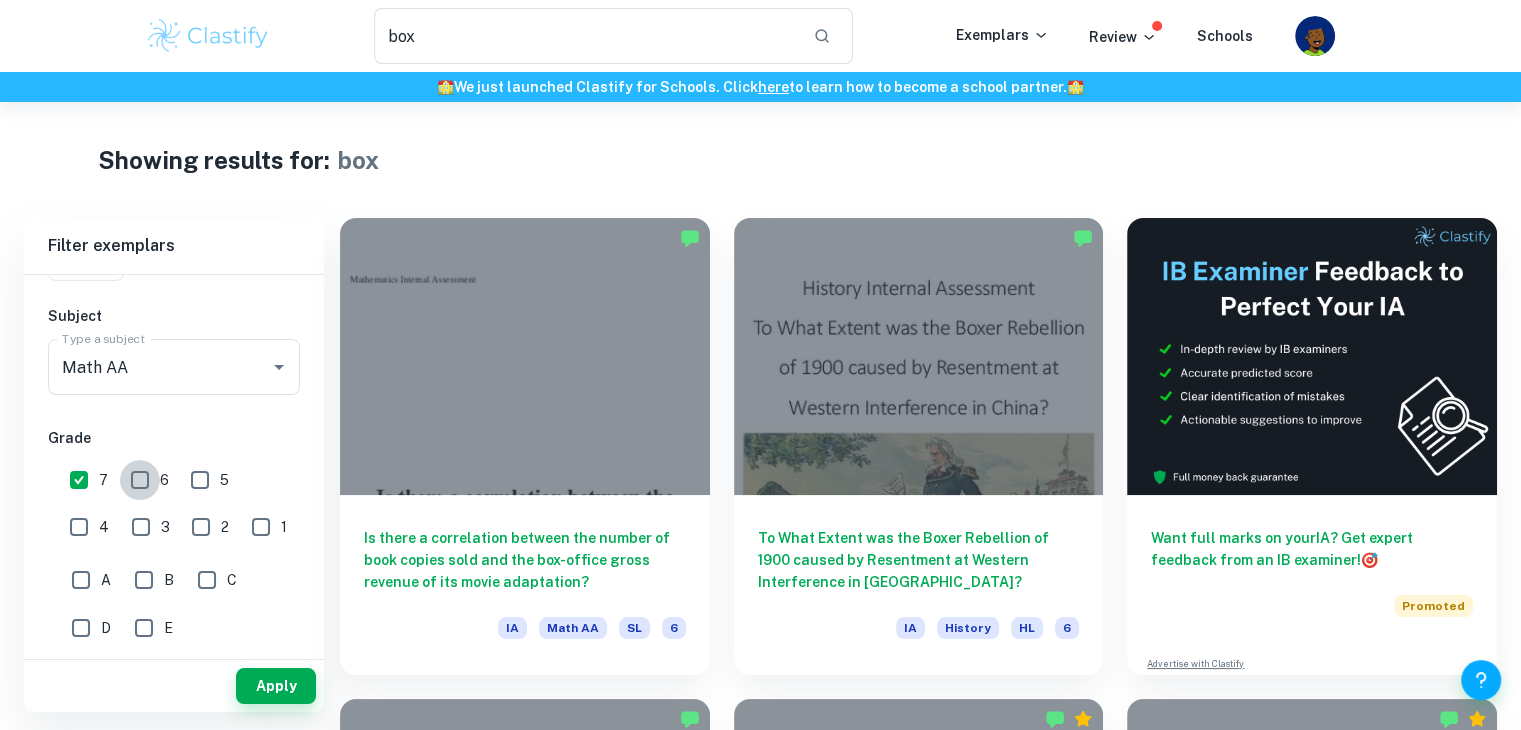 drag, startPoint x: 145, startPoint y: 485, endPoint x: 182, endPoint y: 487, distance: 37.054016 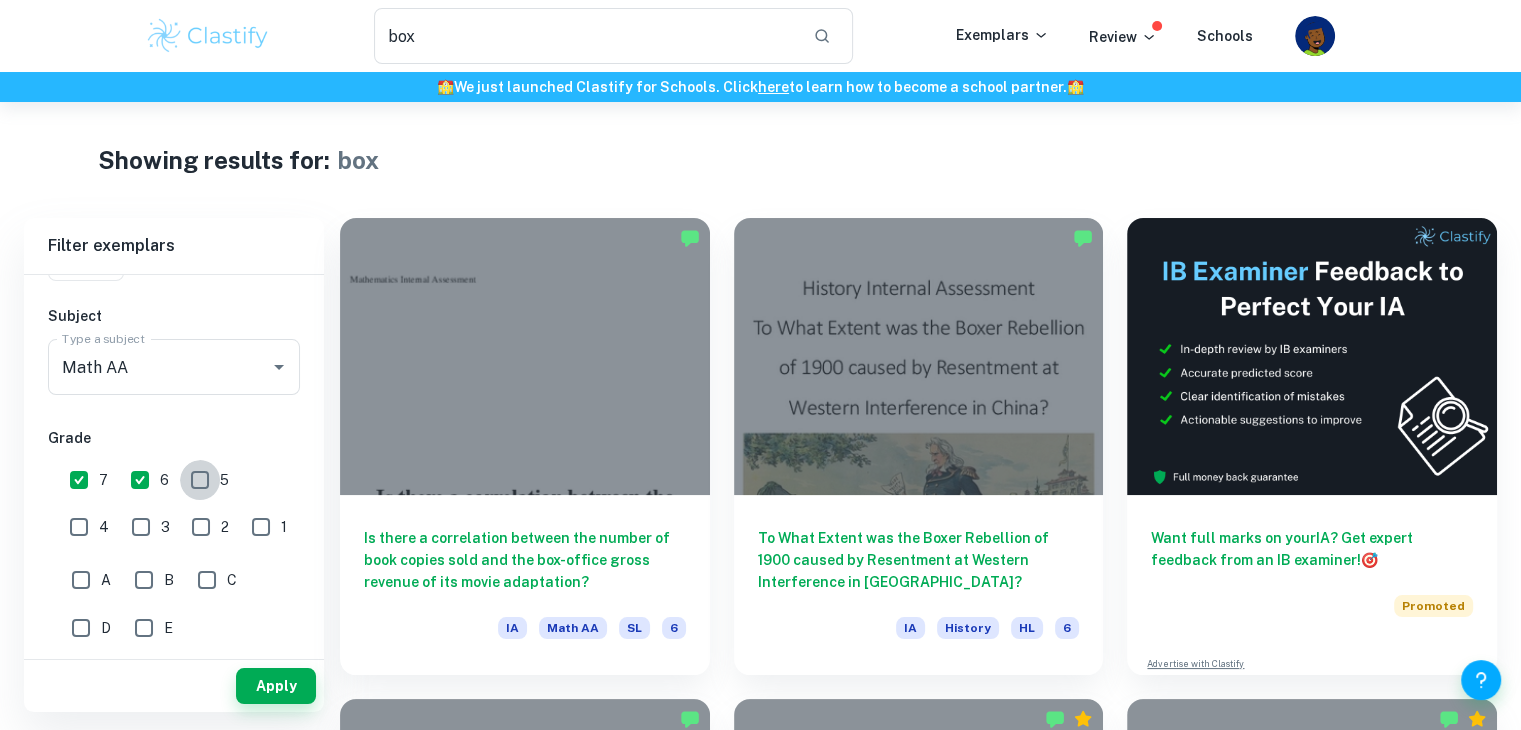 click on "5" at bounding box center (200, 480) 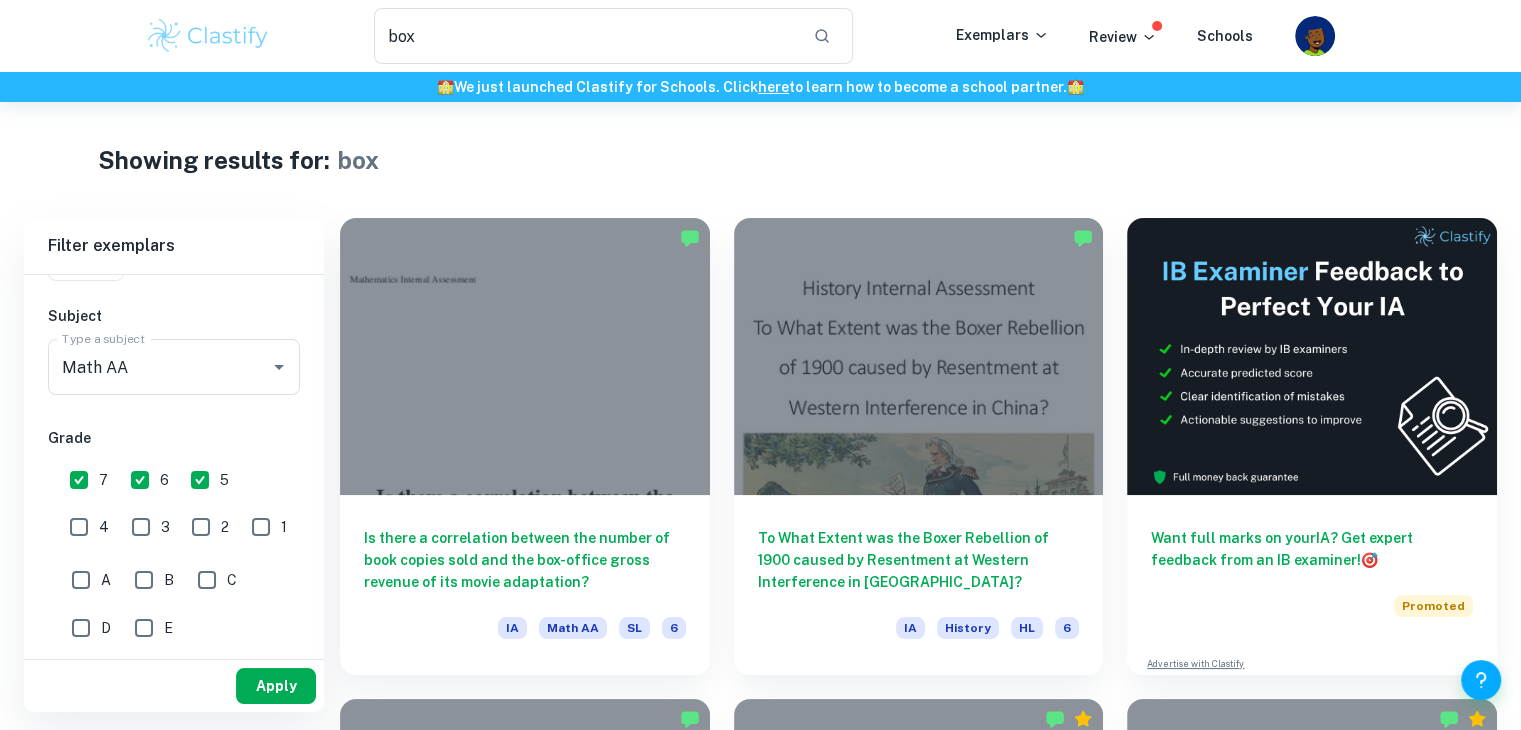 click on "Apply" at bounding box center (276, 686) 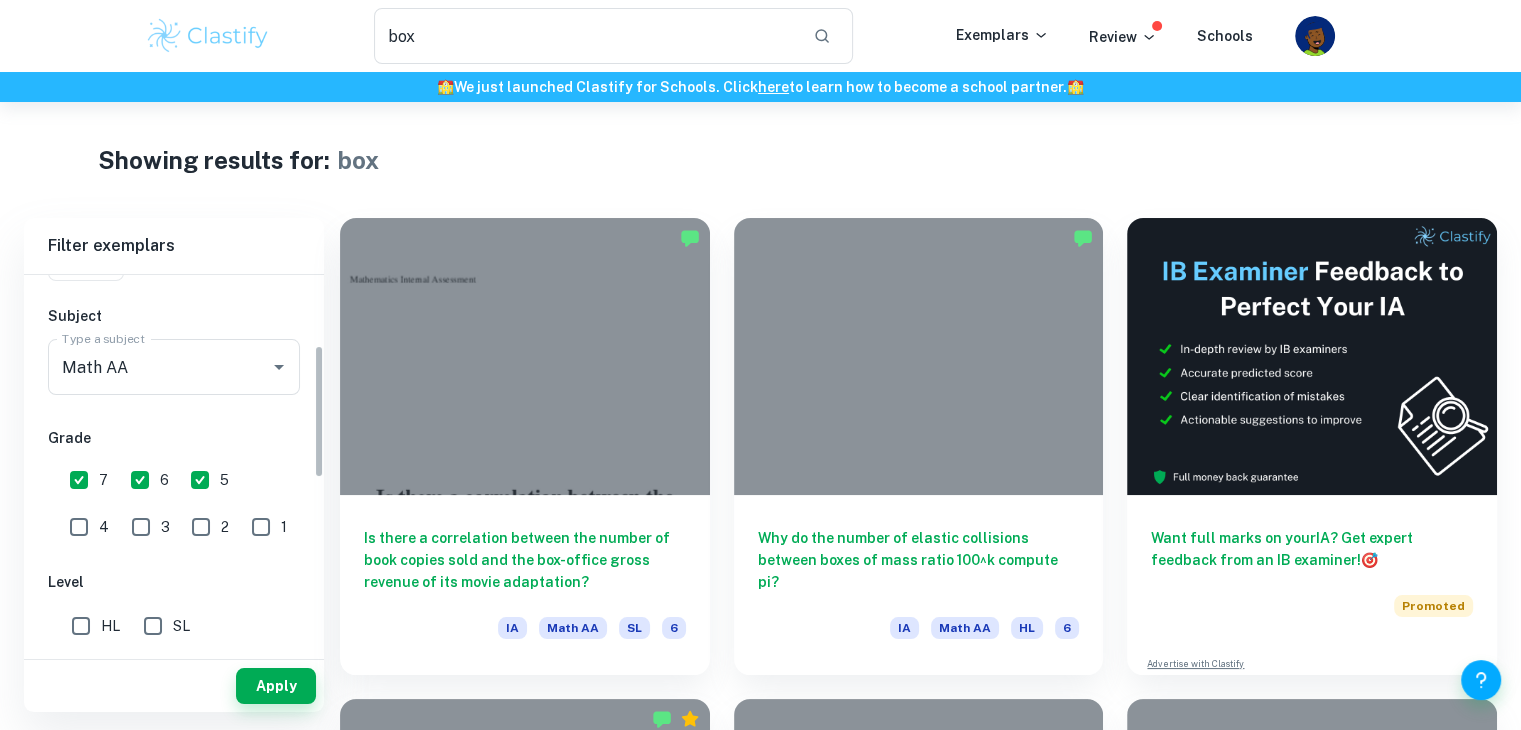click on "HL" at bounding box center [81, 626] 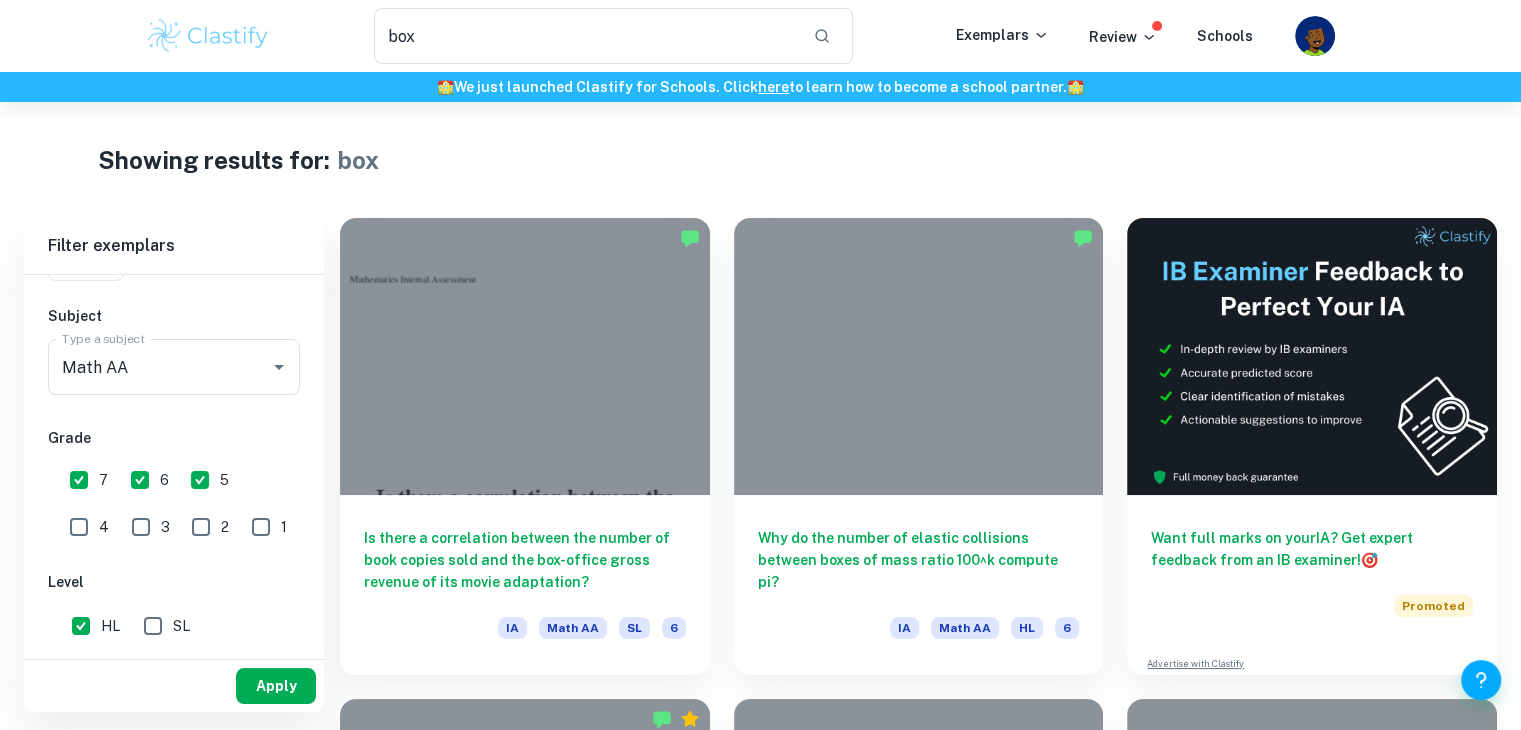 click on "Apply" at bounding box center (276, 686) 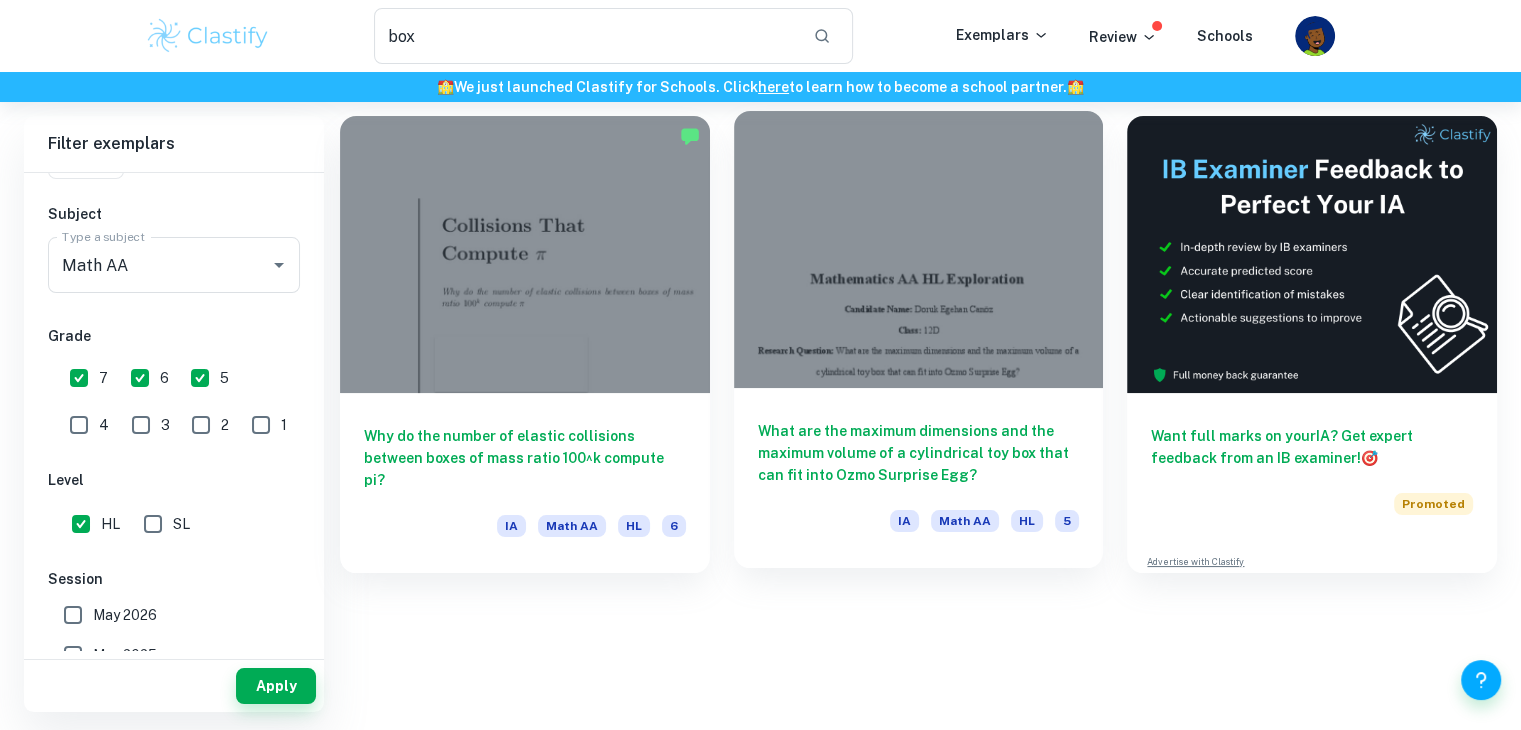 scroll, scrollTop: 0, scrollLeft: 0, axis: both 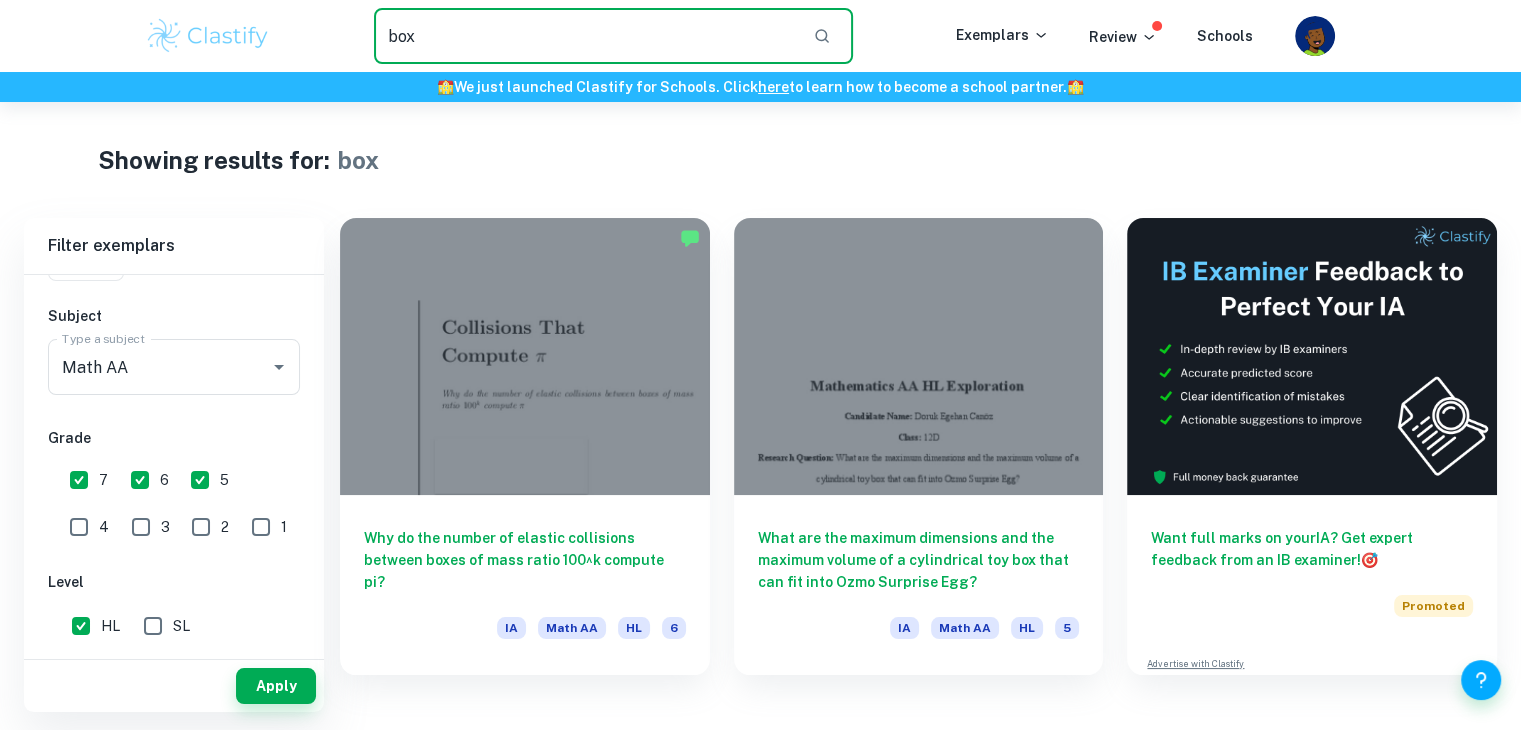 drag, startPoint x: 664, startPoint y: 42, endPoint x: 267, endPoint y: 45, distance: 397.01132 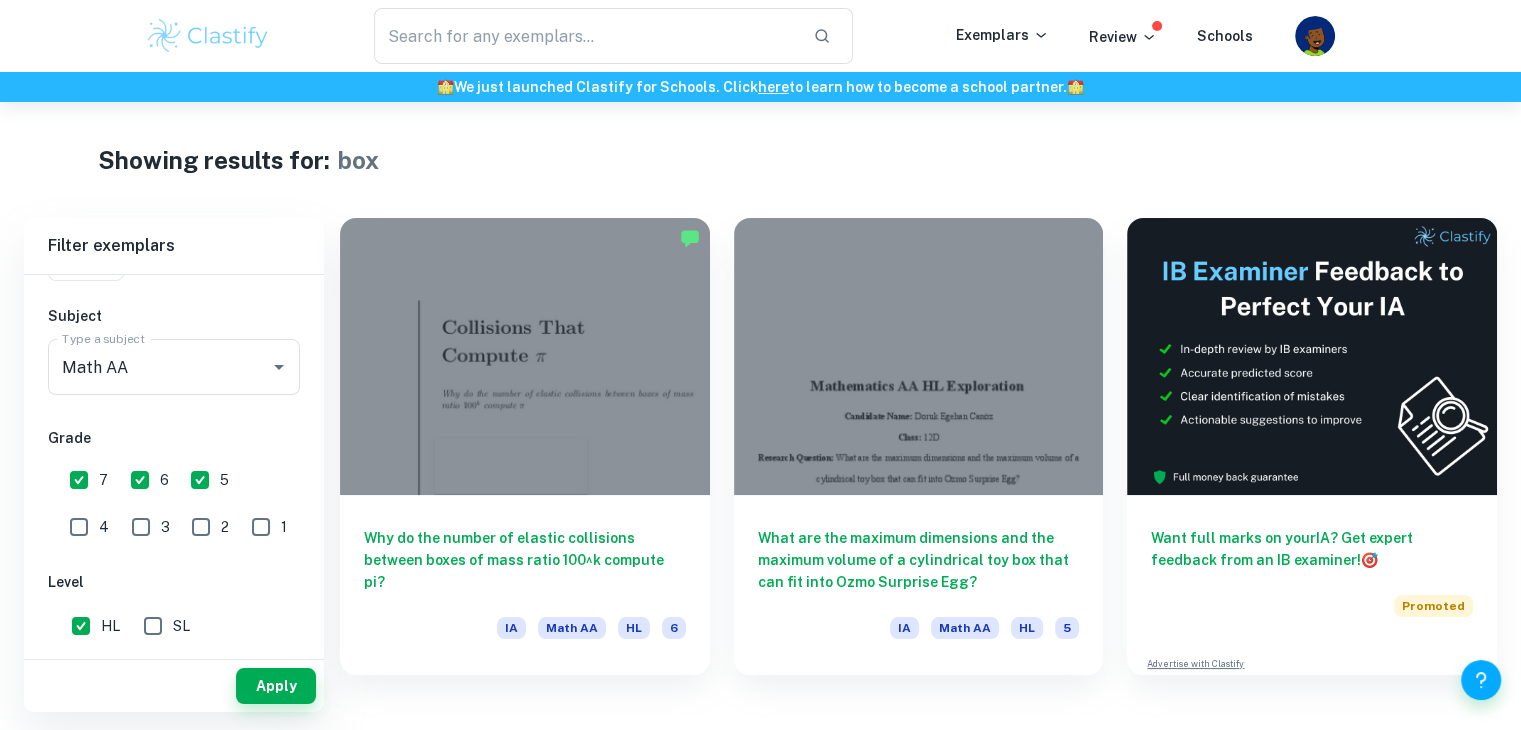 type on "why does boxes" 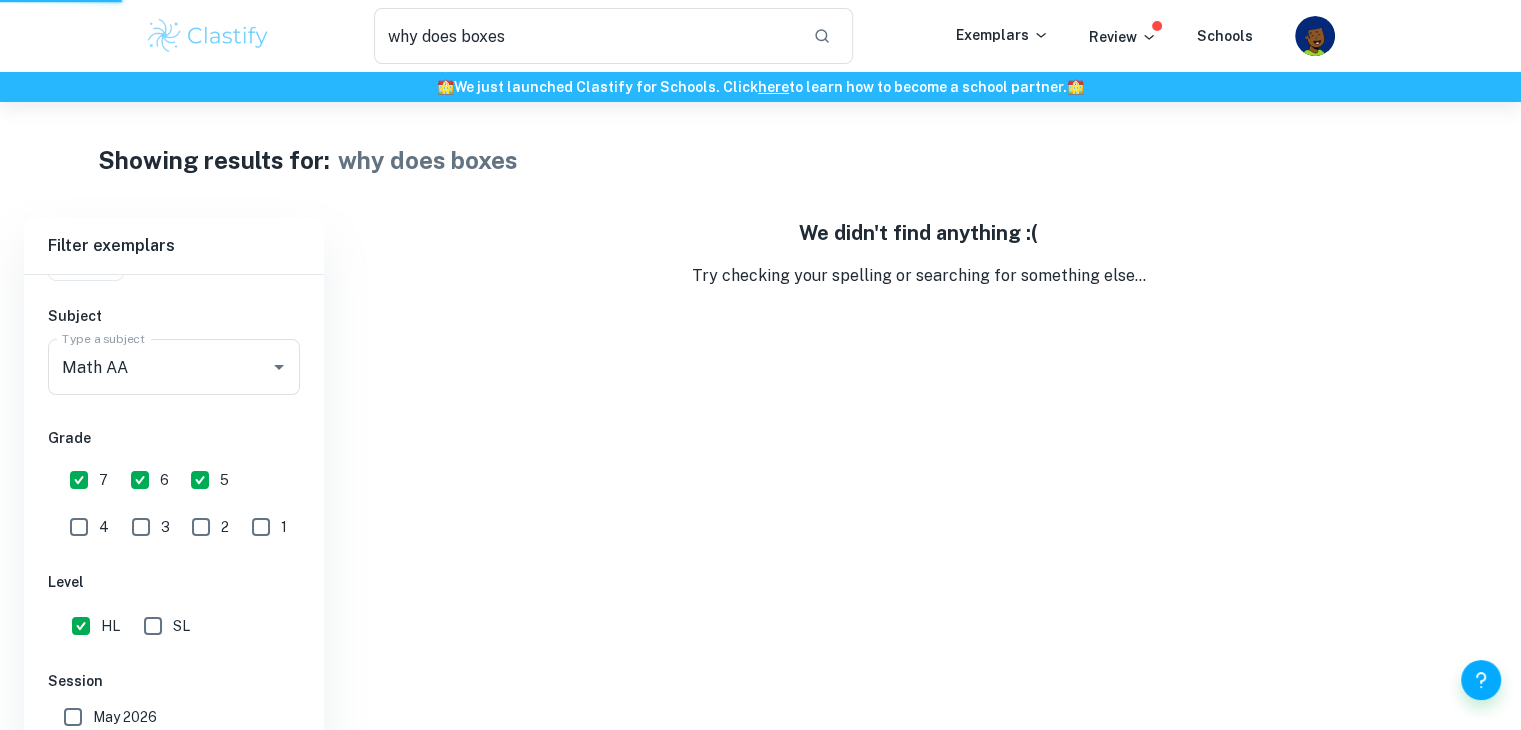scroll, scrollTop: 102, scrollLeft: 0, axis: vertical 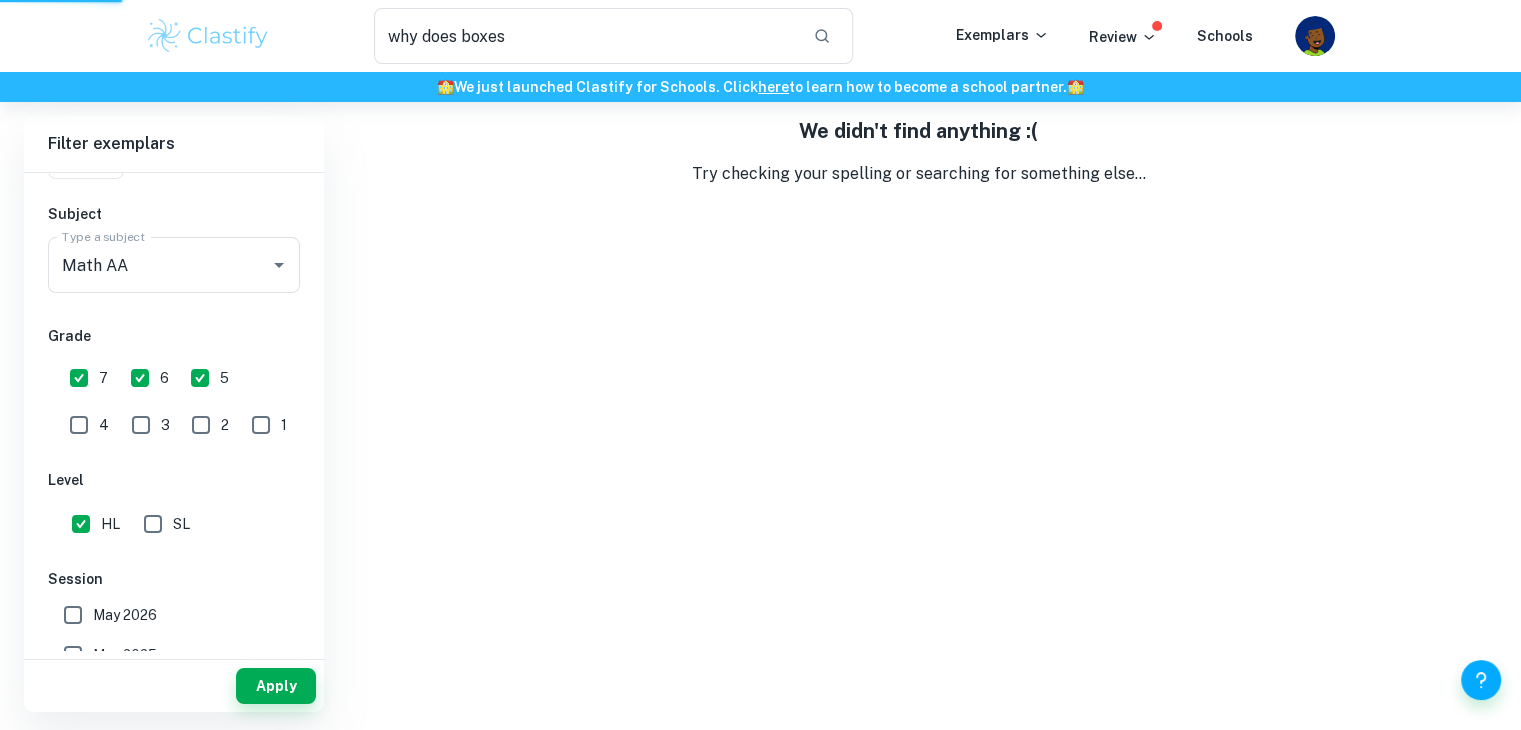 type 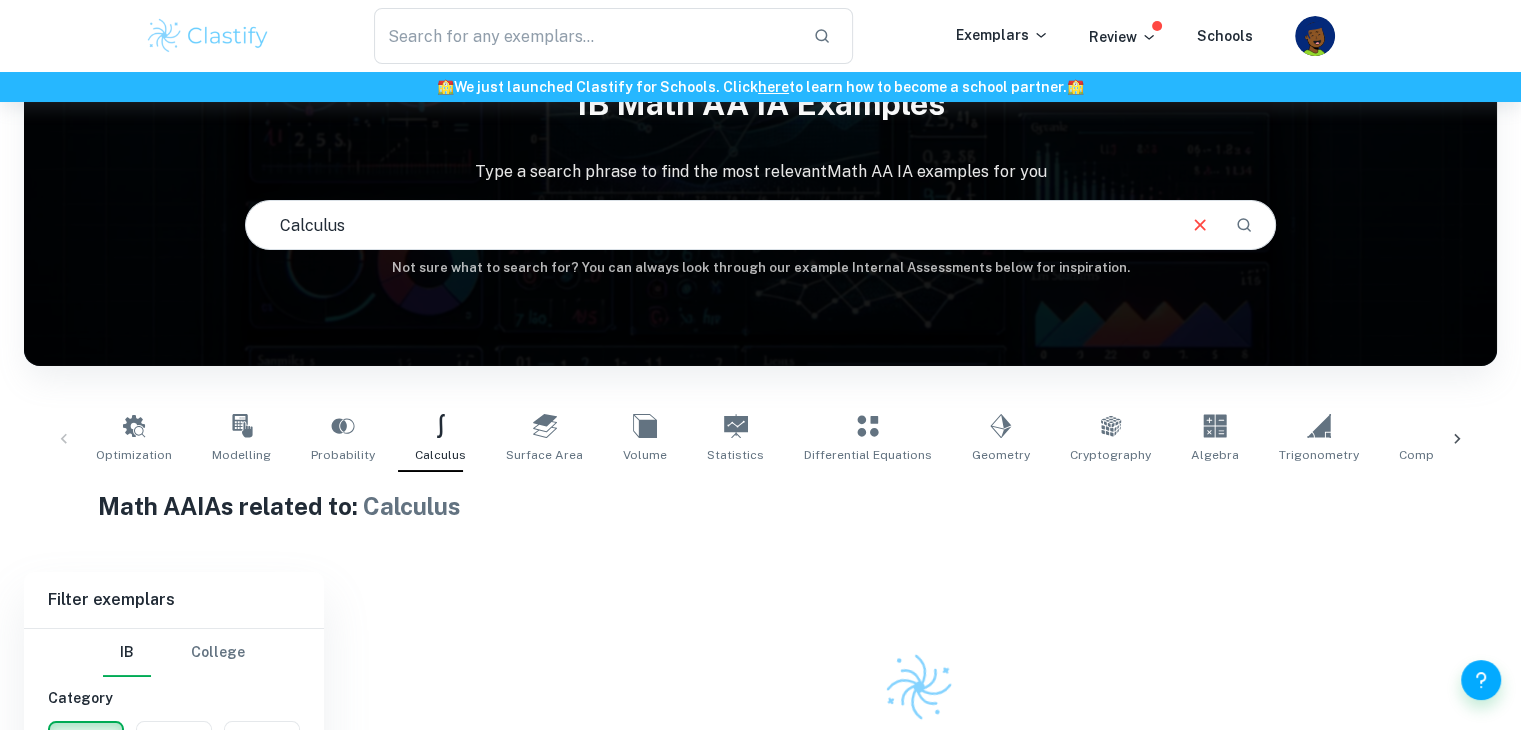 scroll, scrollTop: 0, scrollLeft: 0, axis: both 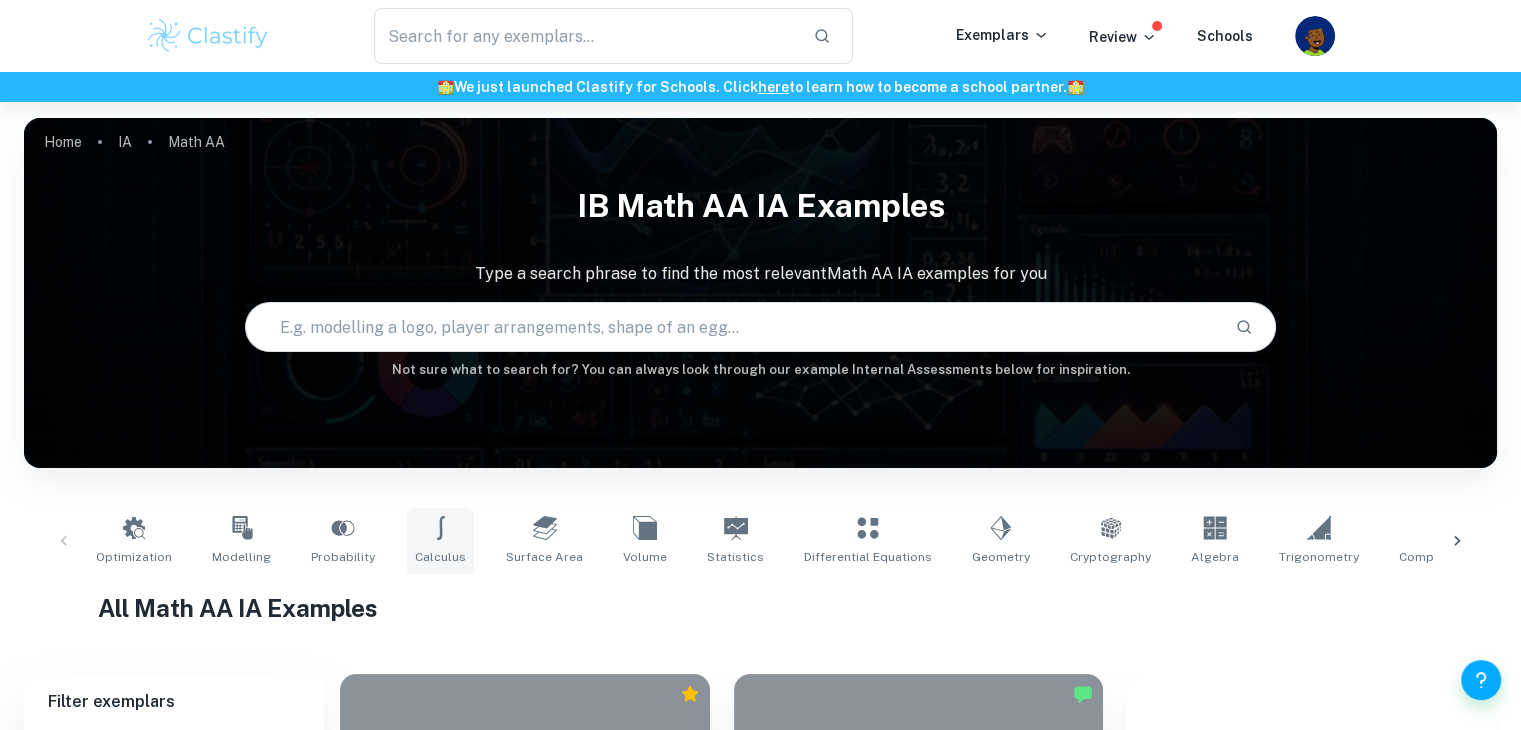 click 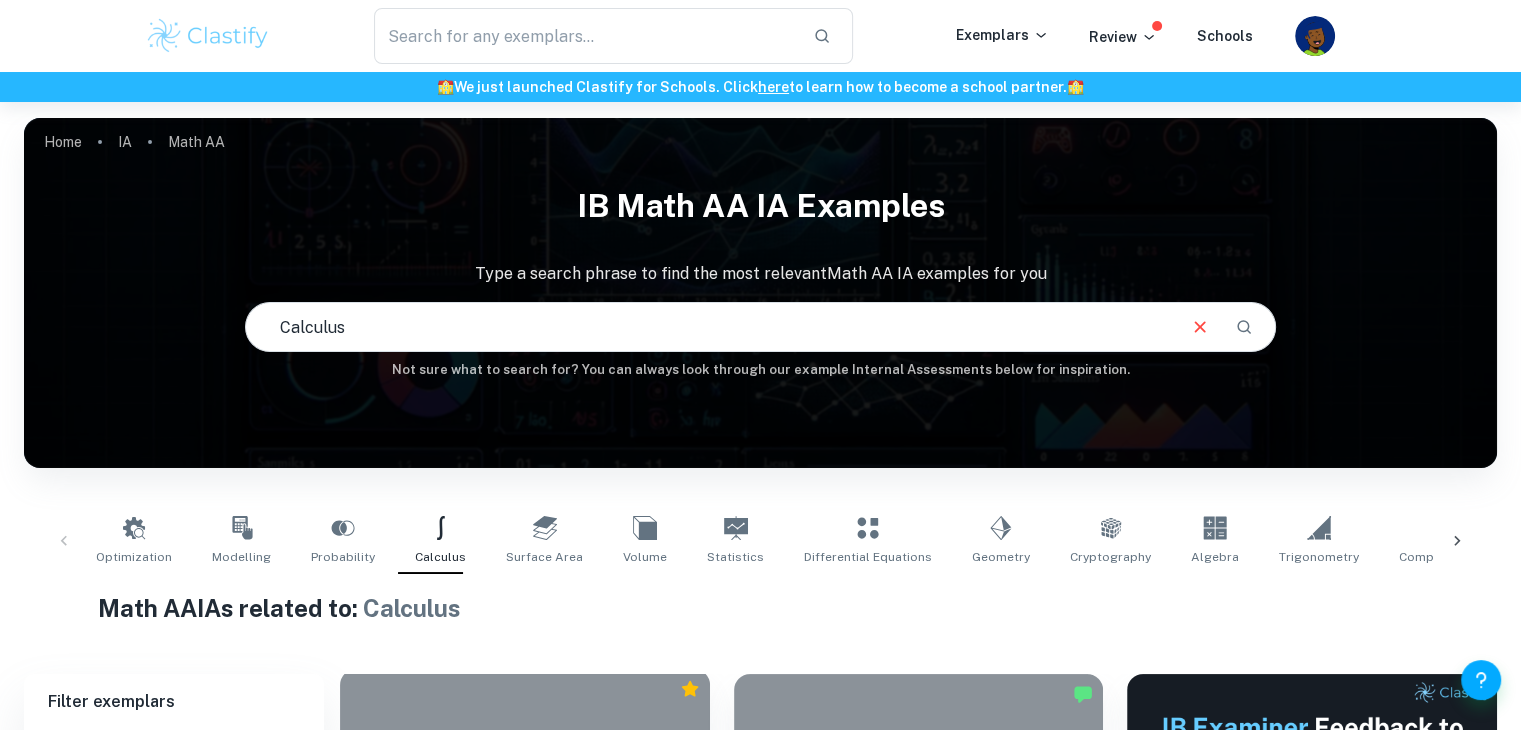 scroll, scrollTop: 444, scrollLeft: 0, axis: vertical 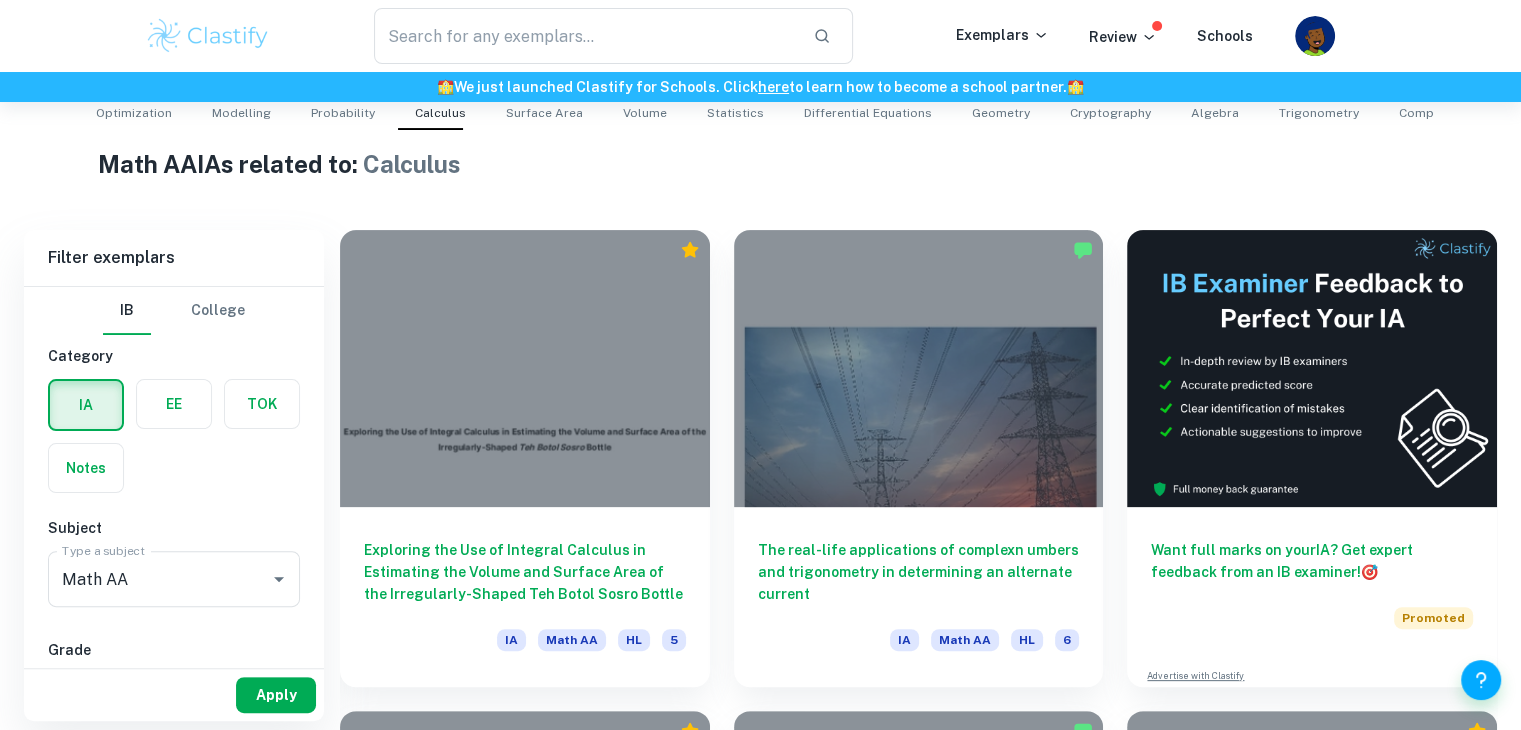 click on "Apply" at bounding box center (276, 695) 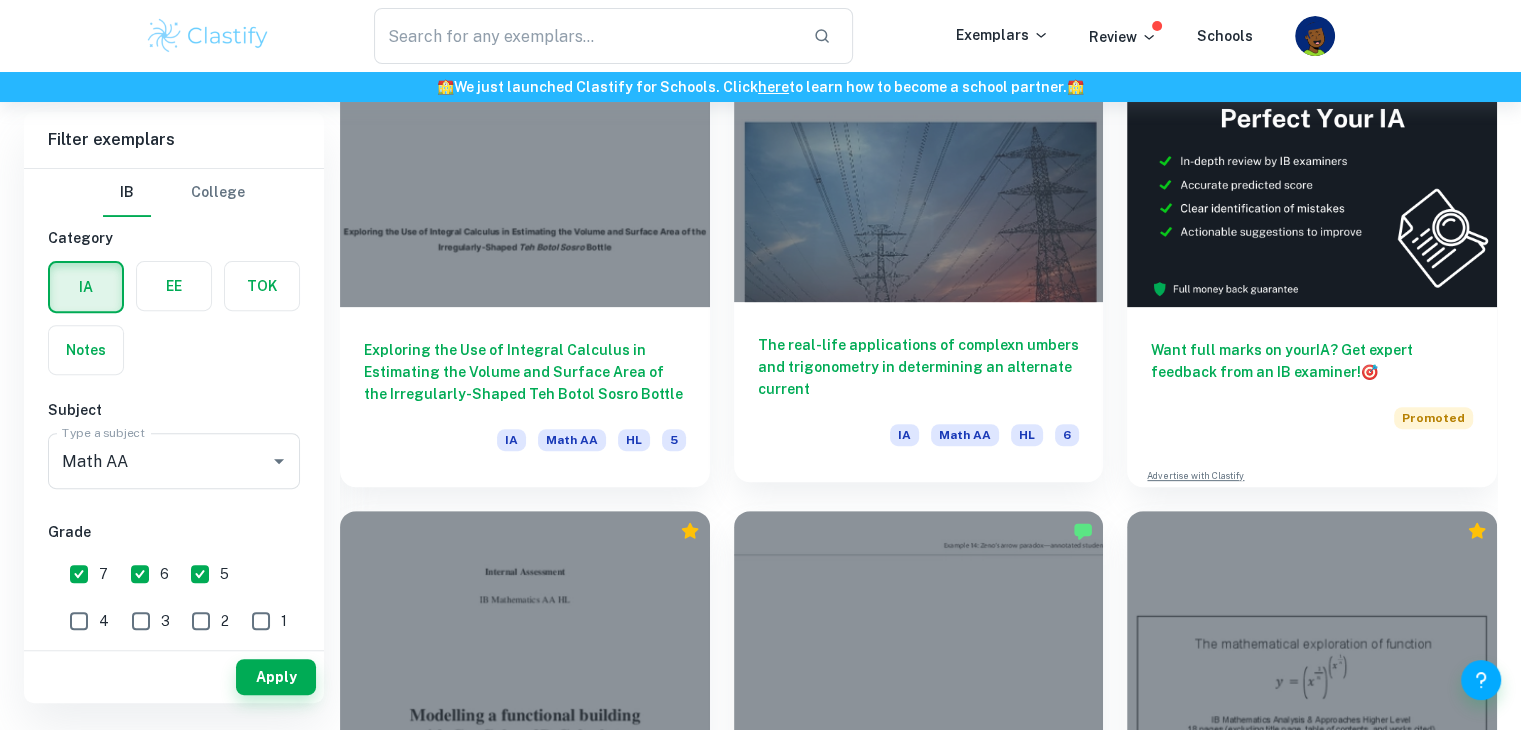 scroll, scrollTop: 544, scrollLeft: 0, axis: vertical 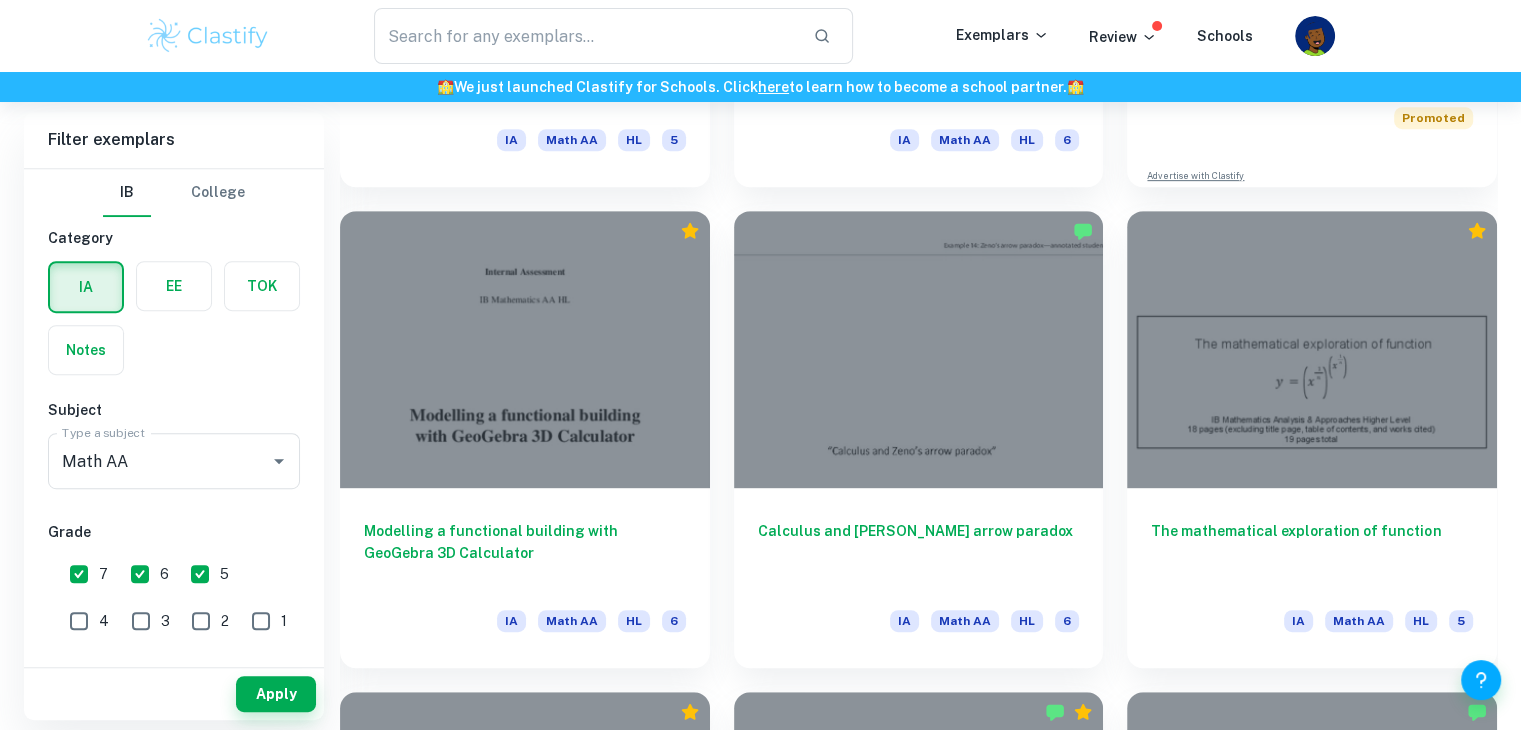 drag, startPoint x: 868, startPoint y: 513, endPoint x: 729, endPoint y: 306, distance: 249.33913 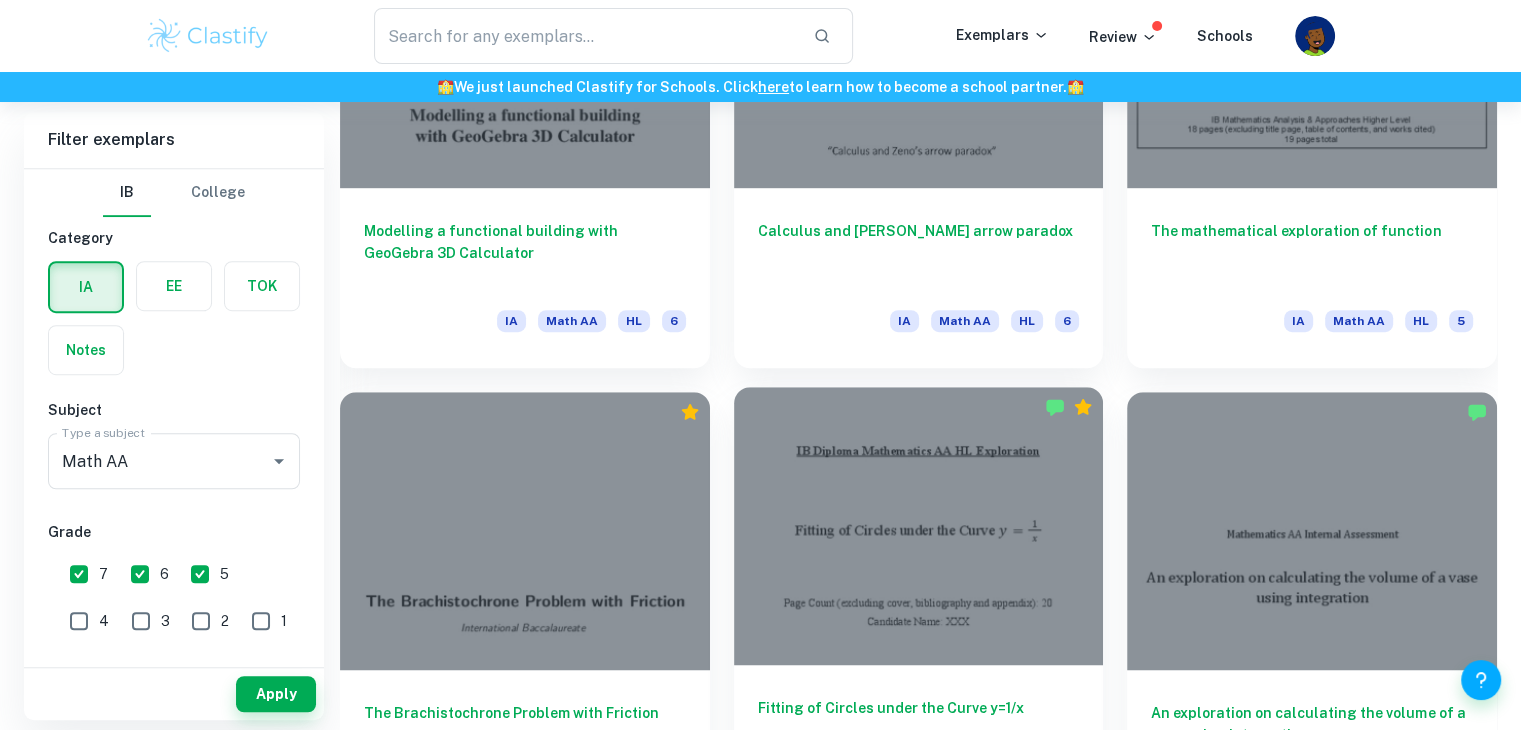 scroll, scrollTop: 1544, scrollLeft: 0, axis: vertical 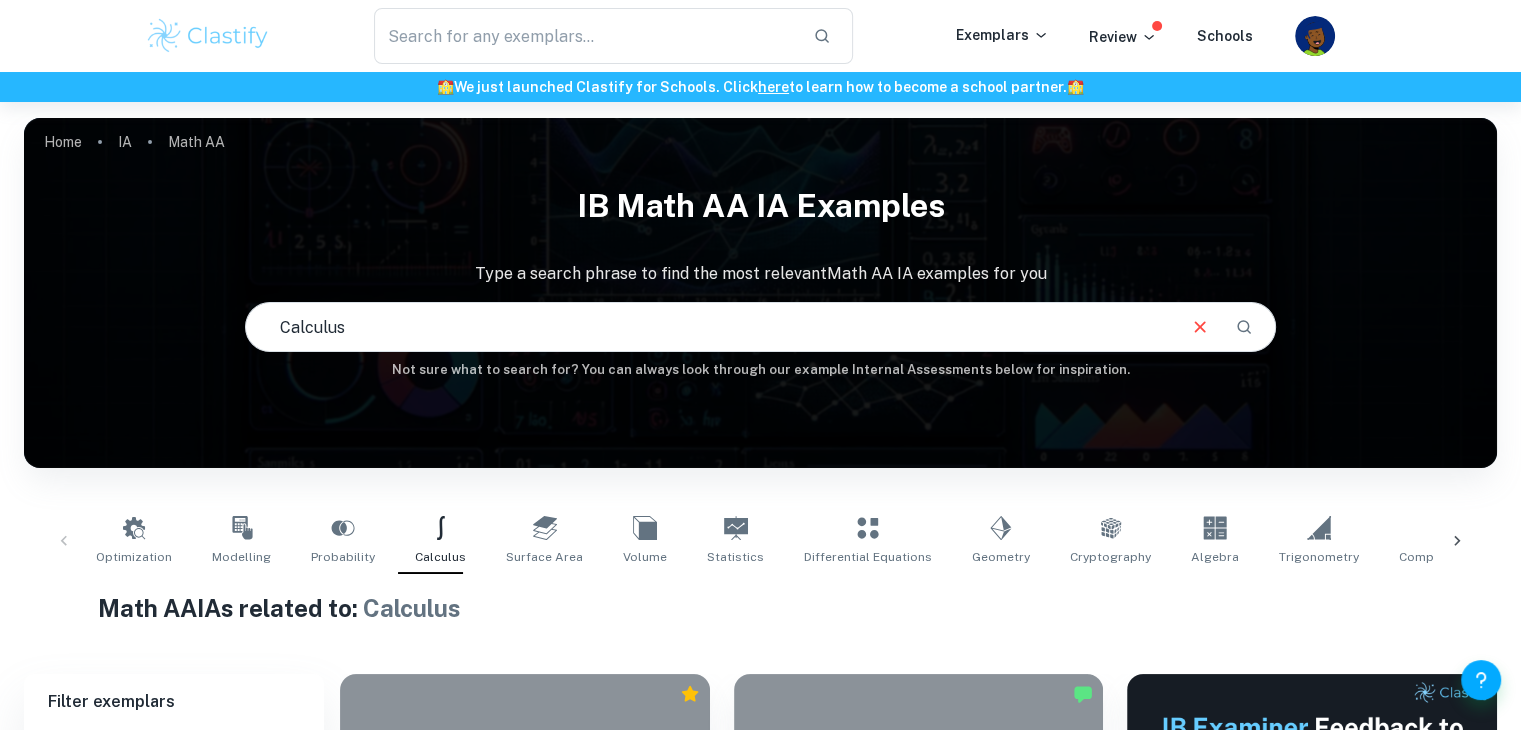 click on "Optimization Modelling Probability Calculus Surface Area Volume Statistics Differential Equations Geometry Cryptography Algebra Trigonometry Complex Numbers Kinematics Functions Correlation" at bounding box center [760, 541] 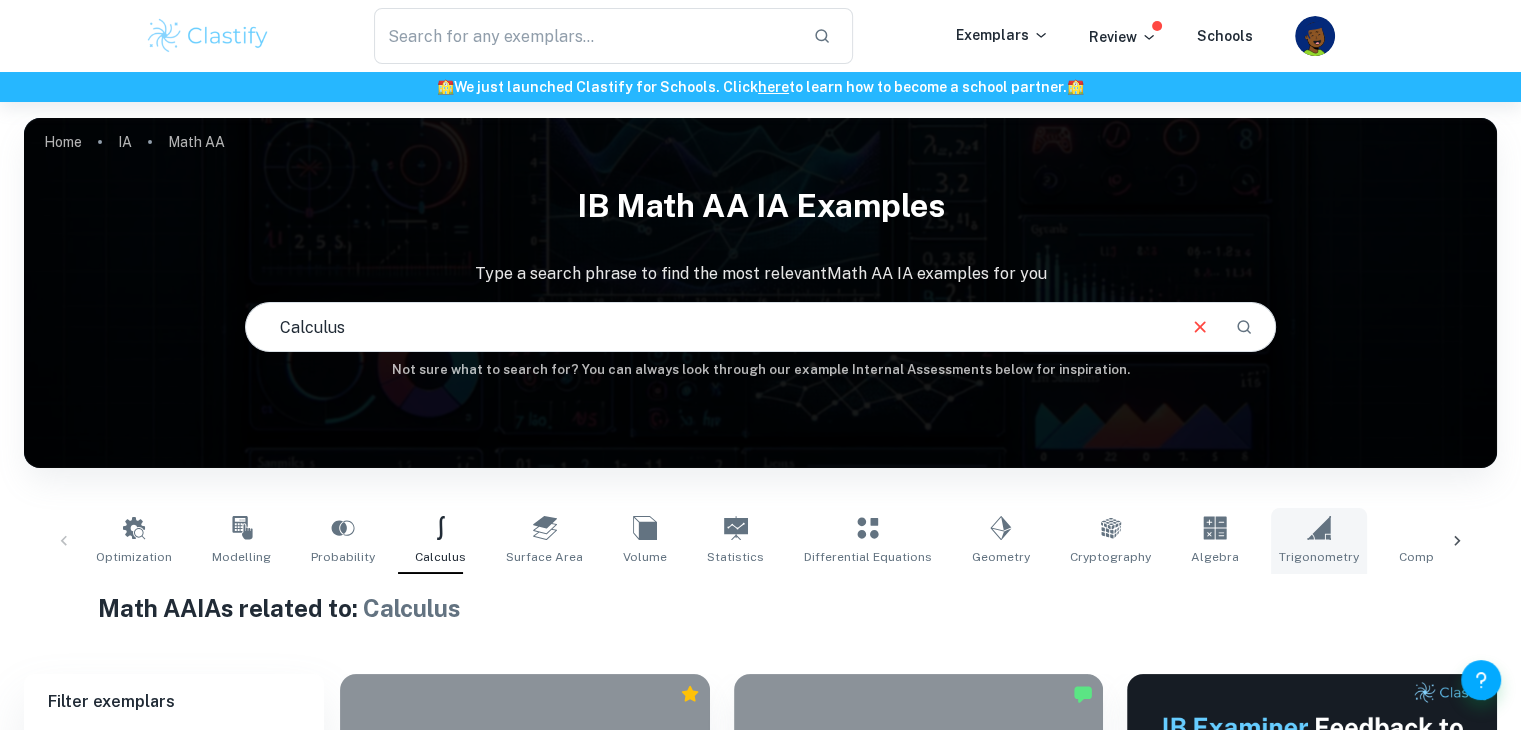 click on "Trigonometry" at bounding box center [1319, 541] 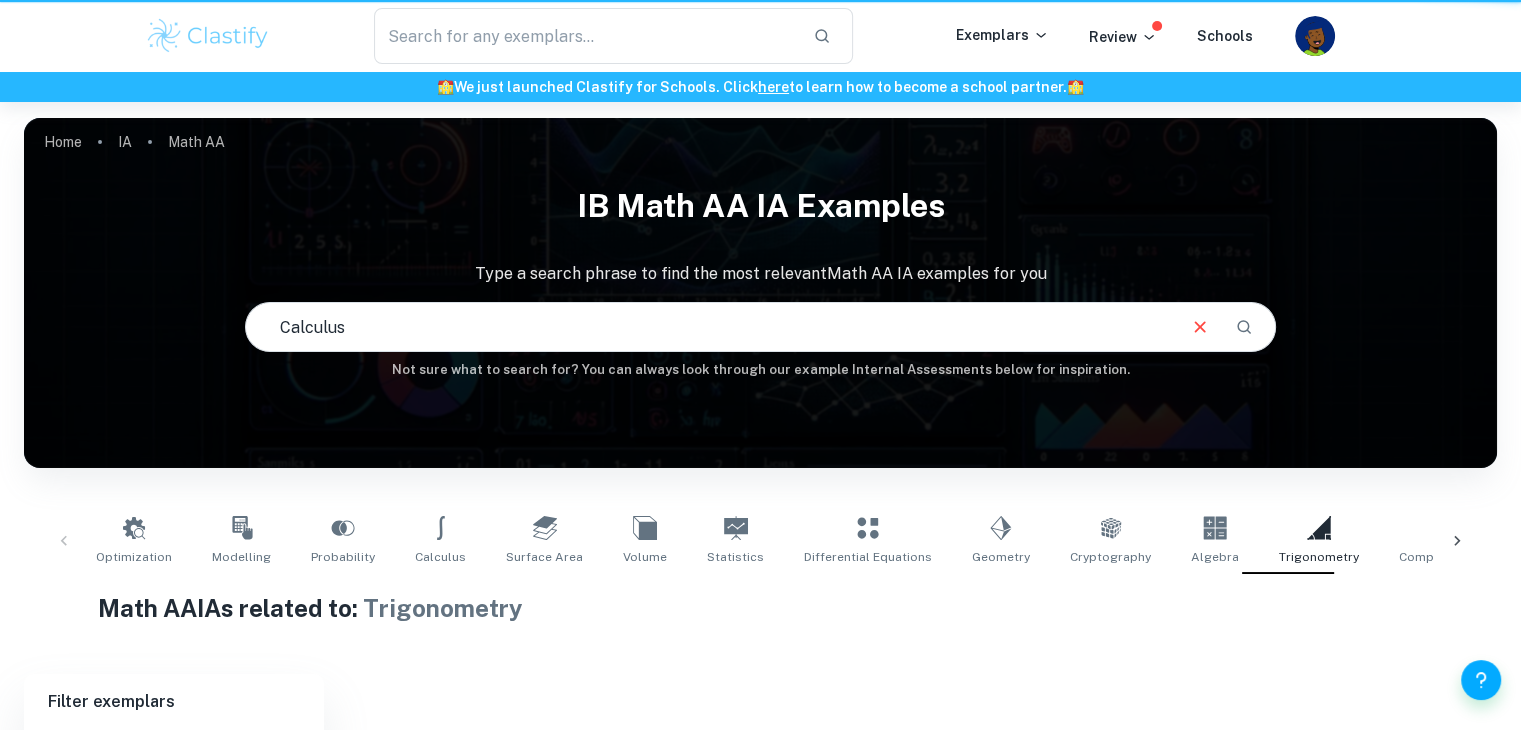 type on "Trigonometry" 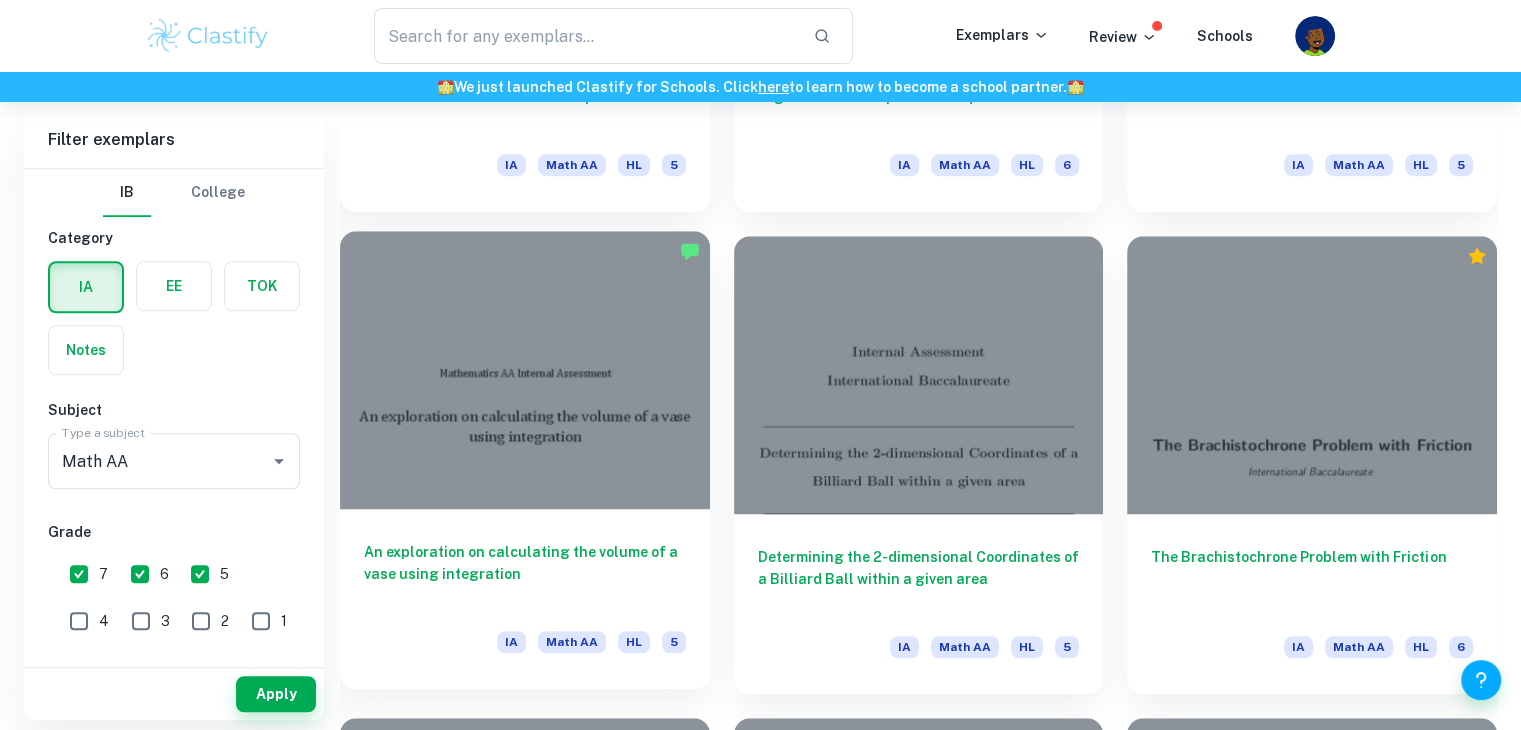 scroll, scrollTop: 2000, scrollLeft: 0, axis: vertical 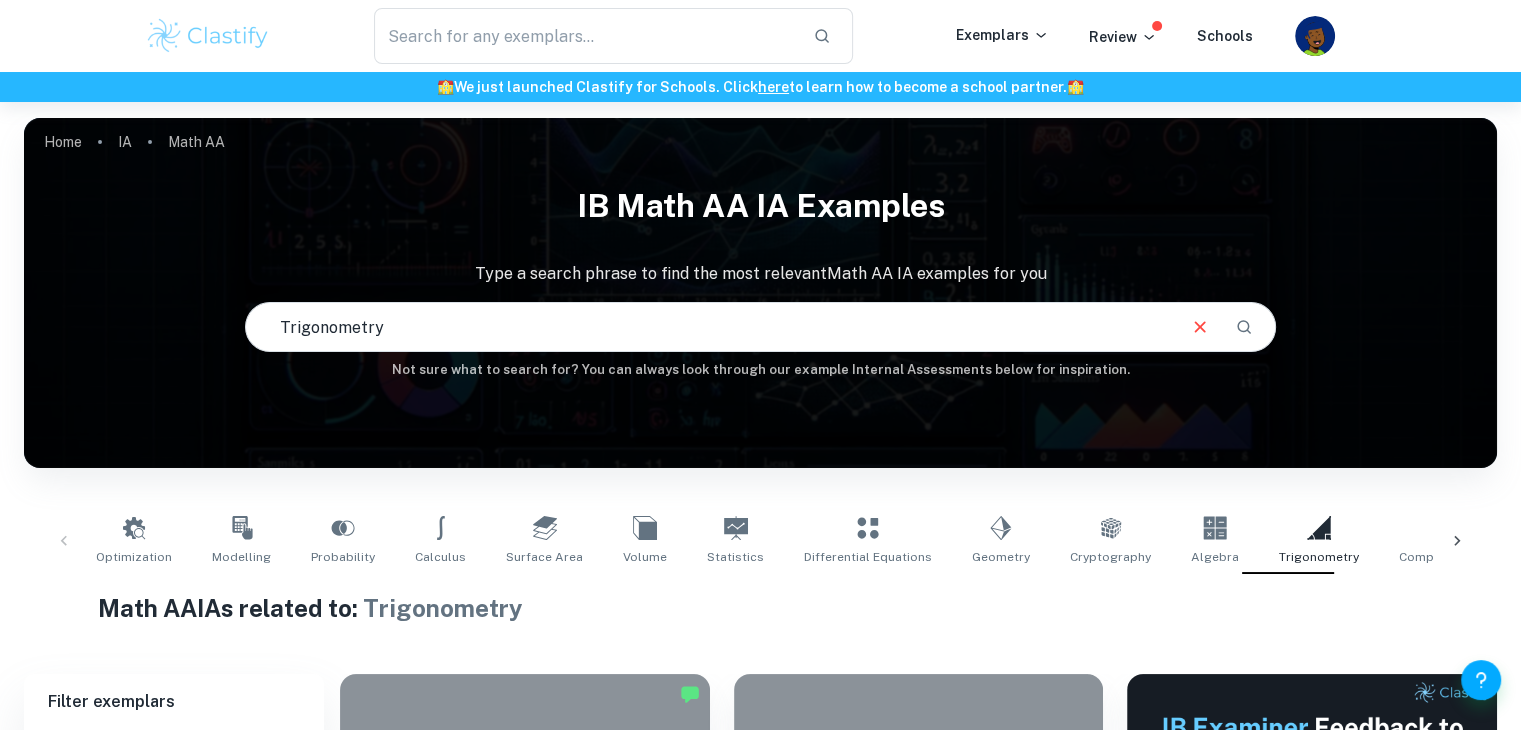 click at bounding box center [1457, 541] 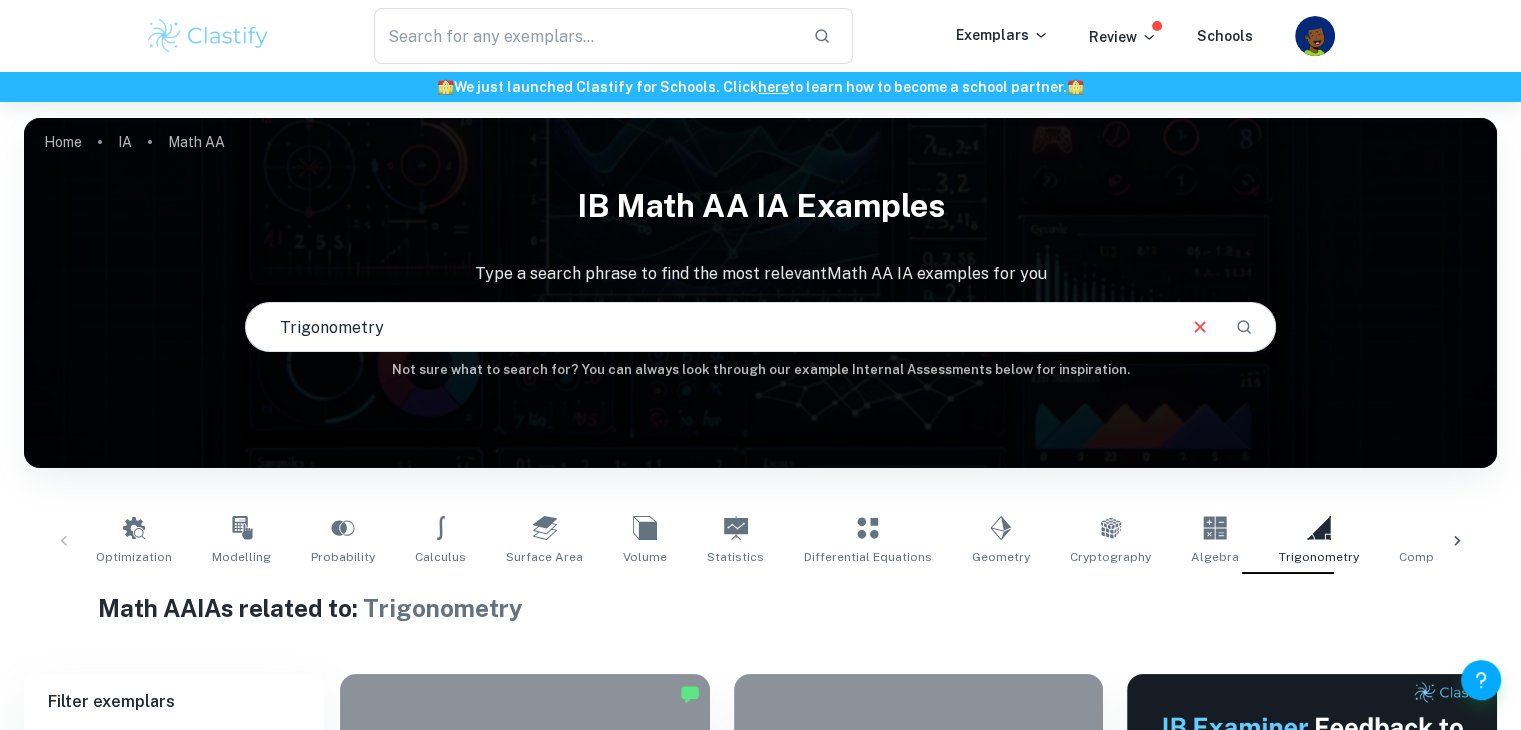 scroll, scrollTop: 0, scrollLeft: 348, axis: horizontal 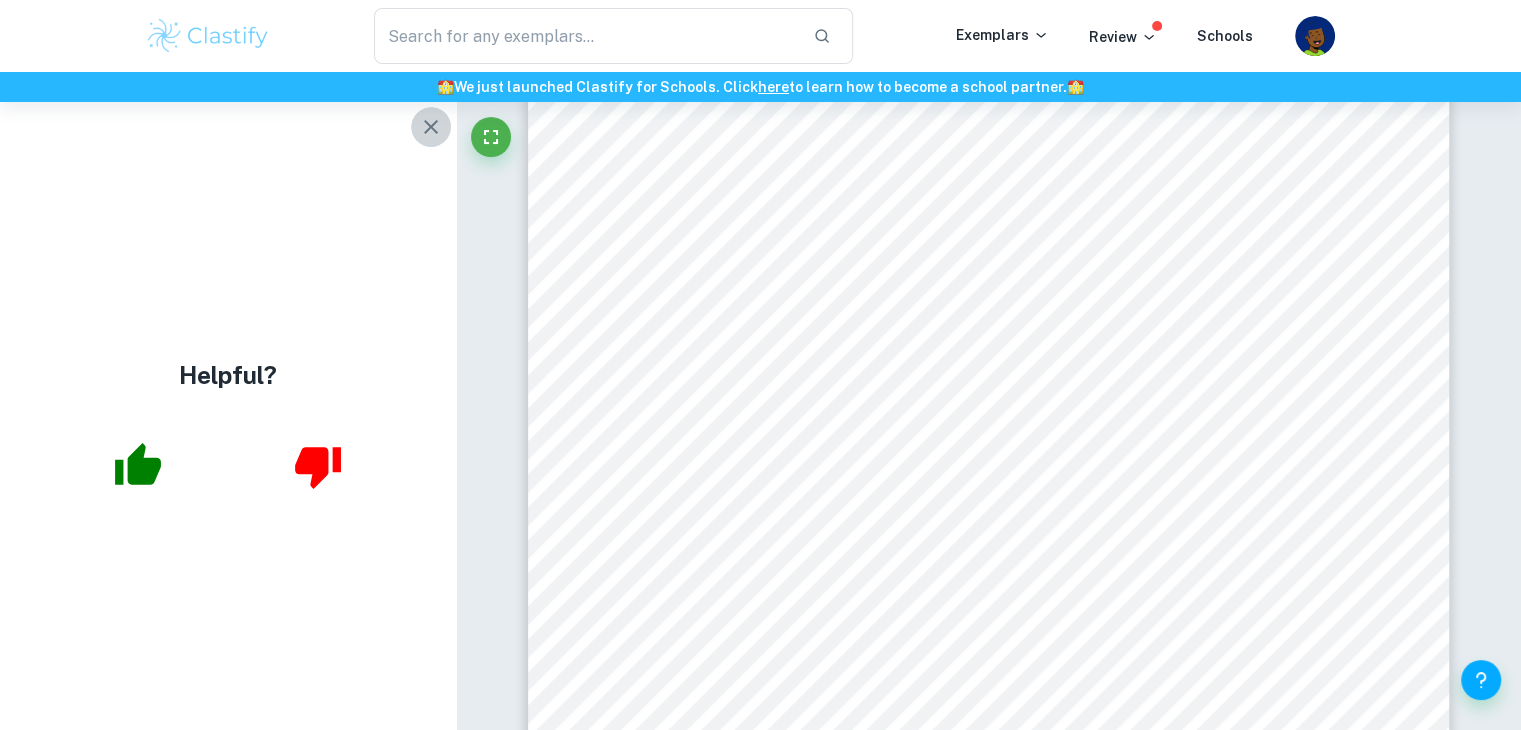 click 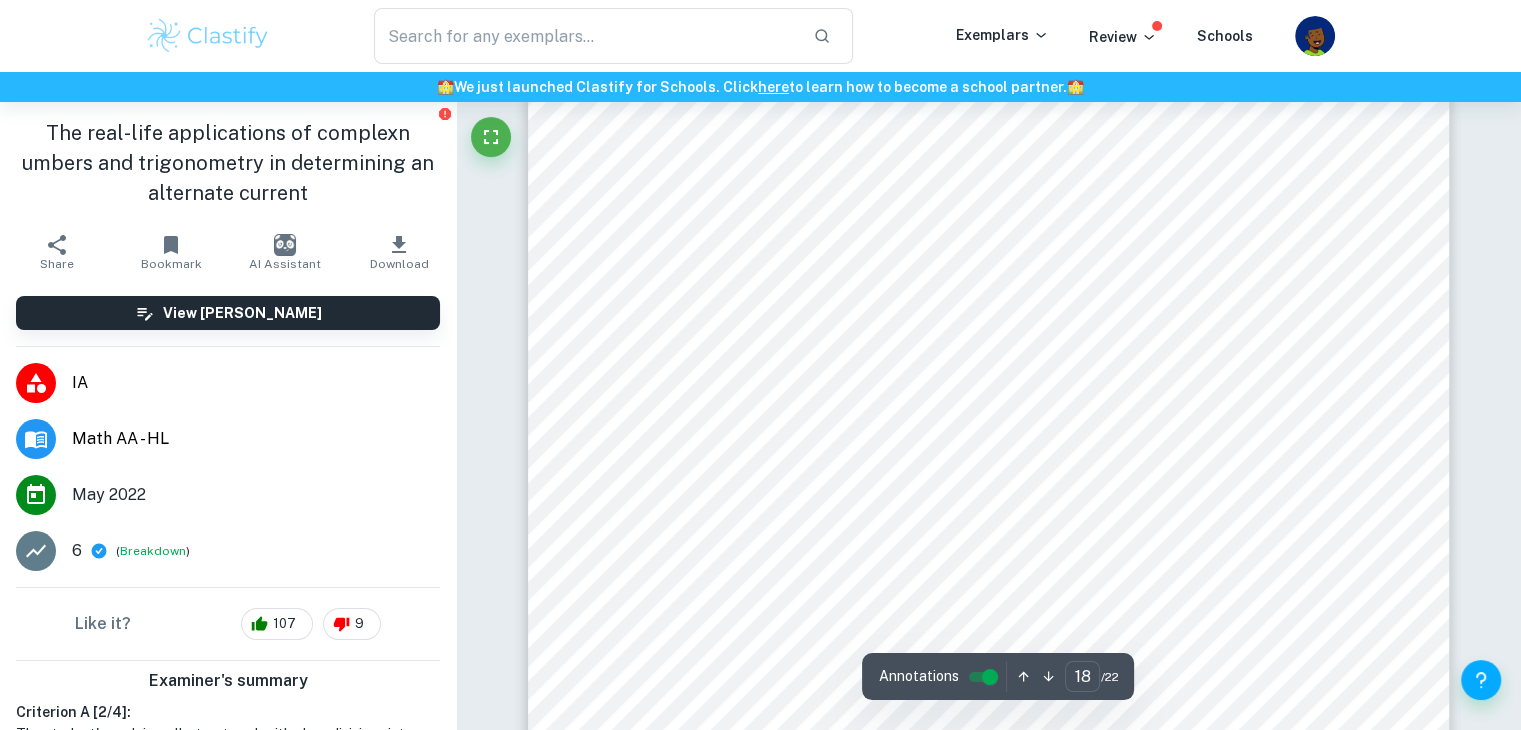 scroll, scrollTop: 22600, scrollLeft: 0, axis: vertical 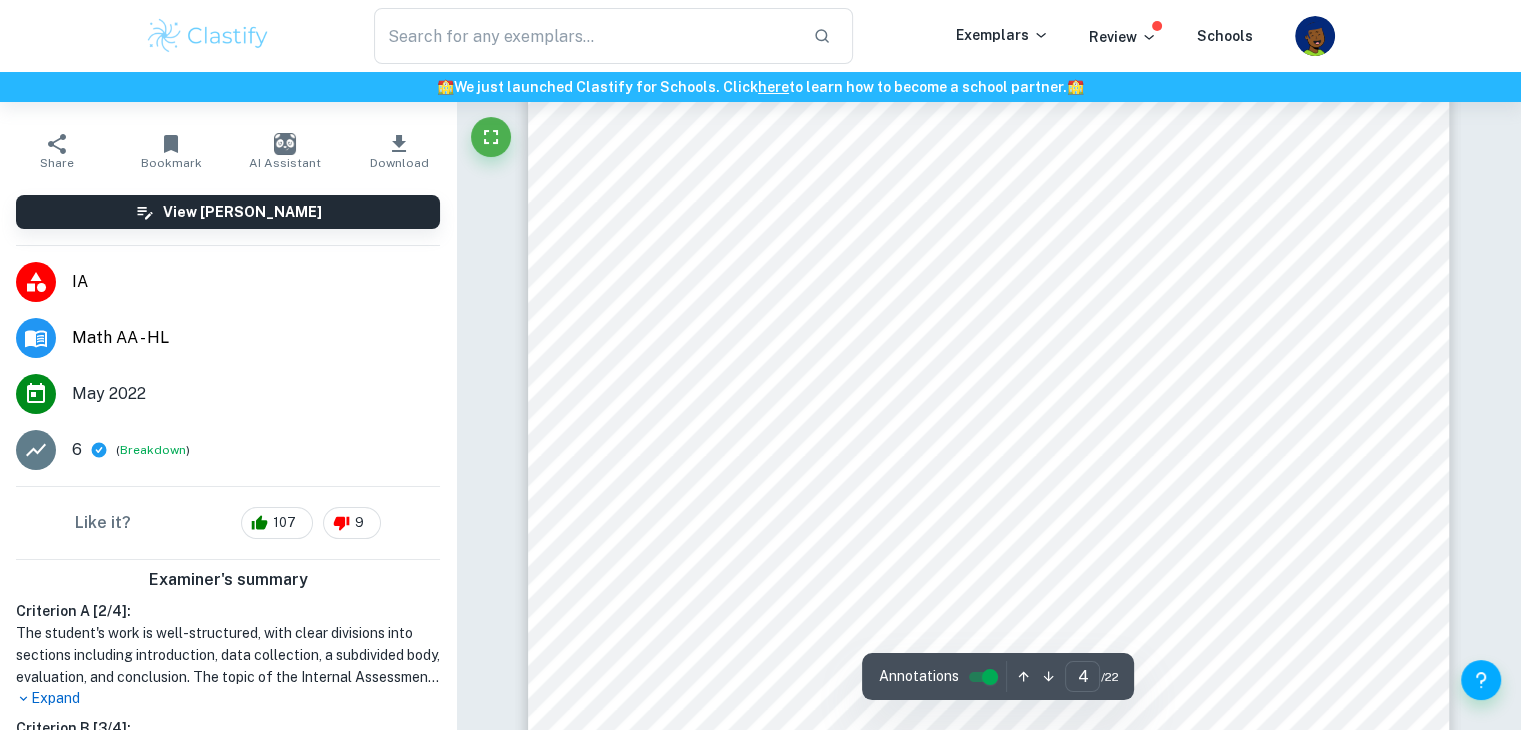 drag, startPoint x: 819, startPoint y: 154, endPoint x: 656, endPoint y: 249, distance: 188.66373 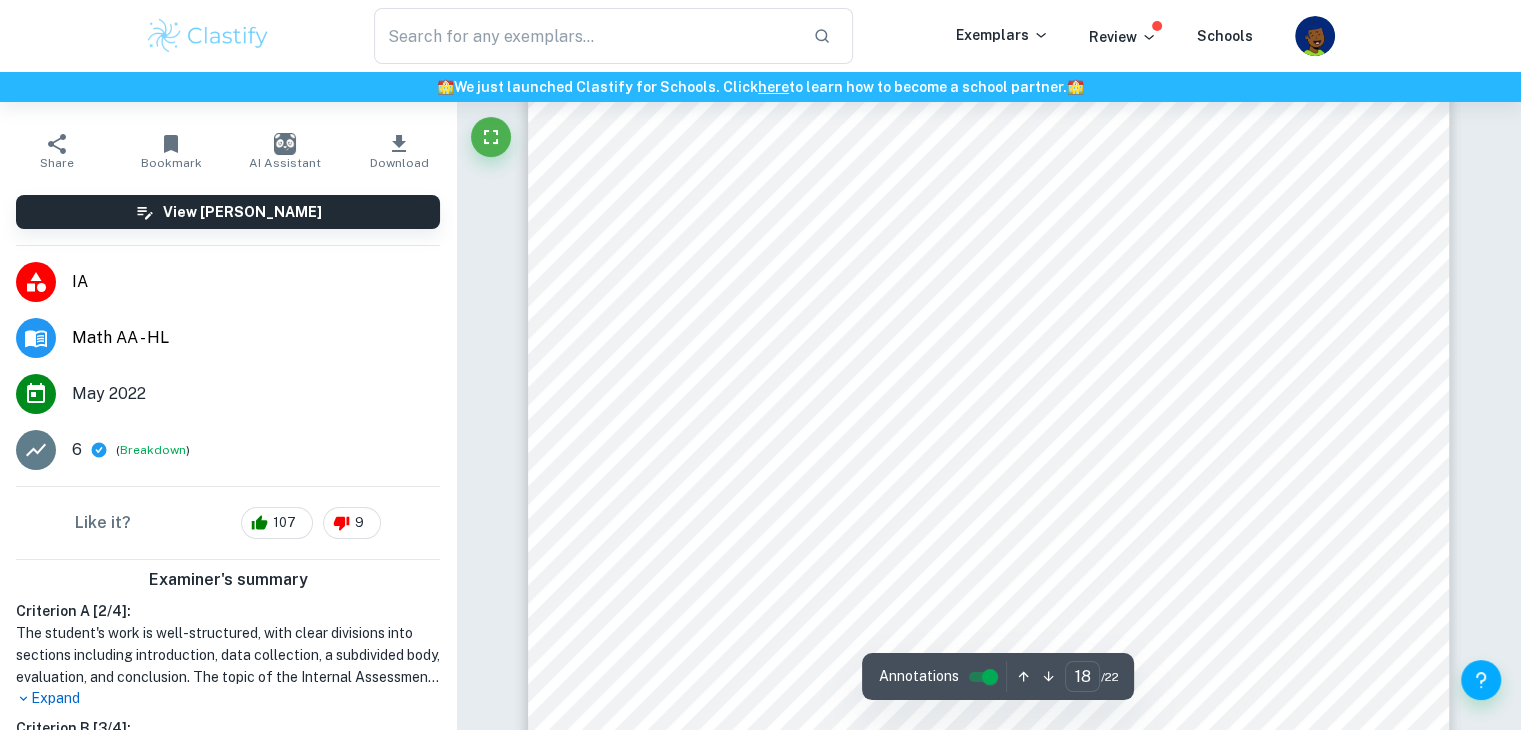 scroll, scrollTop: 23000, scrollLeft: 0, axis: vertical 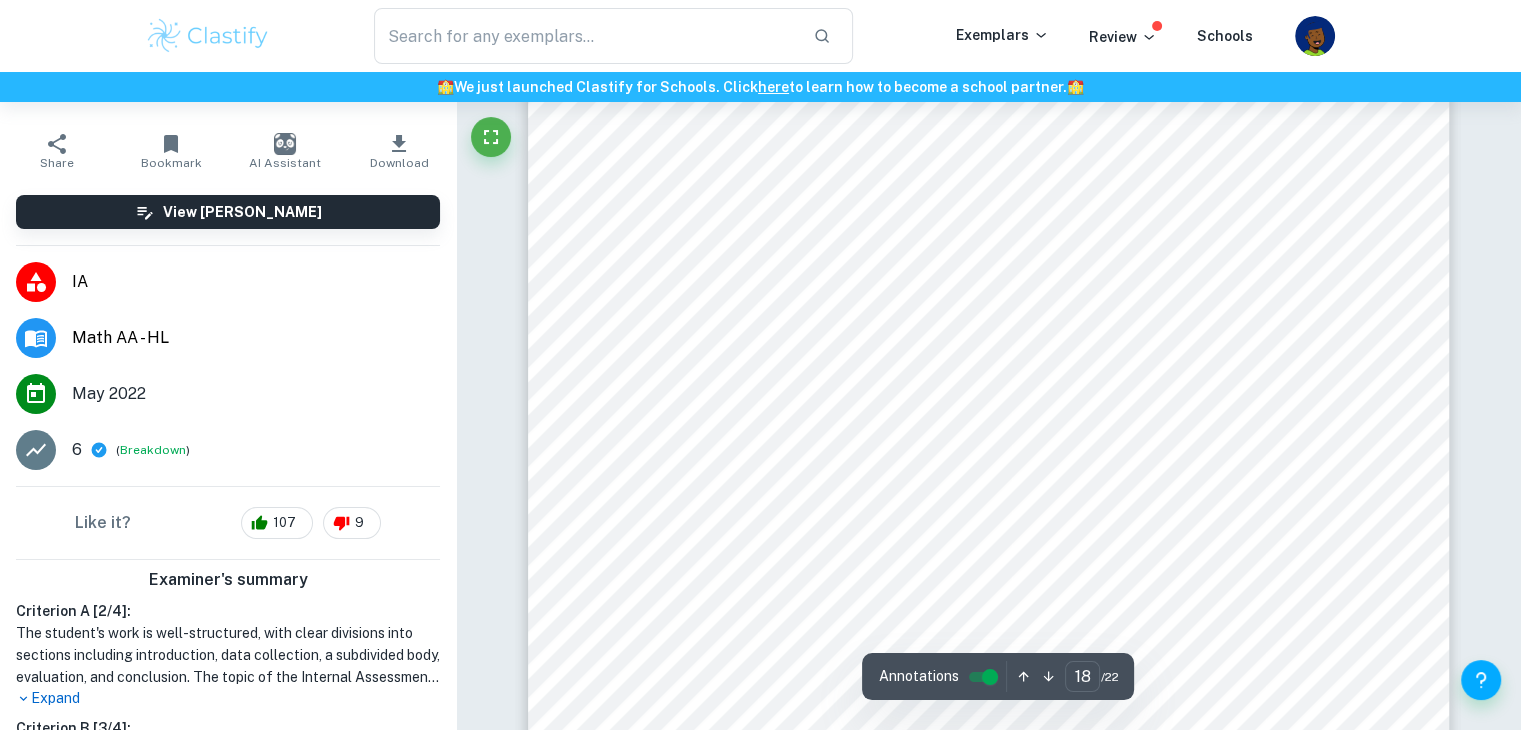 type on "19" 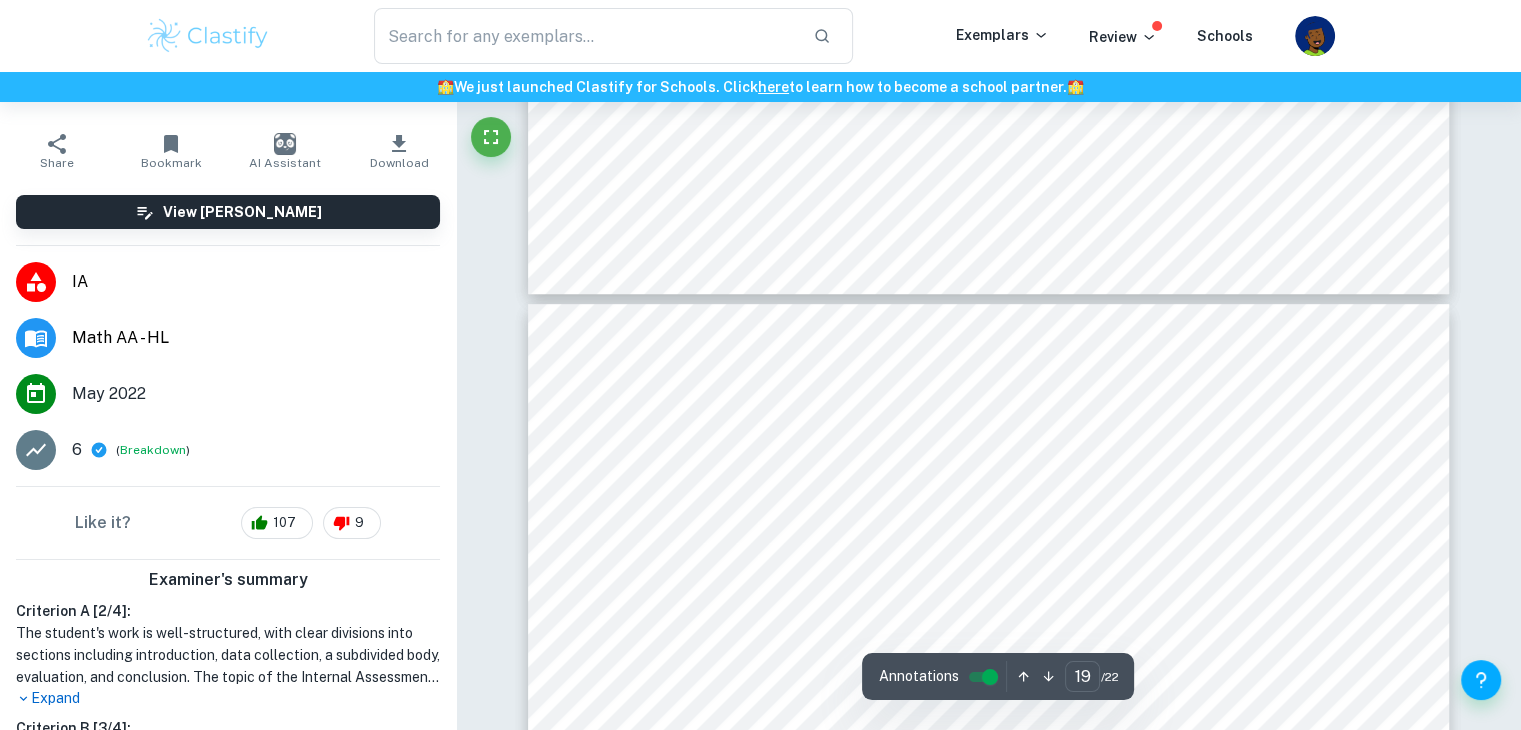 scroll, scrollTop: 24000, scrollLeft: 0, axis: vertical 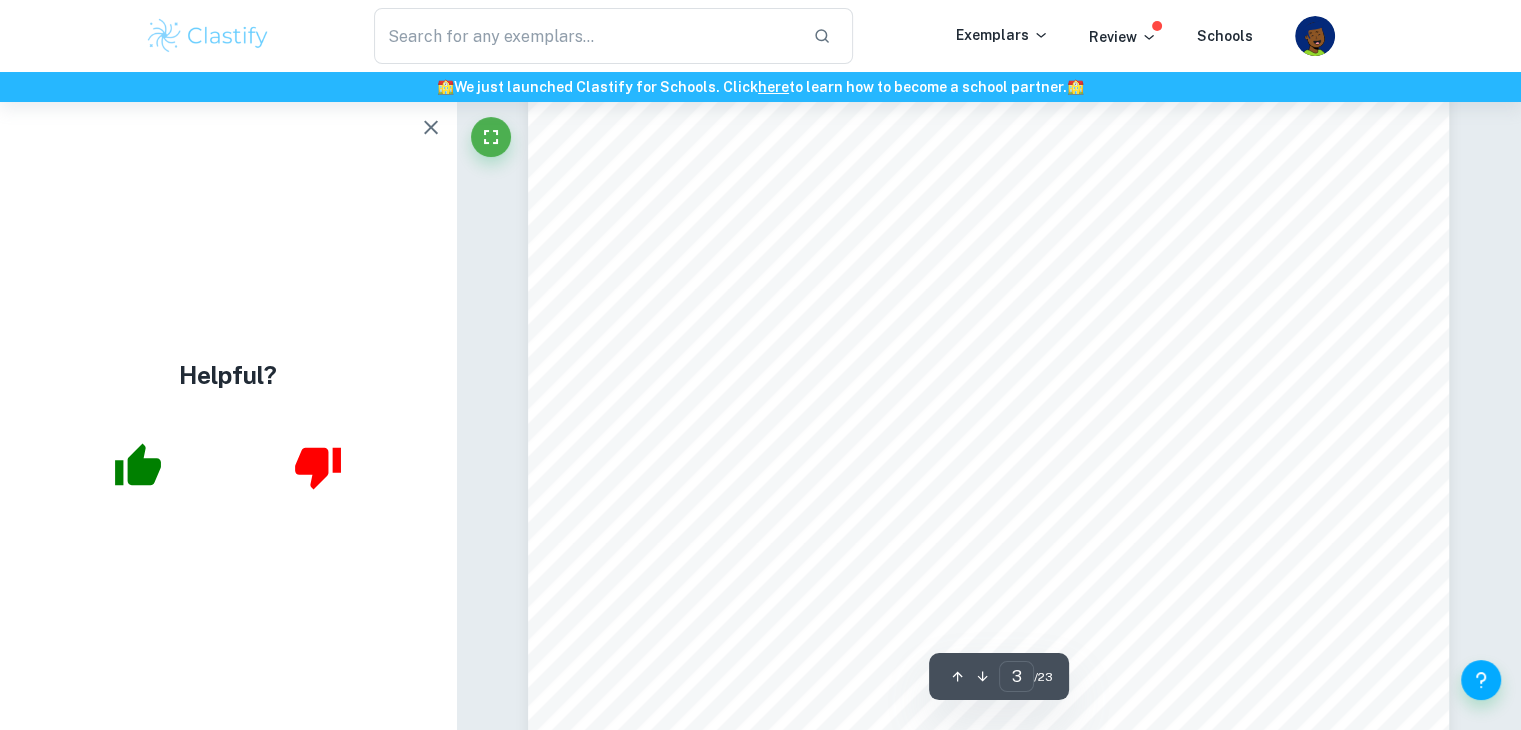 click on "Helpful?" at bounding box center (228, 416) 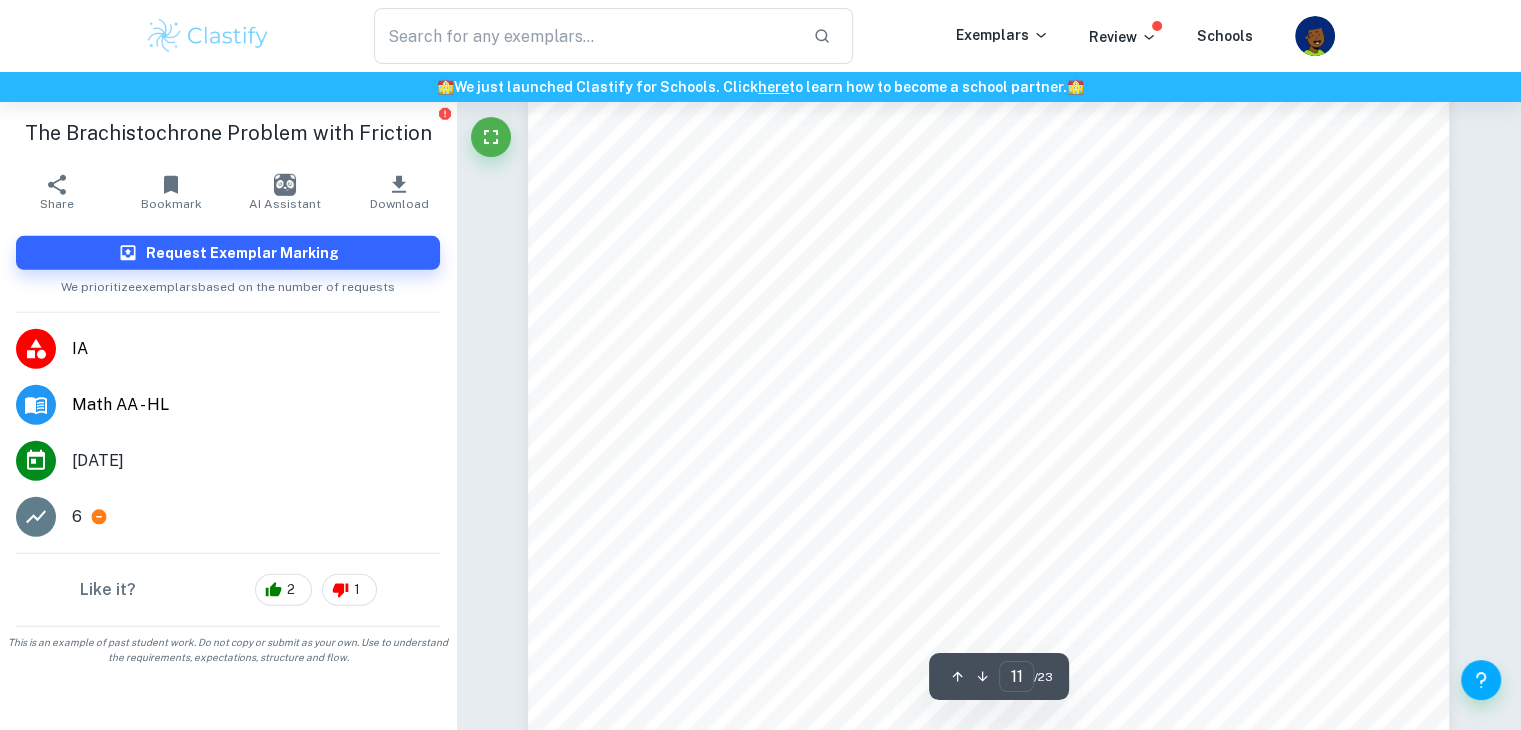 scroll, scrollTop: 13900, scrollLeft: 0, axis: vertical 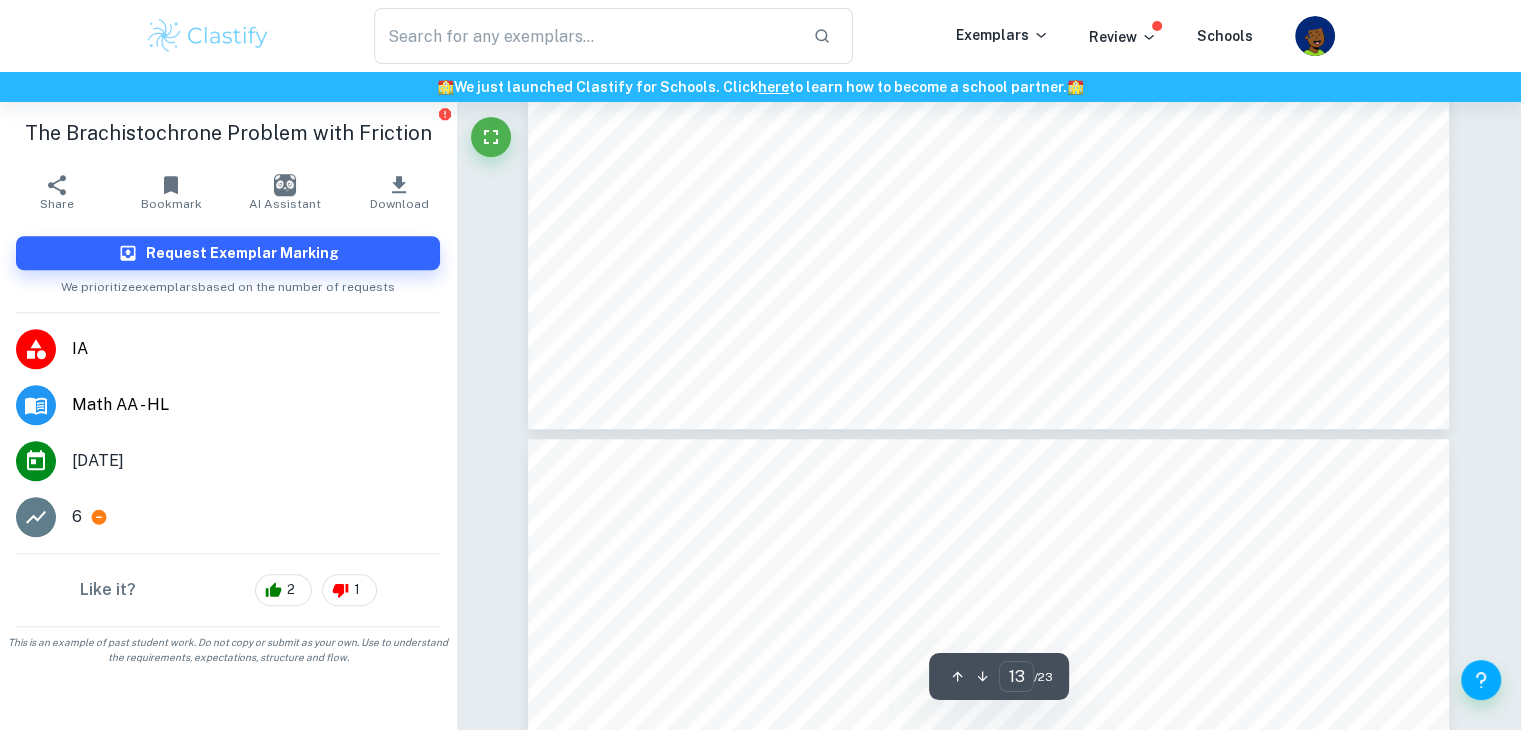type on "14" 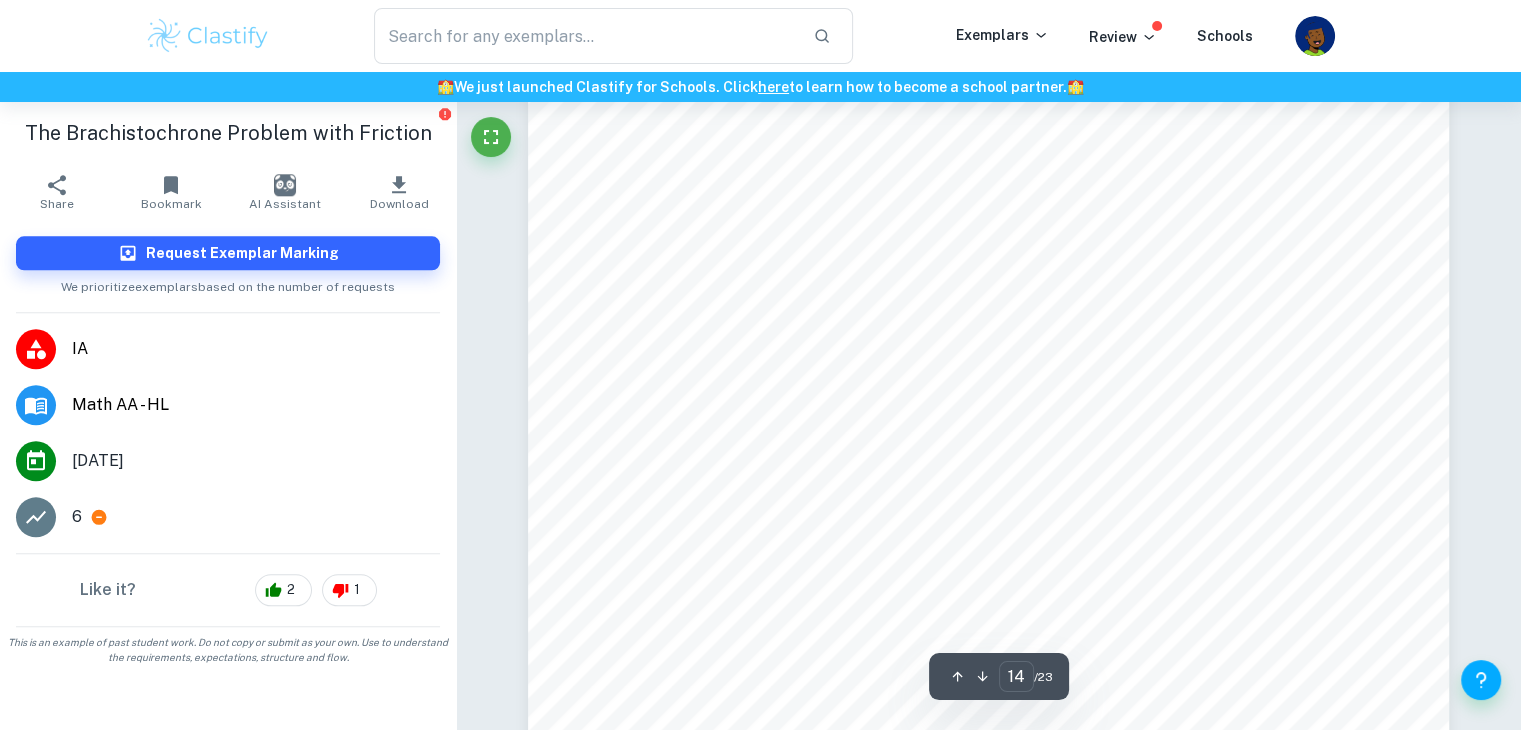 scroll, scrollTop: 17500, scrollLeft: 0, axis: vertical 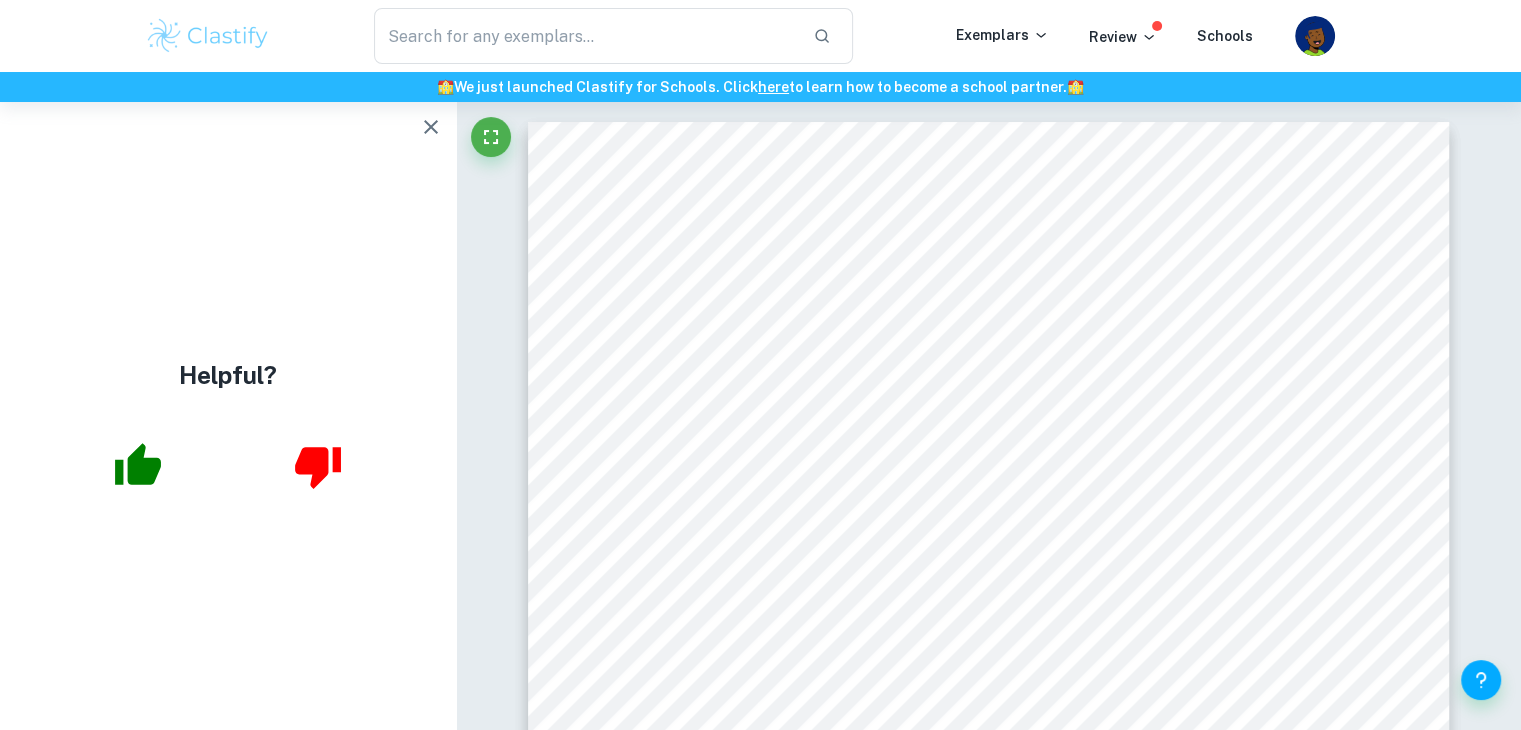 click 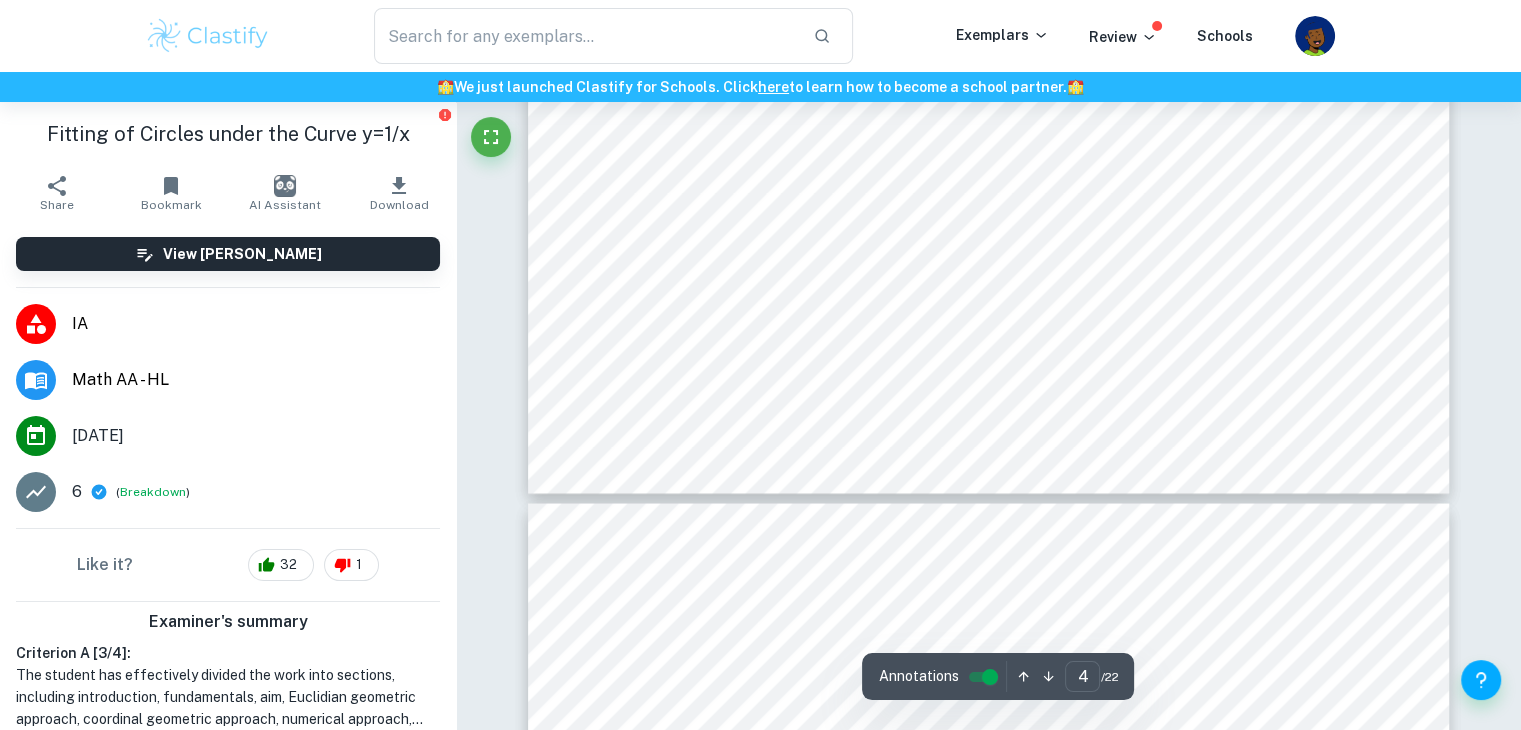 scroll, scrollTop: 4200, scrollLeft: 0, axis: vertical 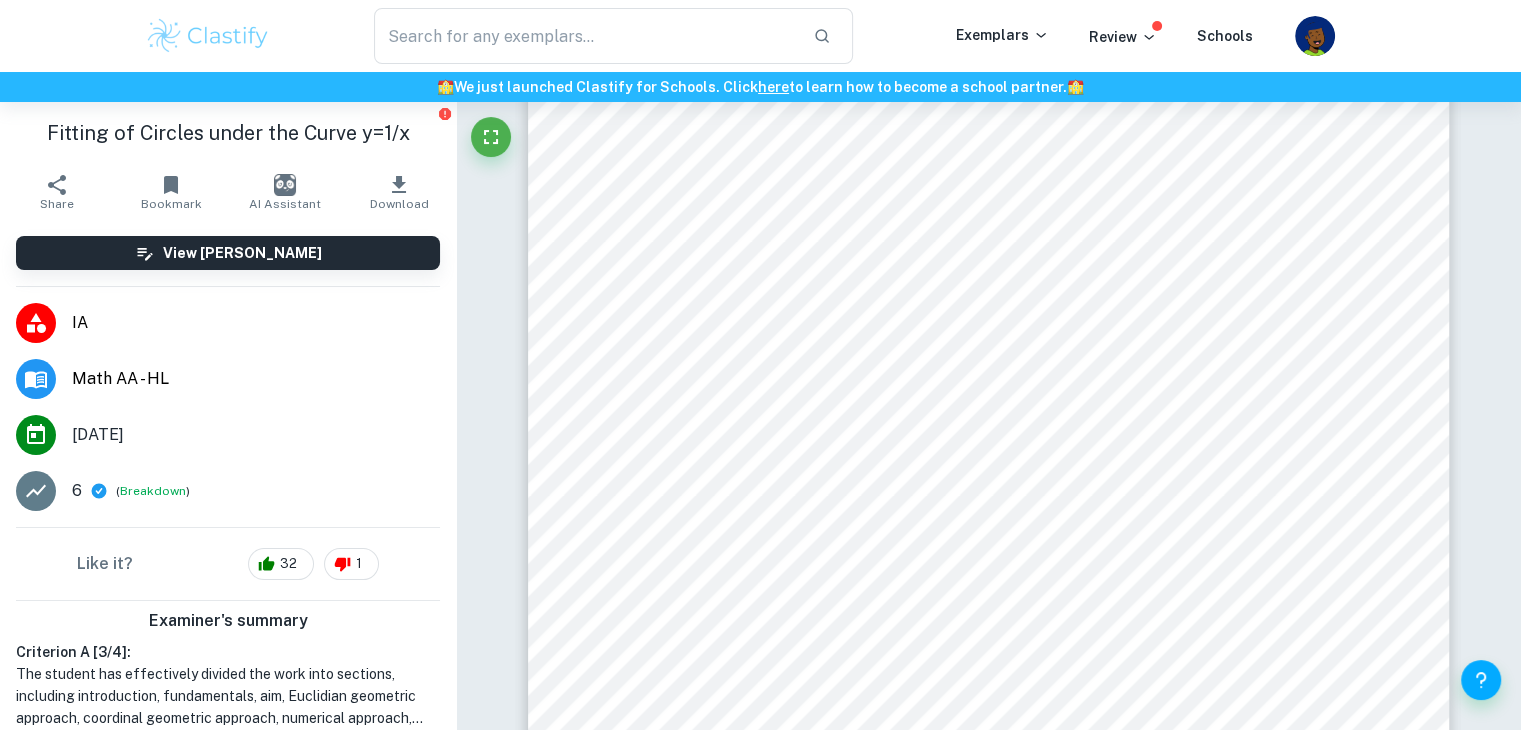 drag, startPoint x: 1023, startPoint y: 388, endPoint x: 912, endPoint y: 337, distance: 122.15564 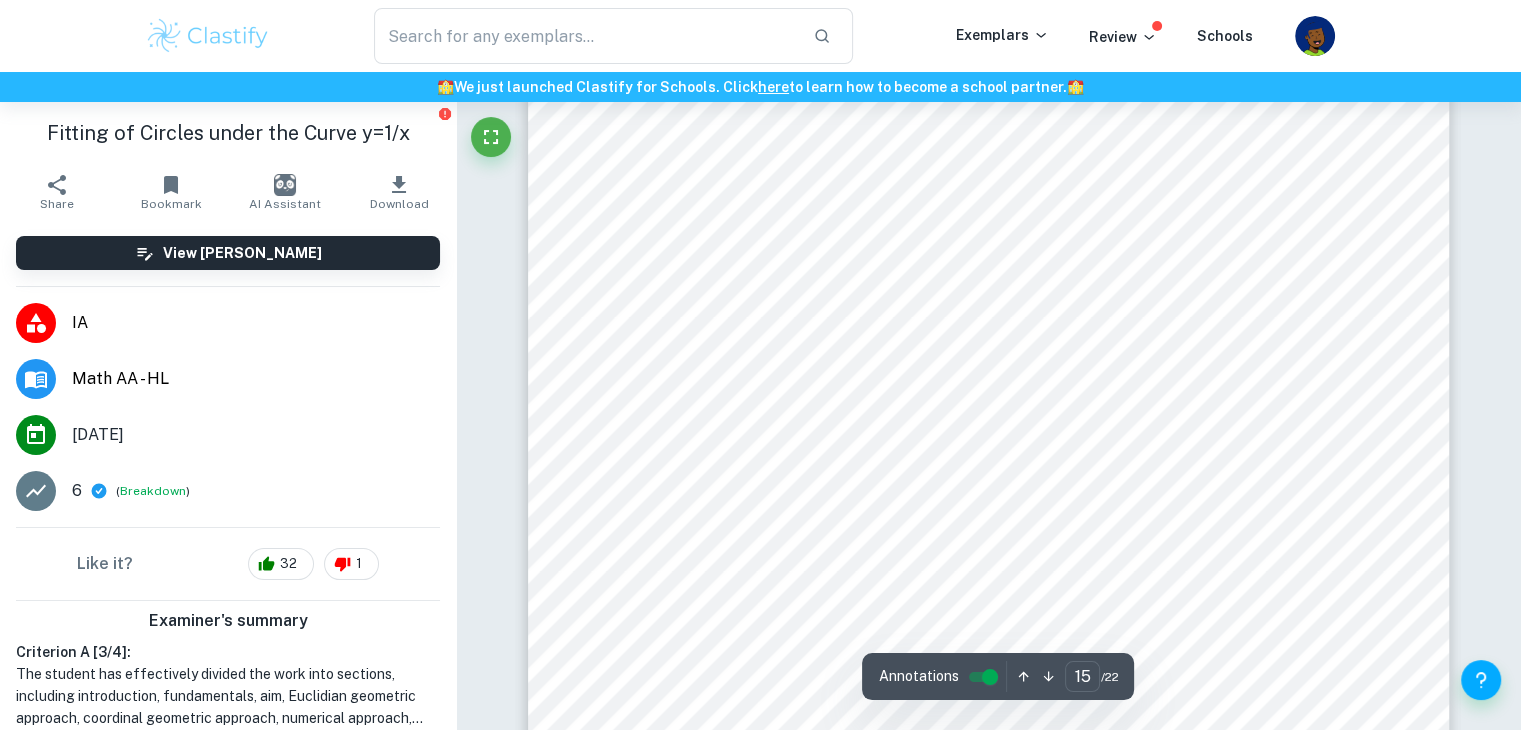 scroll, scrollTop: 18900, scrollLeft: 0, axis: vertical 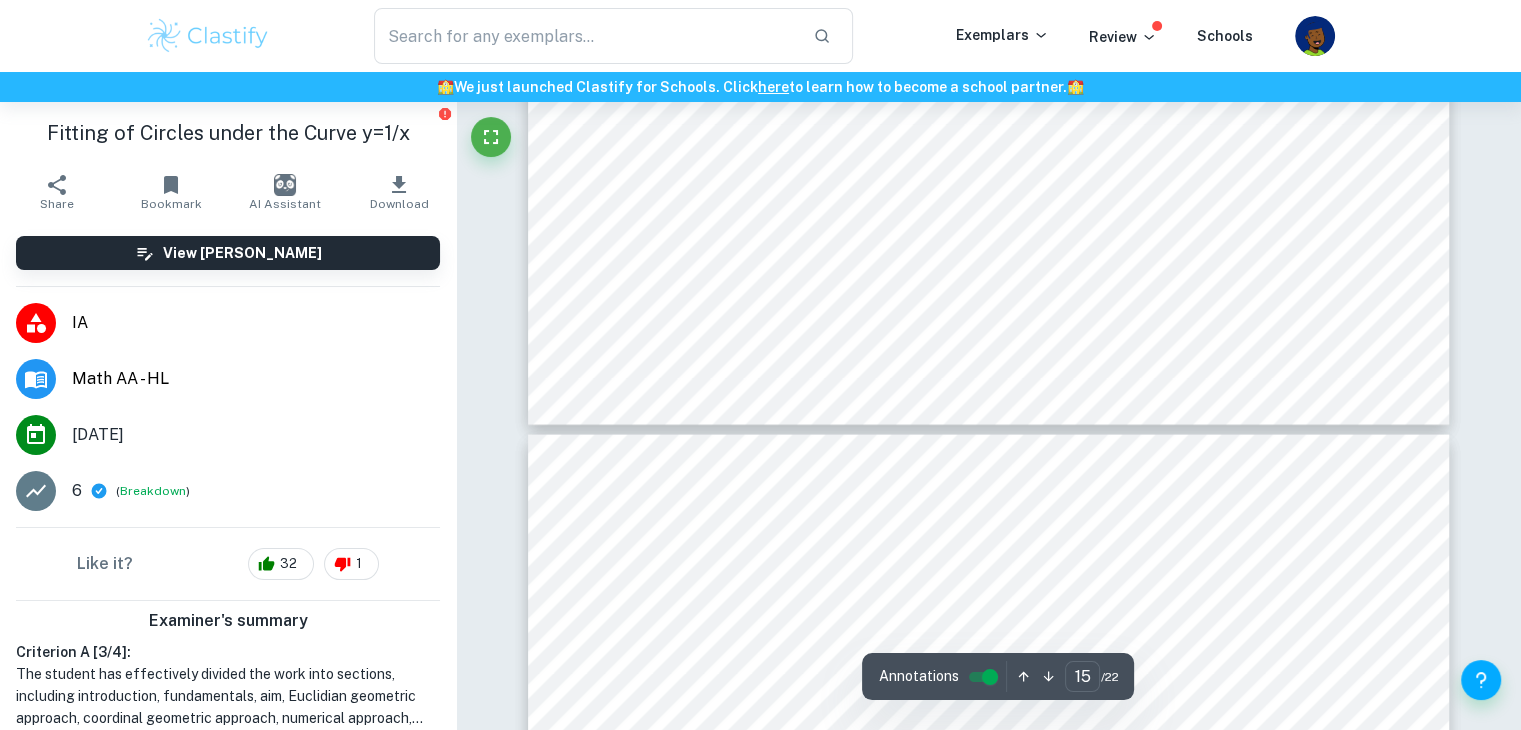 type on "16" 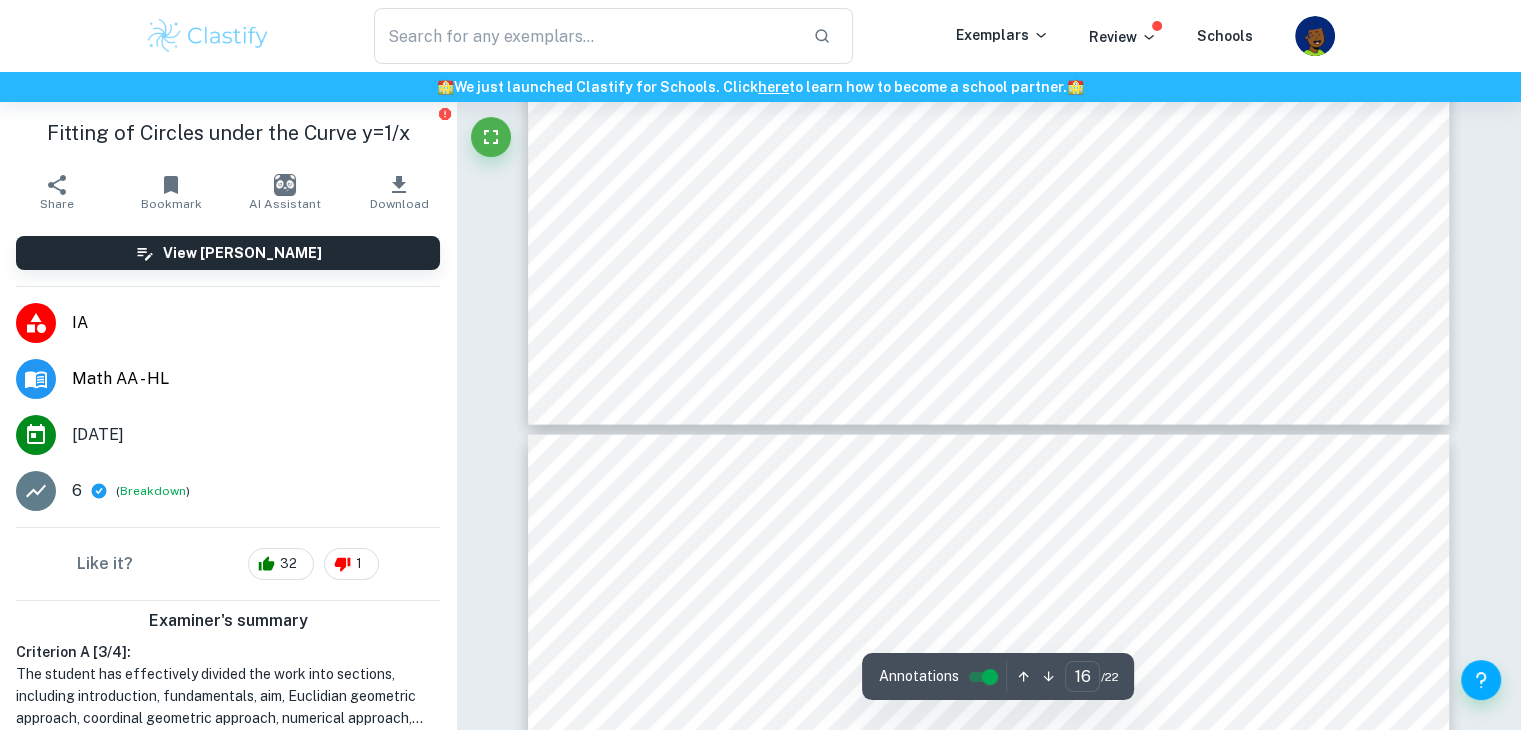 scroll, scrollTop: 19800, scrollLeft: 0, axis: vertical 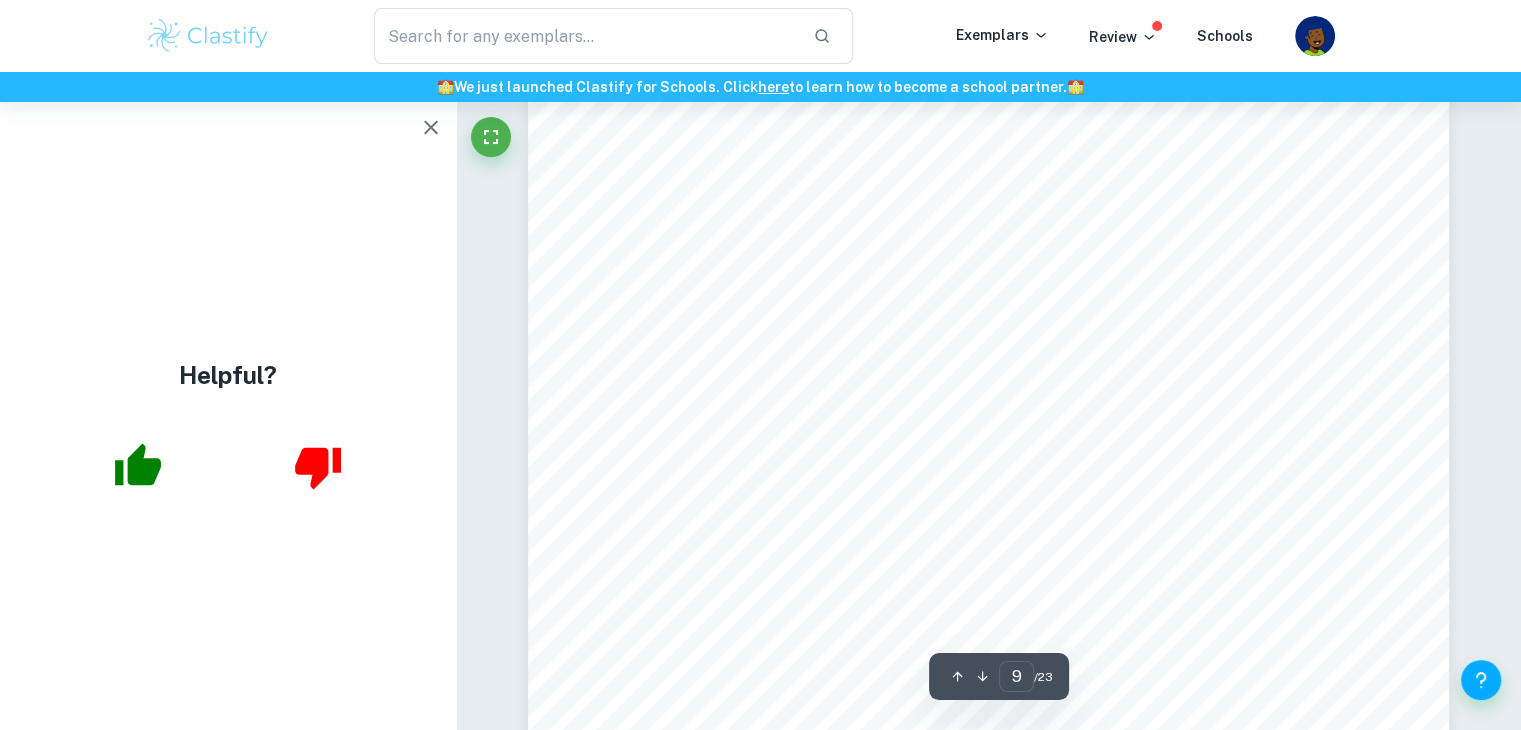 click at bounding box center [431, 127] 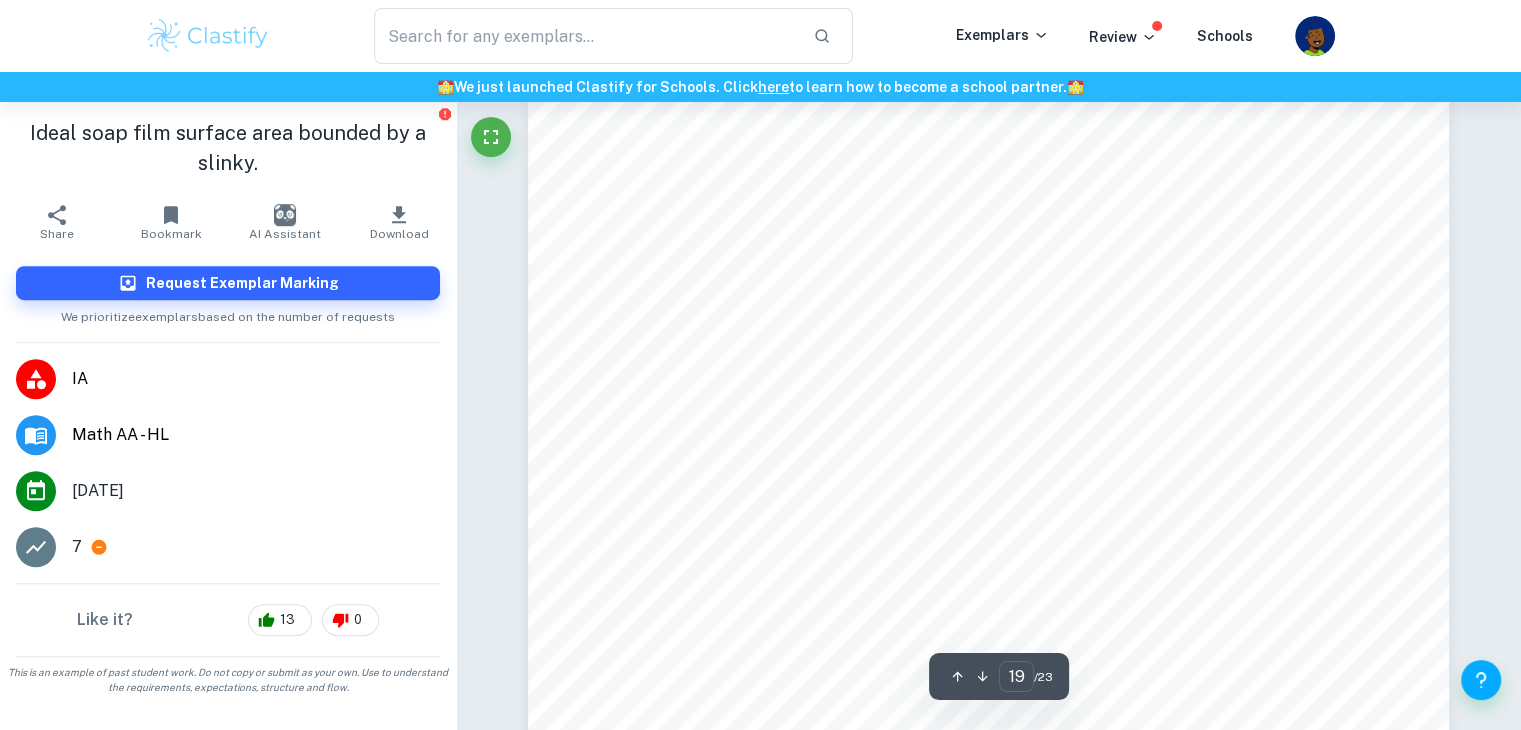 scroll, scrollTop: 24500, scrollLeft: 0, axis: vertical 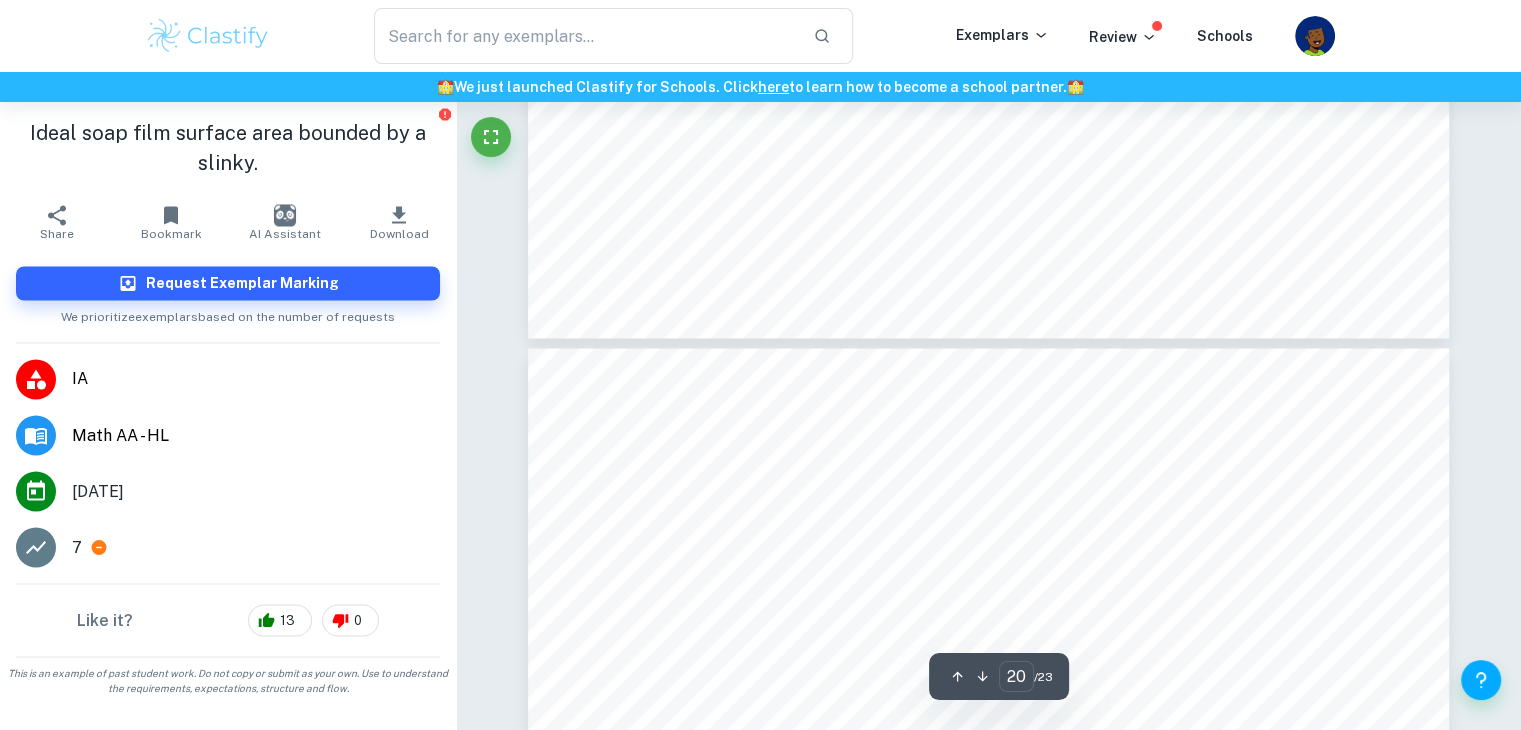 type on "21" 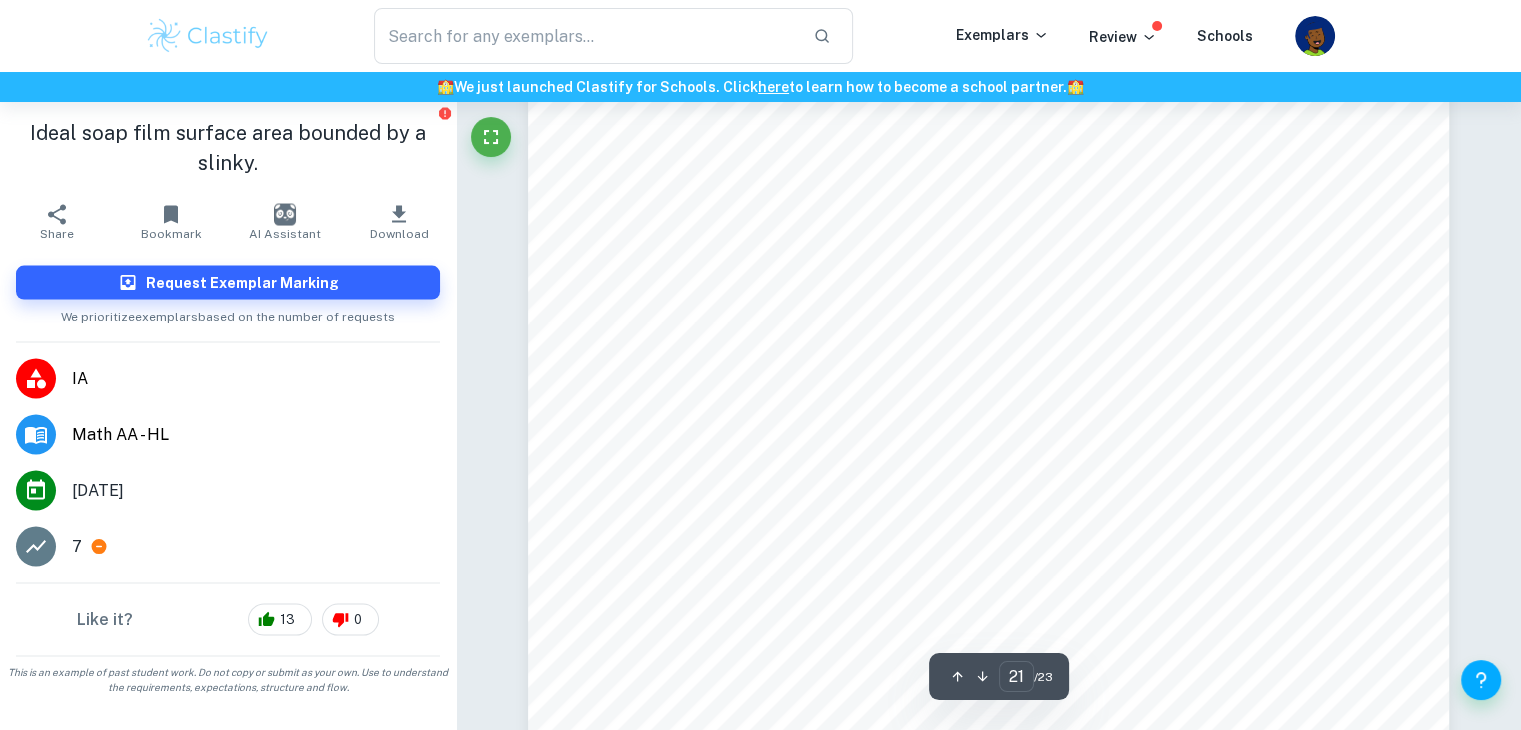 scroll, scrollTop: 27200, scrollLeft: 0, axis: vertical 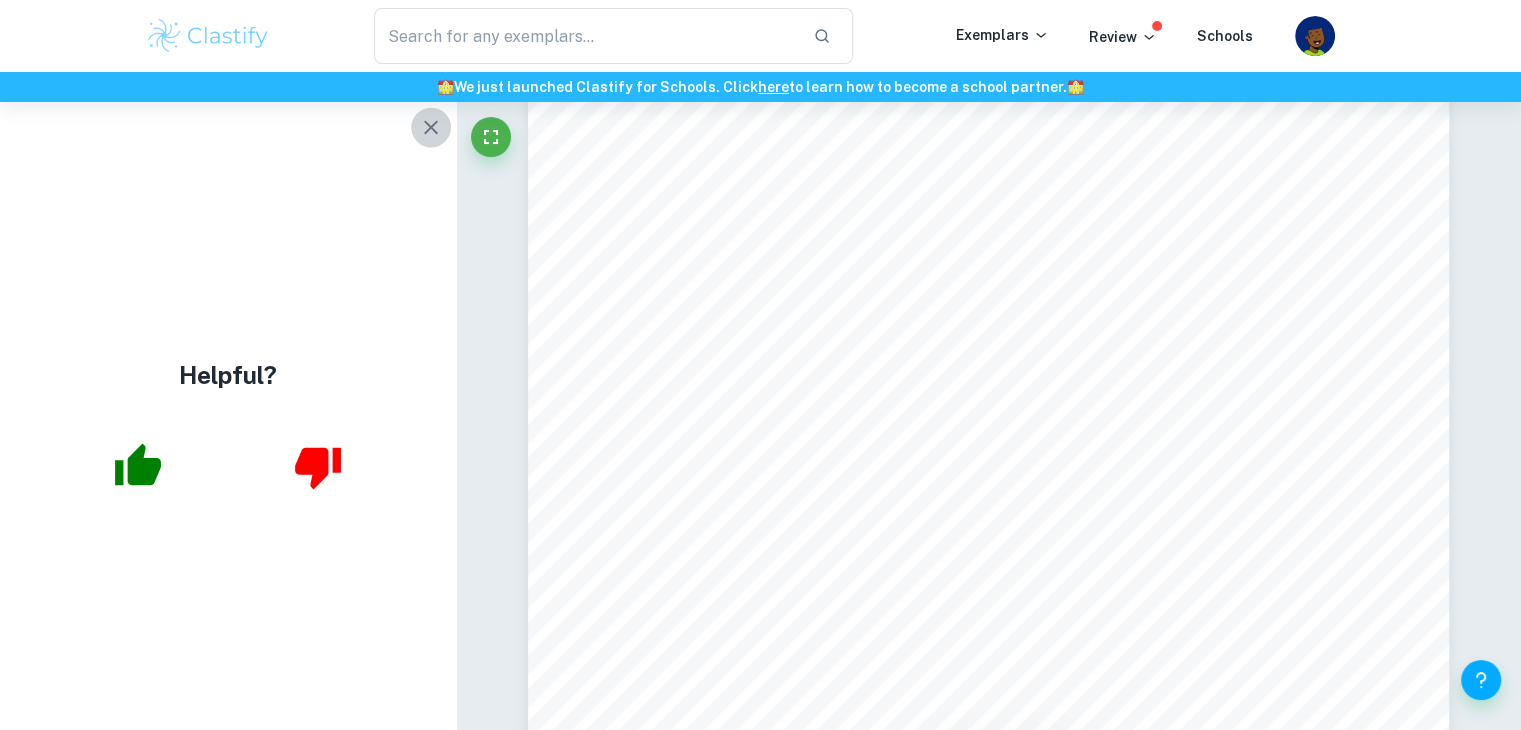 click 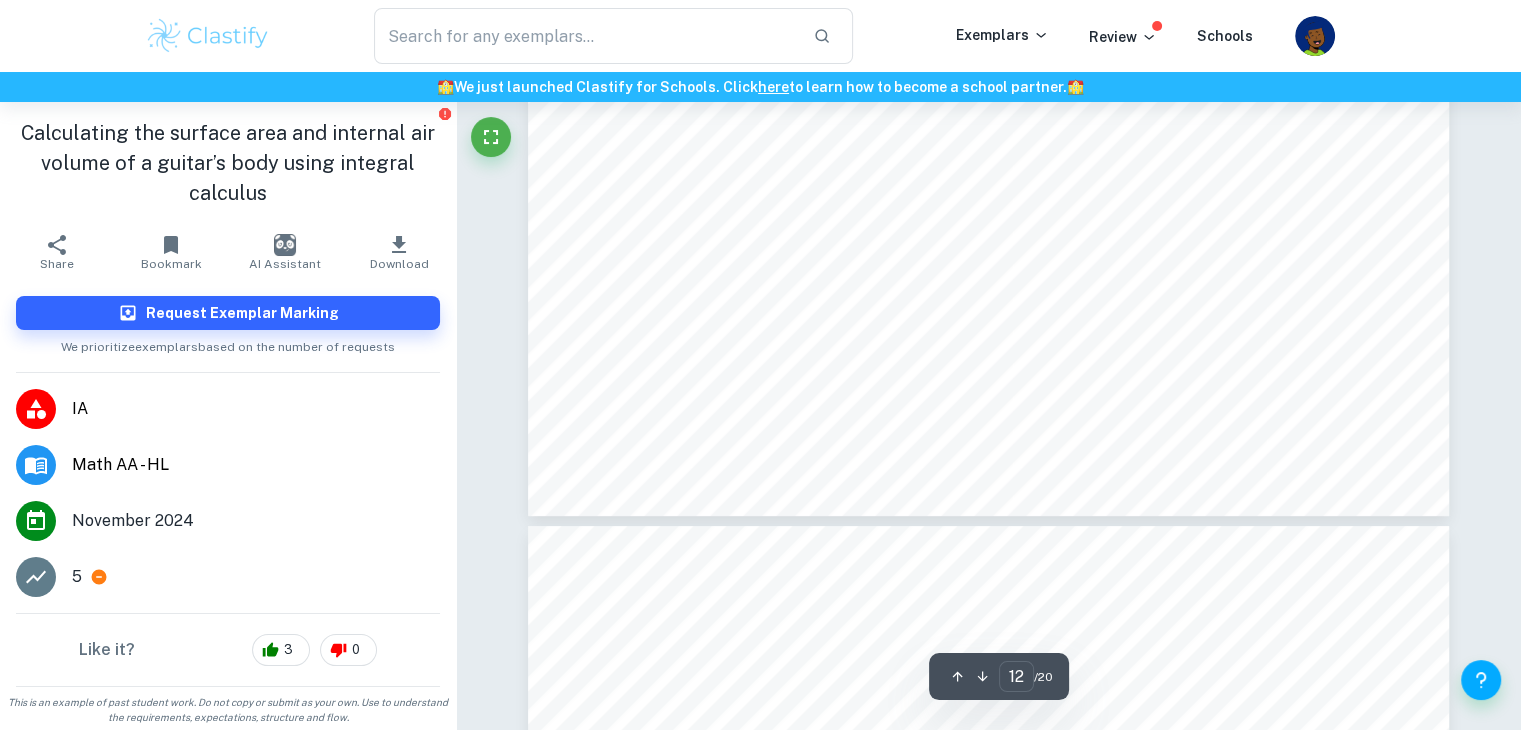 scroll, scrollTop: 15000, scrollLeft: 0, axis: vertical 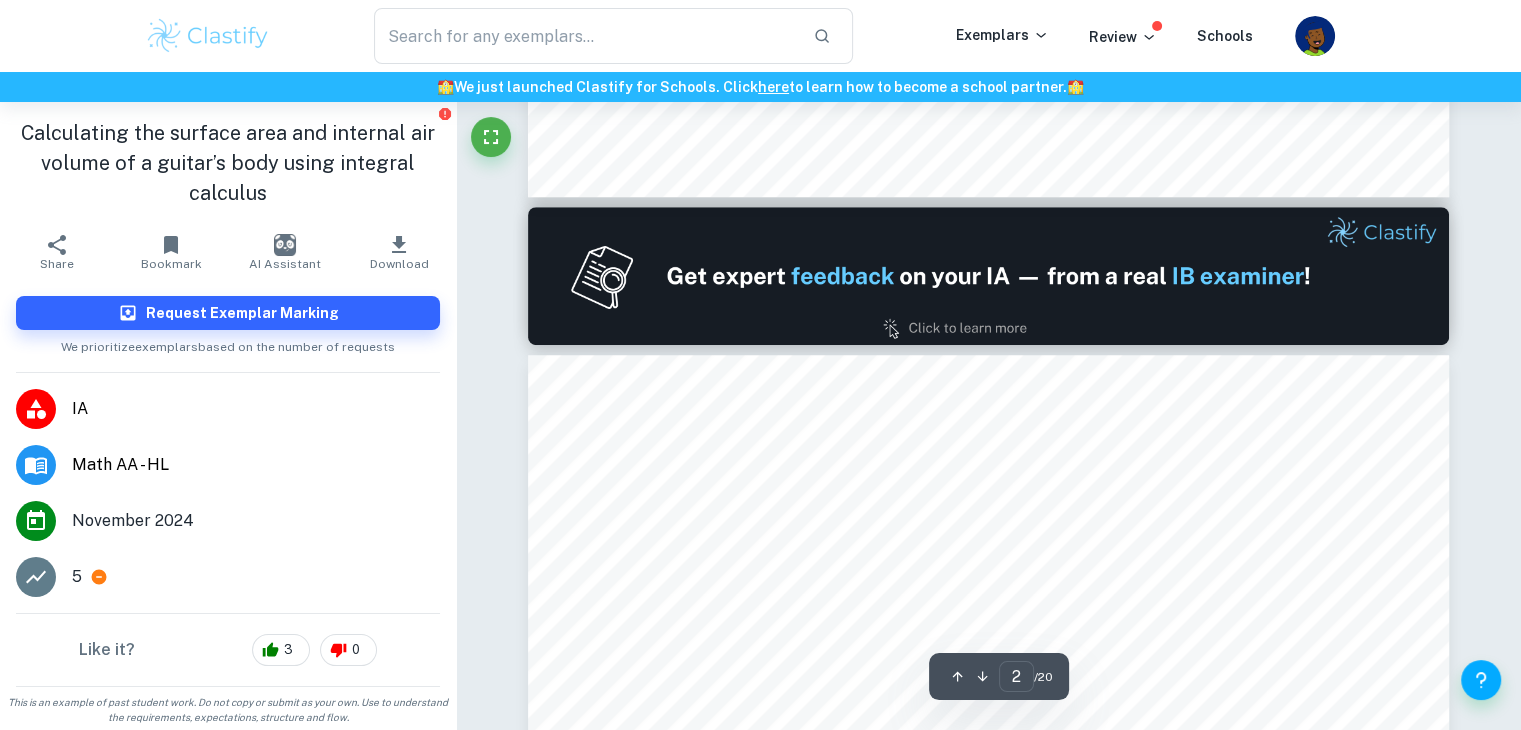 type on "1" 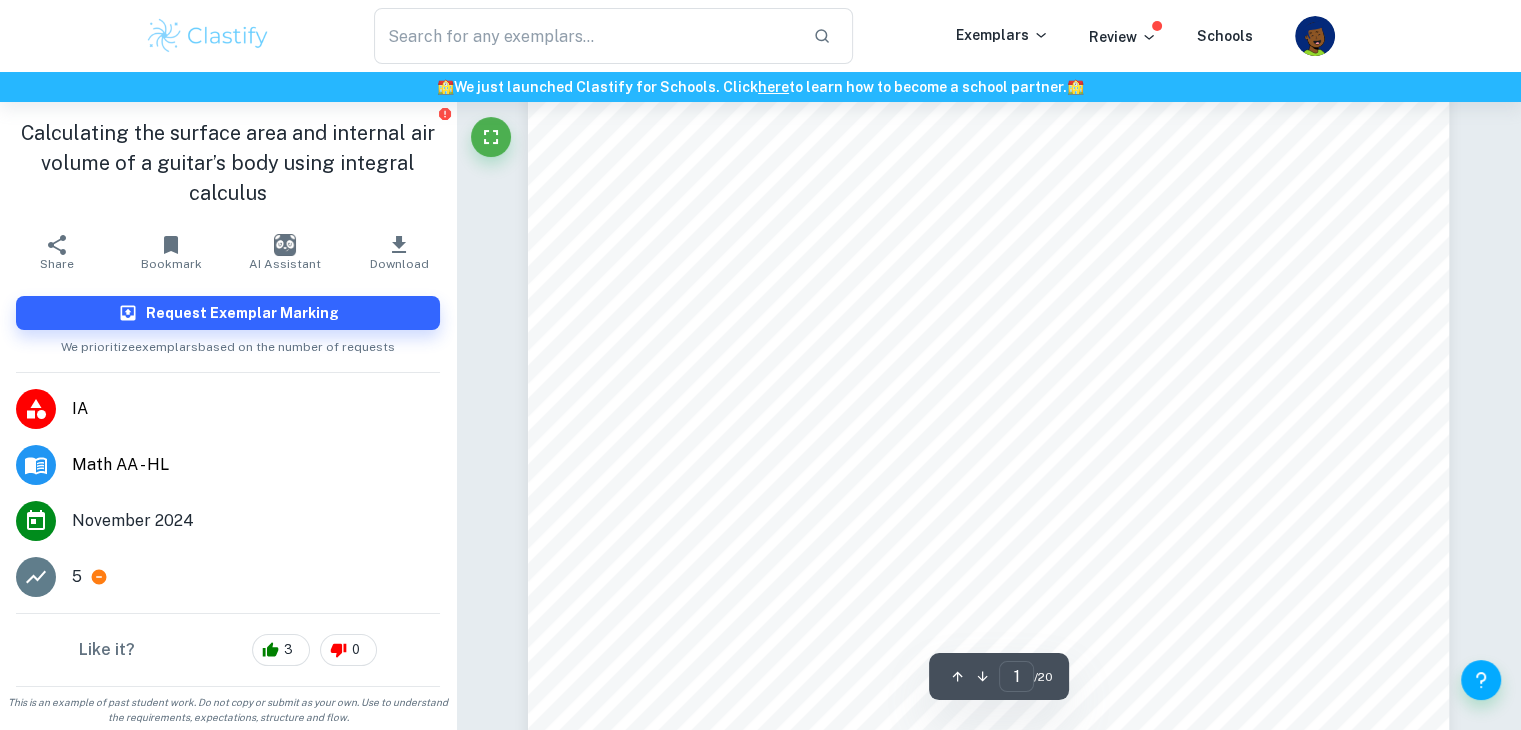 scroll, scrollTop: 0, scrollLeft: 0, axis: both 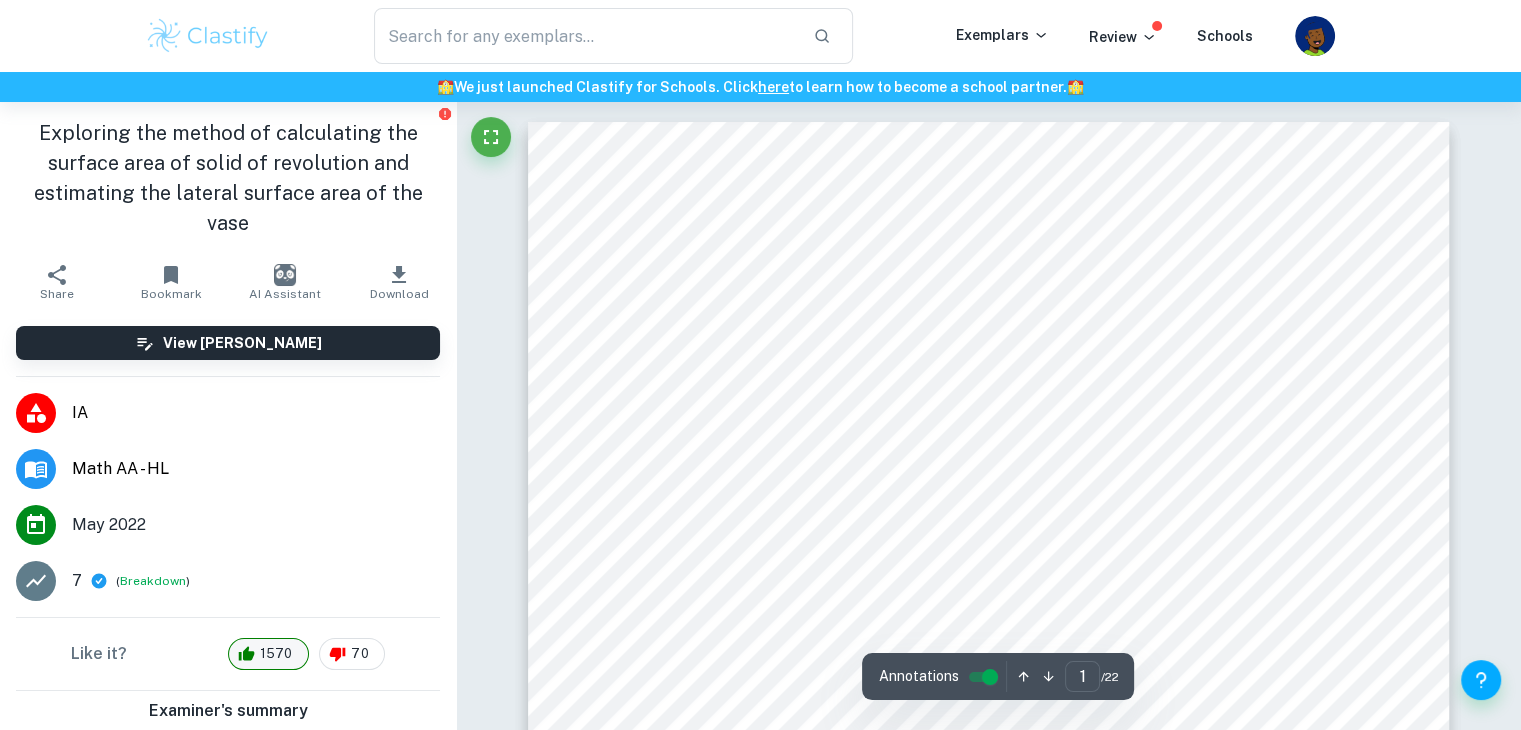 click on "1570" at bounding box center (276, 654) 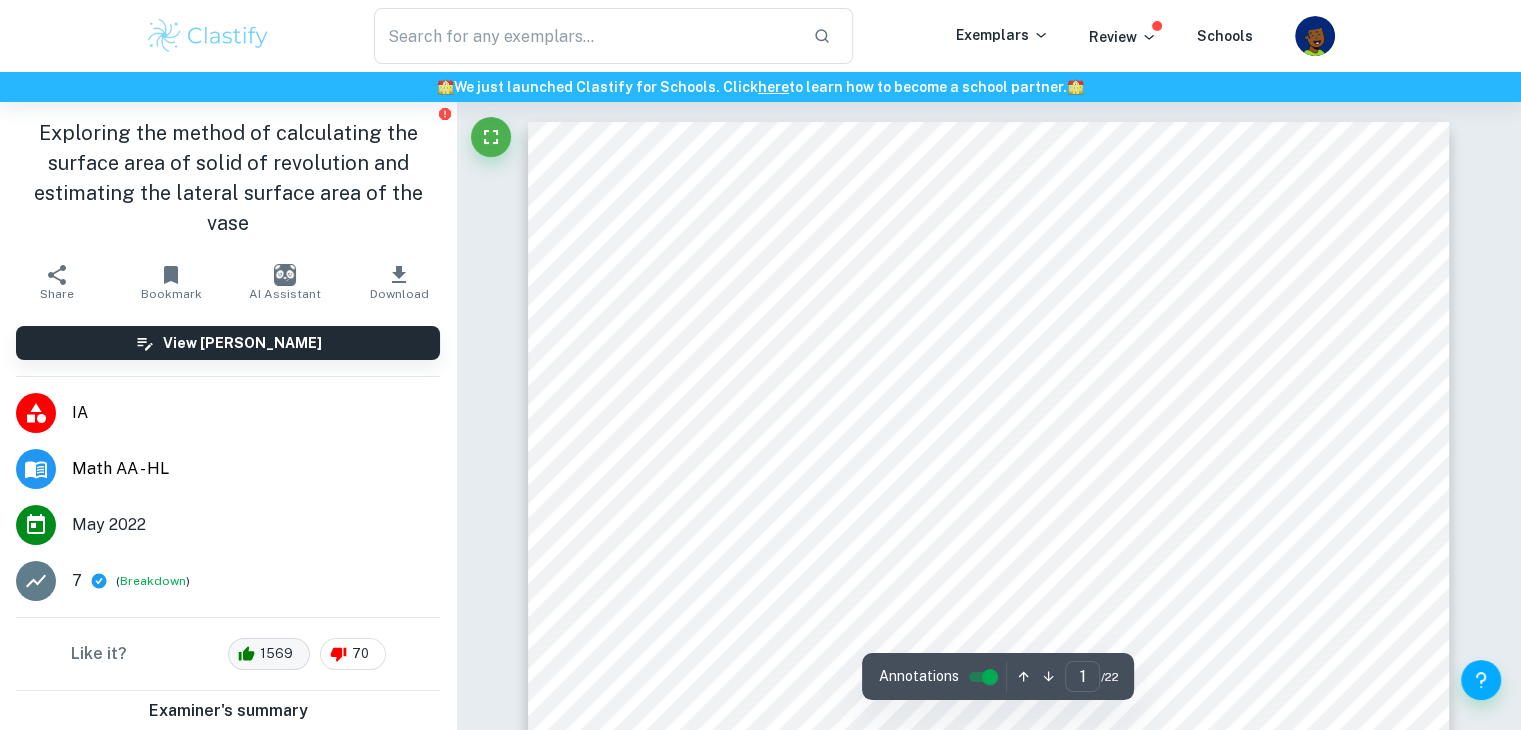 click on "1569" at bounding box center (269, 654) 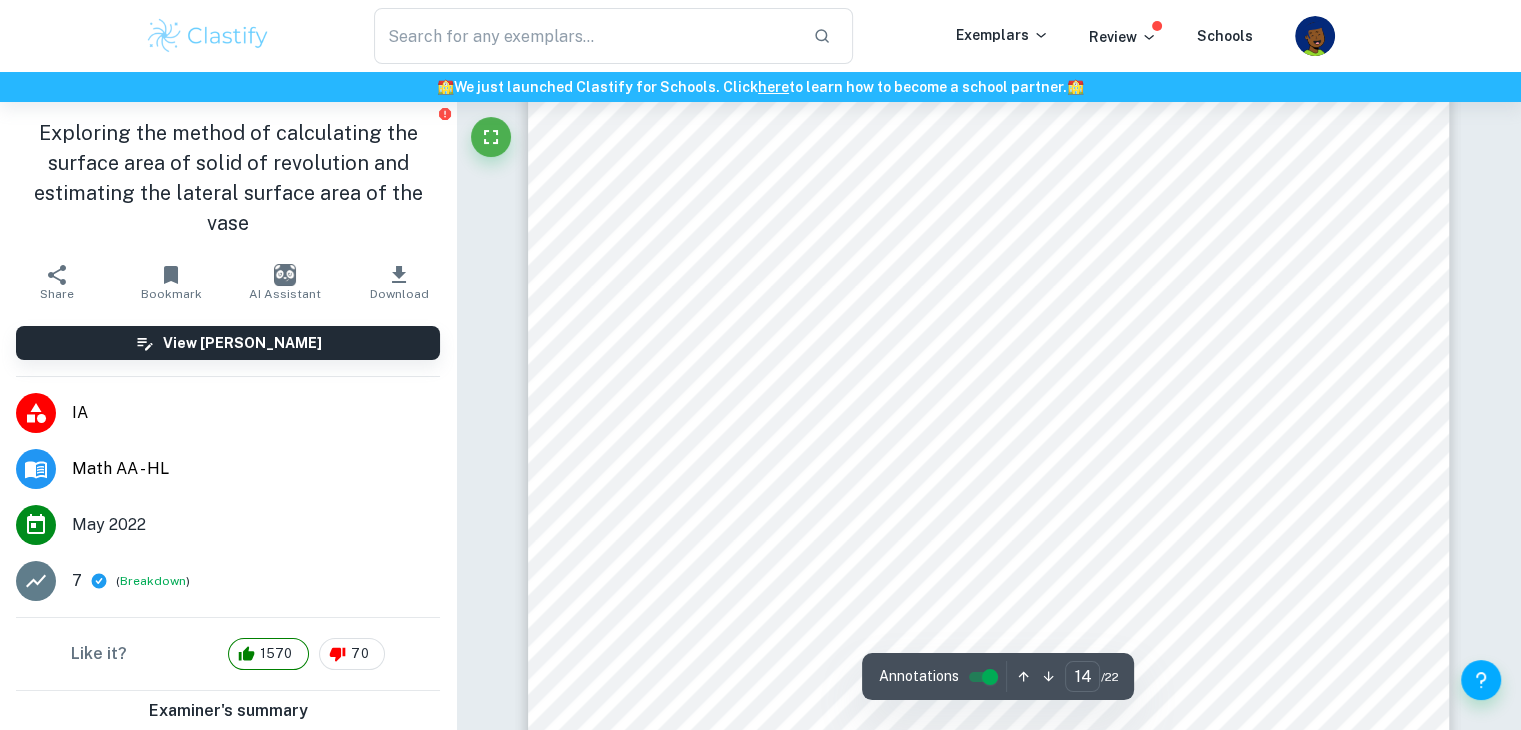scroll, scrollTop: 18200, scrollLeft: 0, axis: vertical 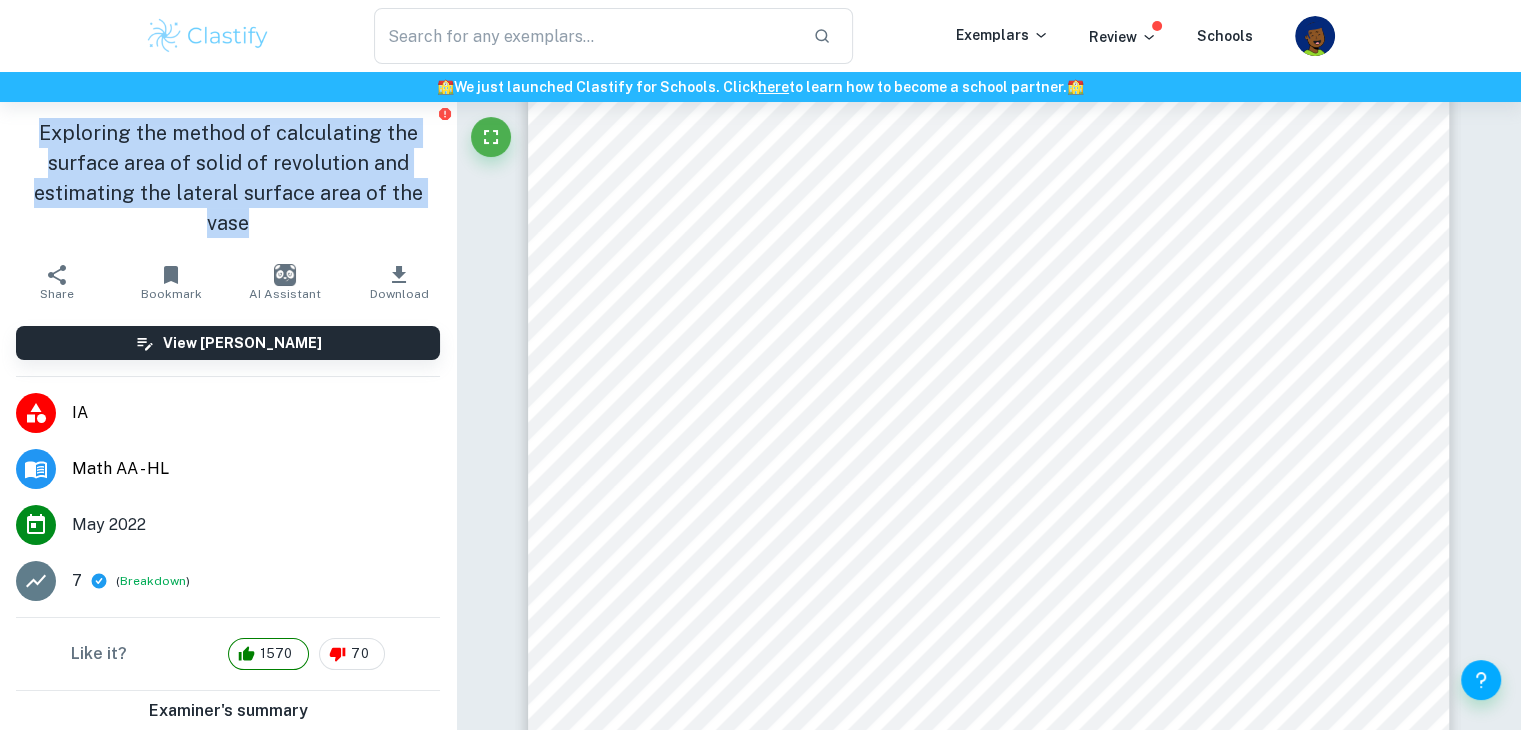 drag, startPoint x: 20, startPoint y: 142, endPoint x: 292, endPoint y: 239, distance: 288.77847 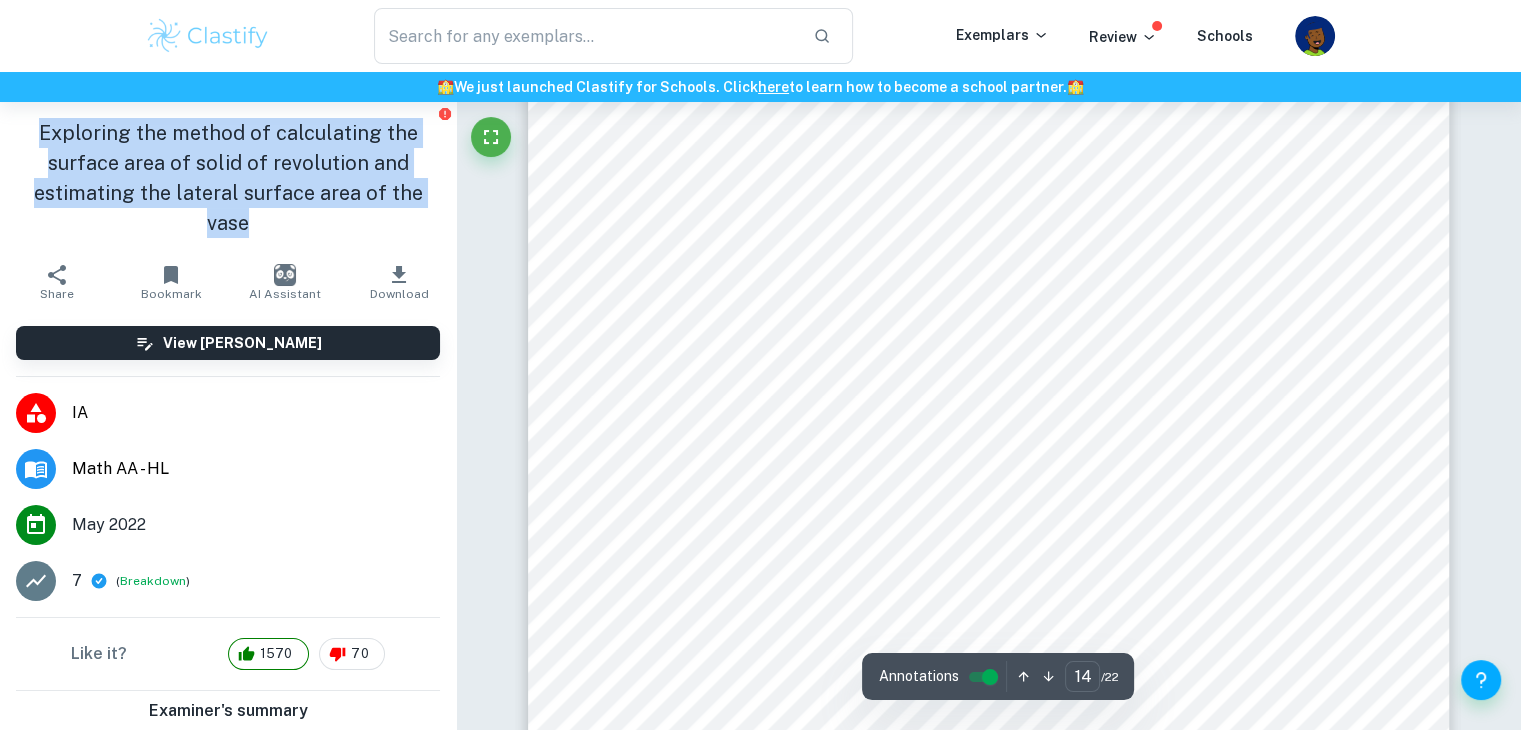 scroll, scrollTop: 17490, scrollLeft: 0, axis: vertical 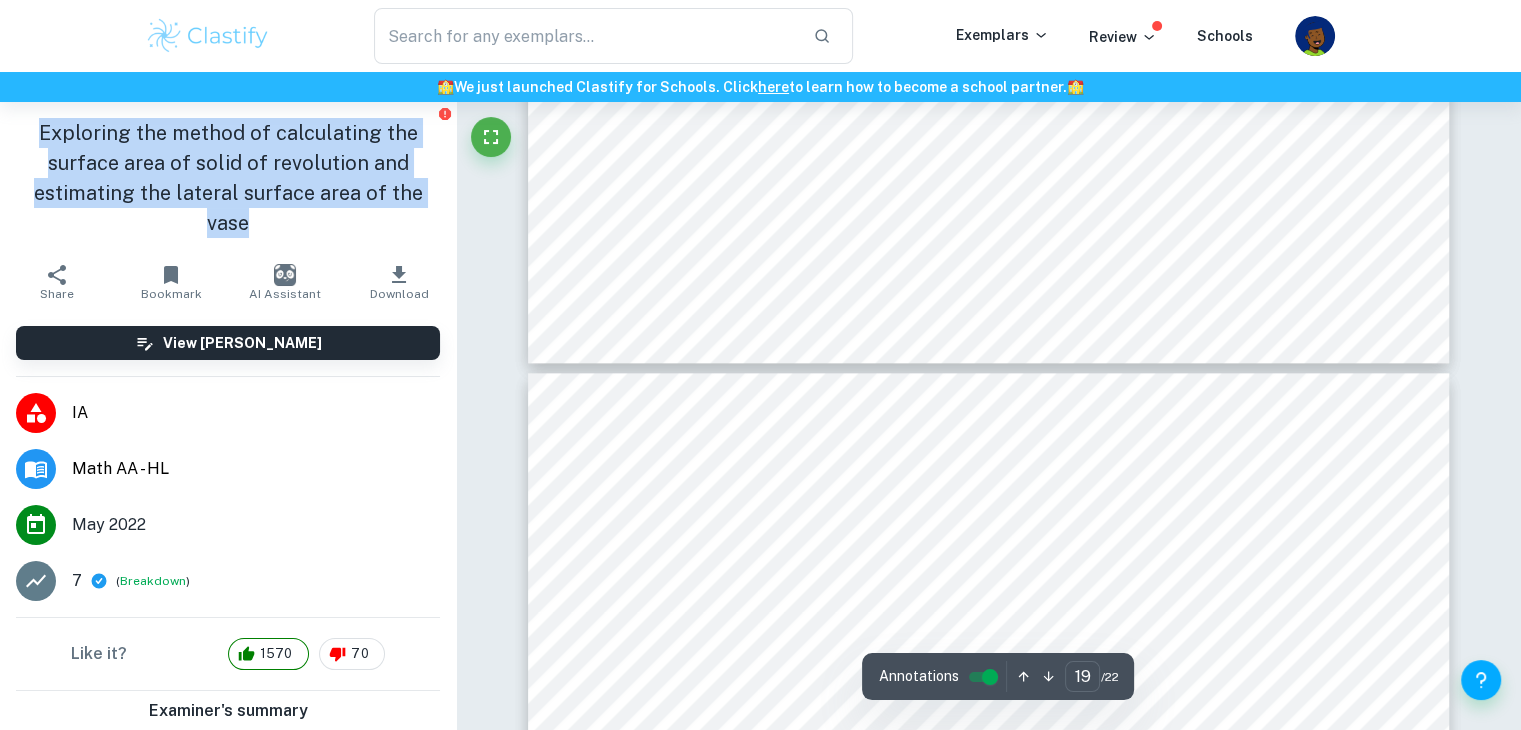 type on "20" 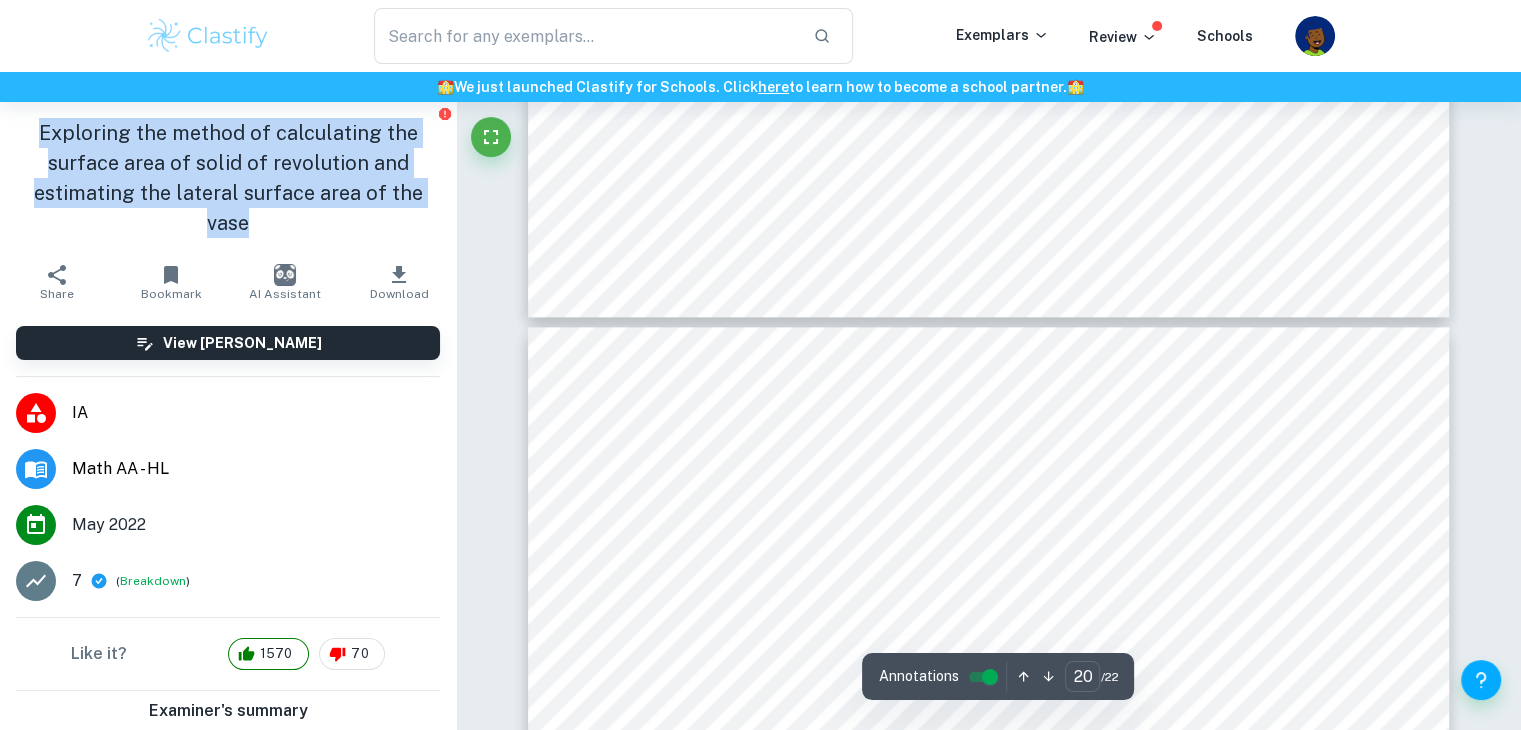 scroll, scrollTop: 25190, scrollLeft: 0, axis: vertical 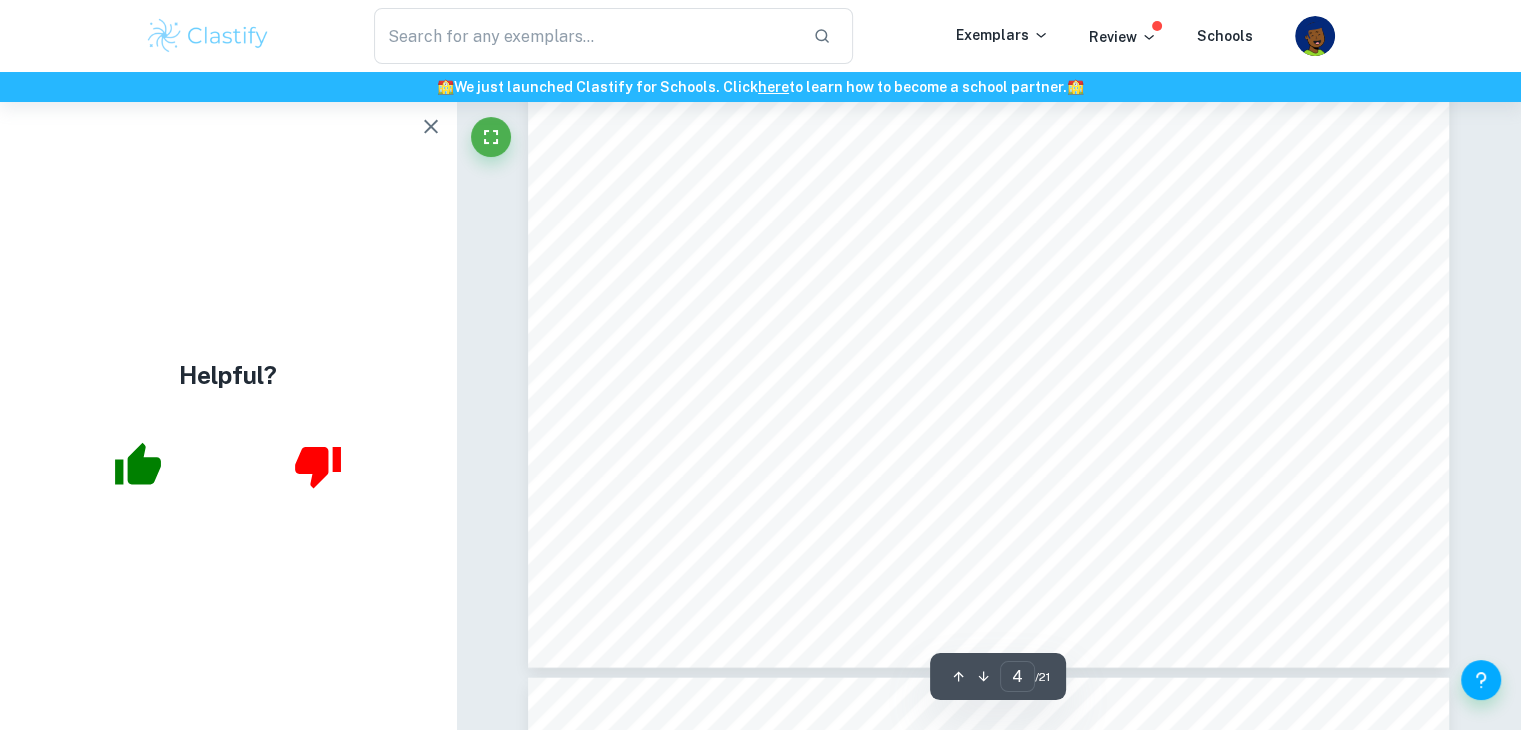 click at bounding box center [431, 127] 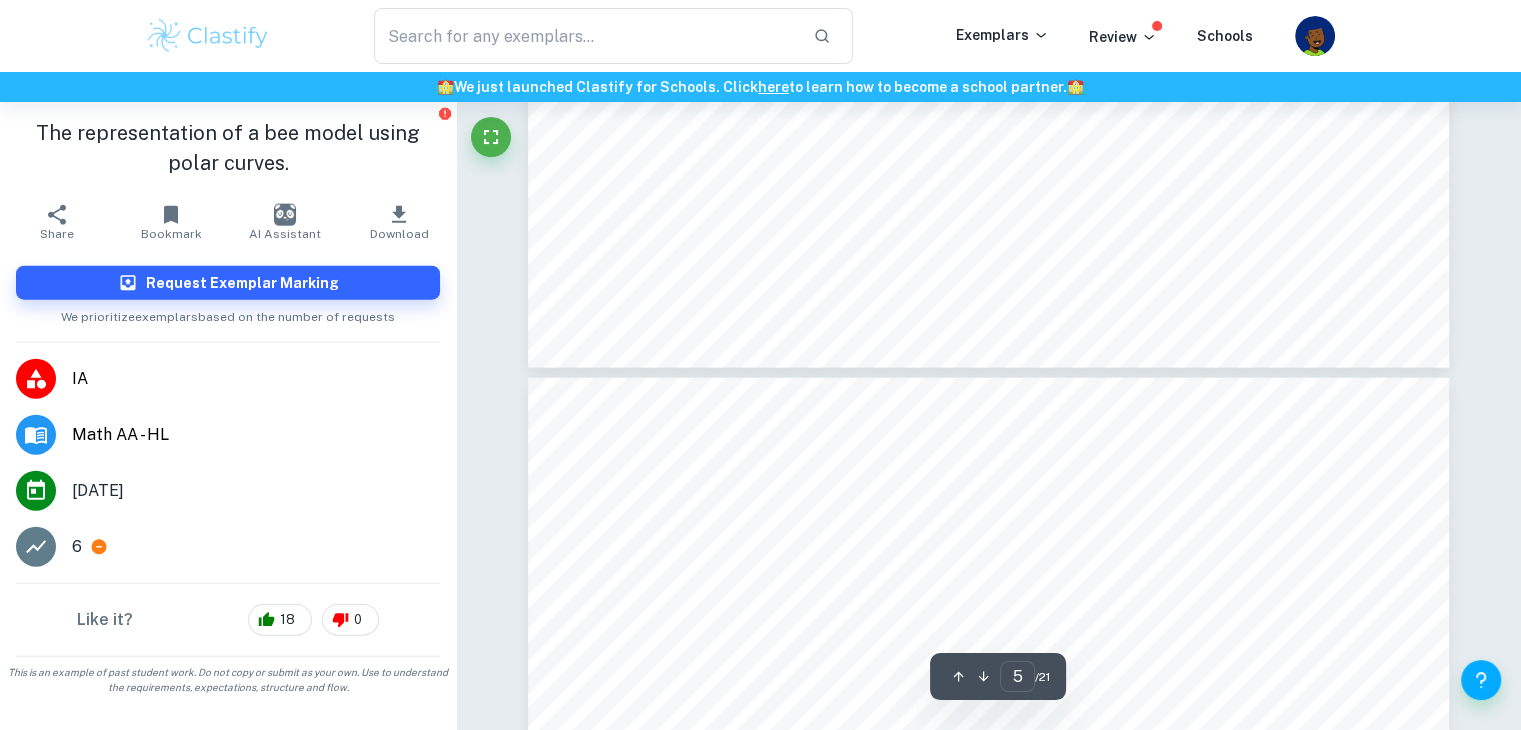 scroll, scrollTop: 5000, scrollLeft: 0, axis: vertical 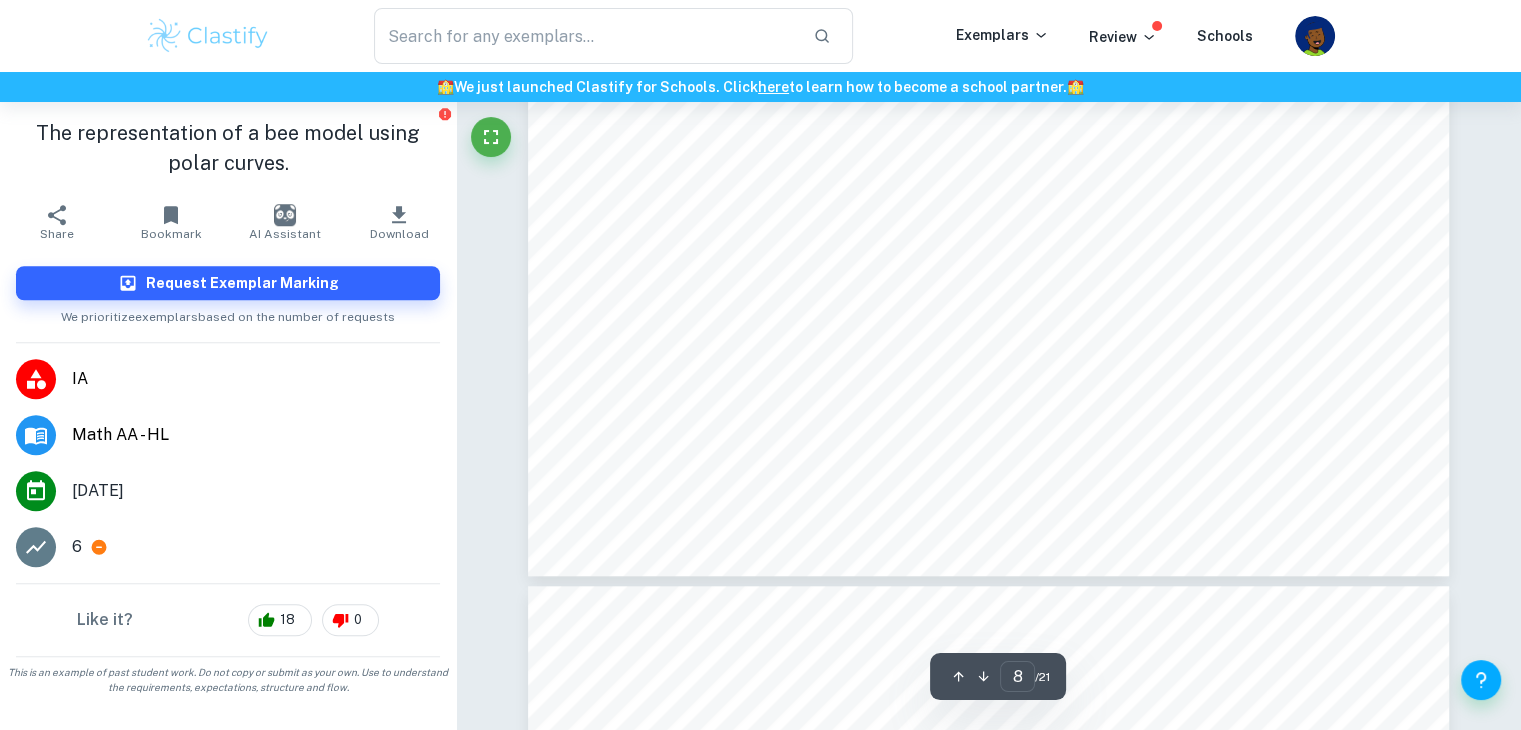 type on "9" 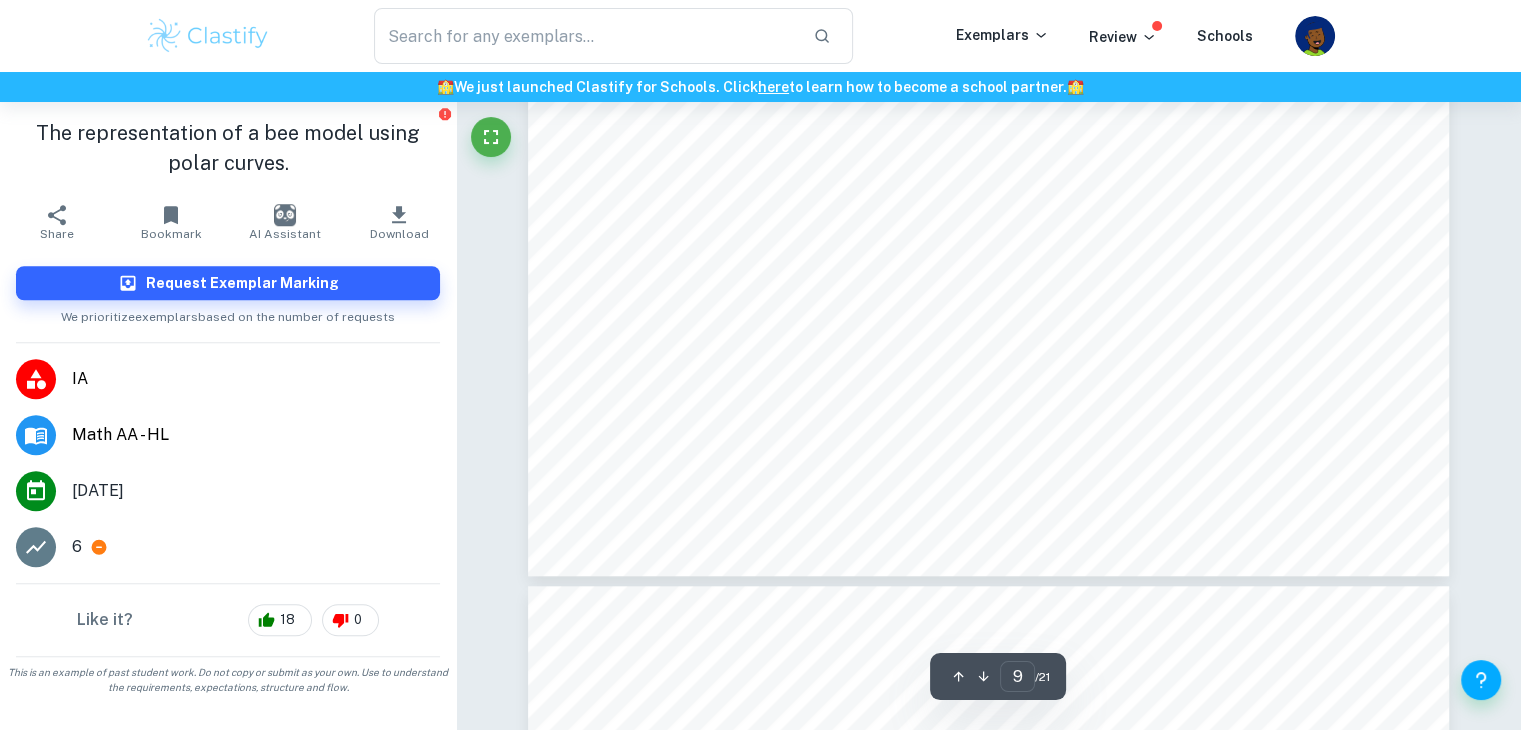scroll, scrollTop: 9800, scrollLeft: 0, axis: vertical 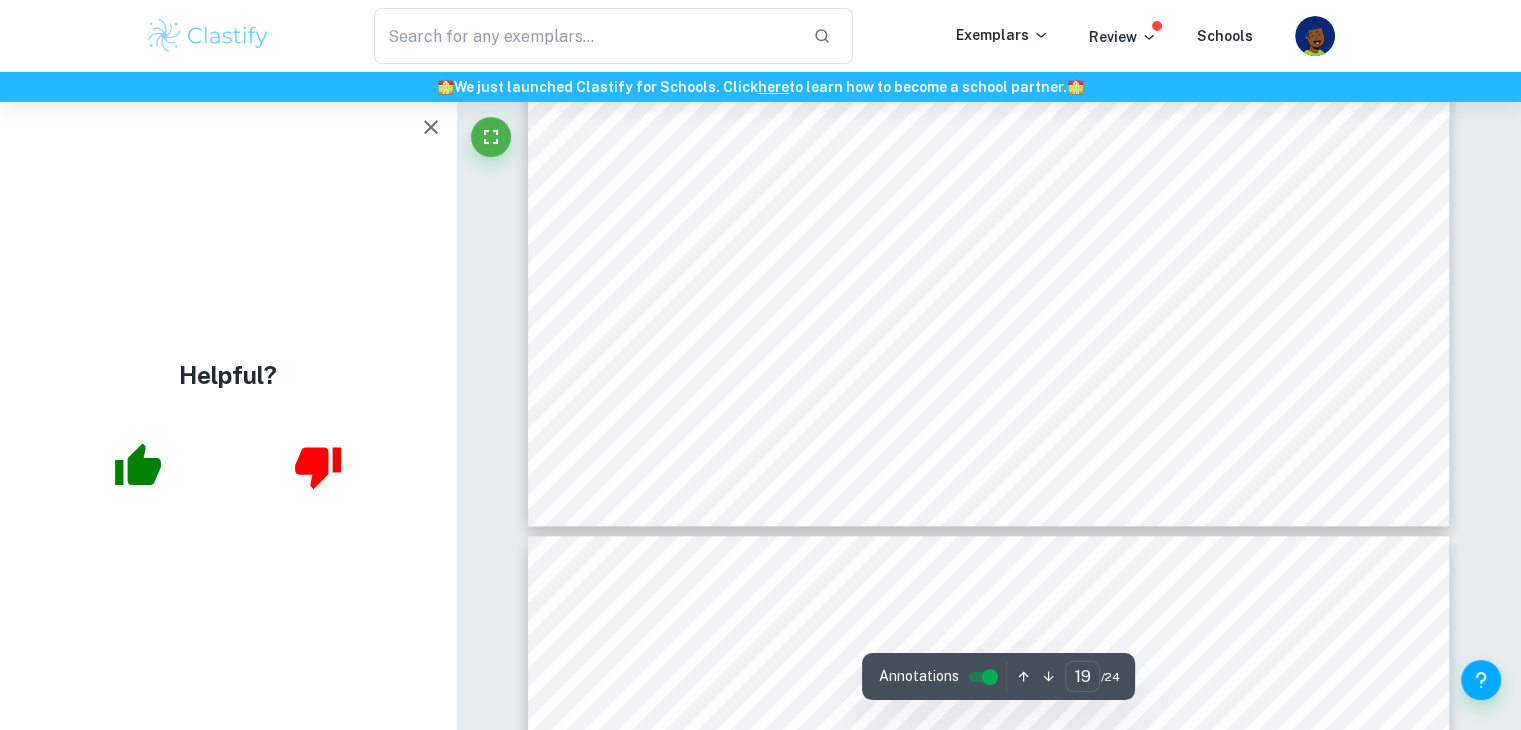 type on "20" 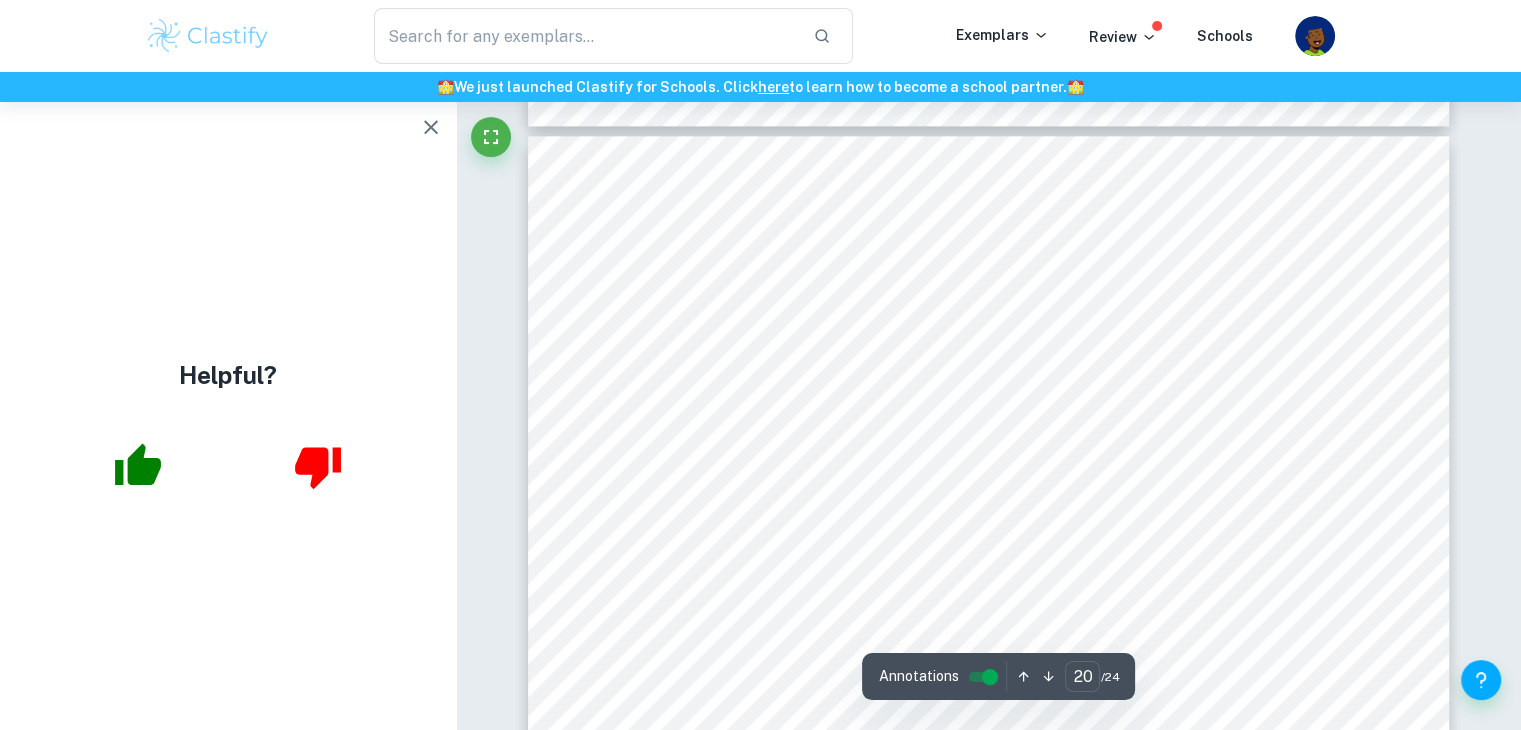 scroll, scrollTop: 25500, scrollLeft: 0, axis: vertical 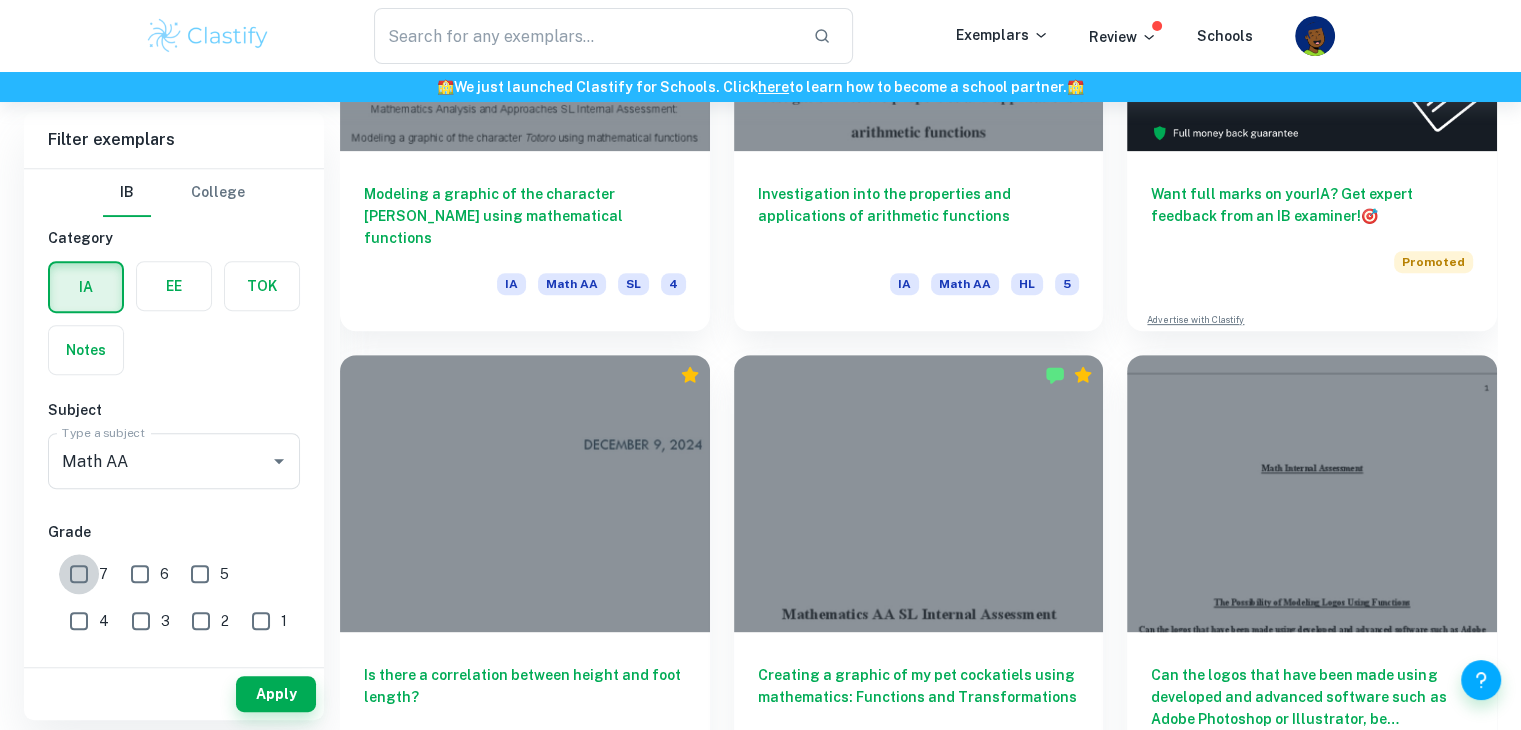 click on "7" at bounding box center (79, 574) 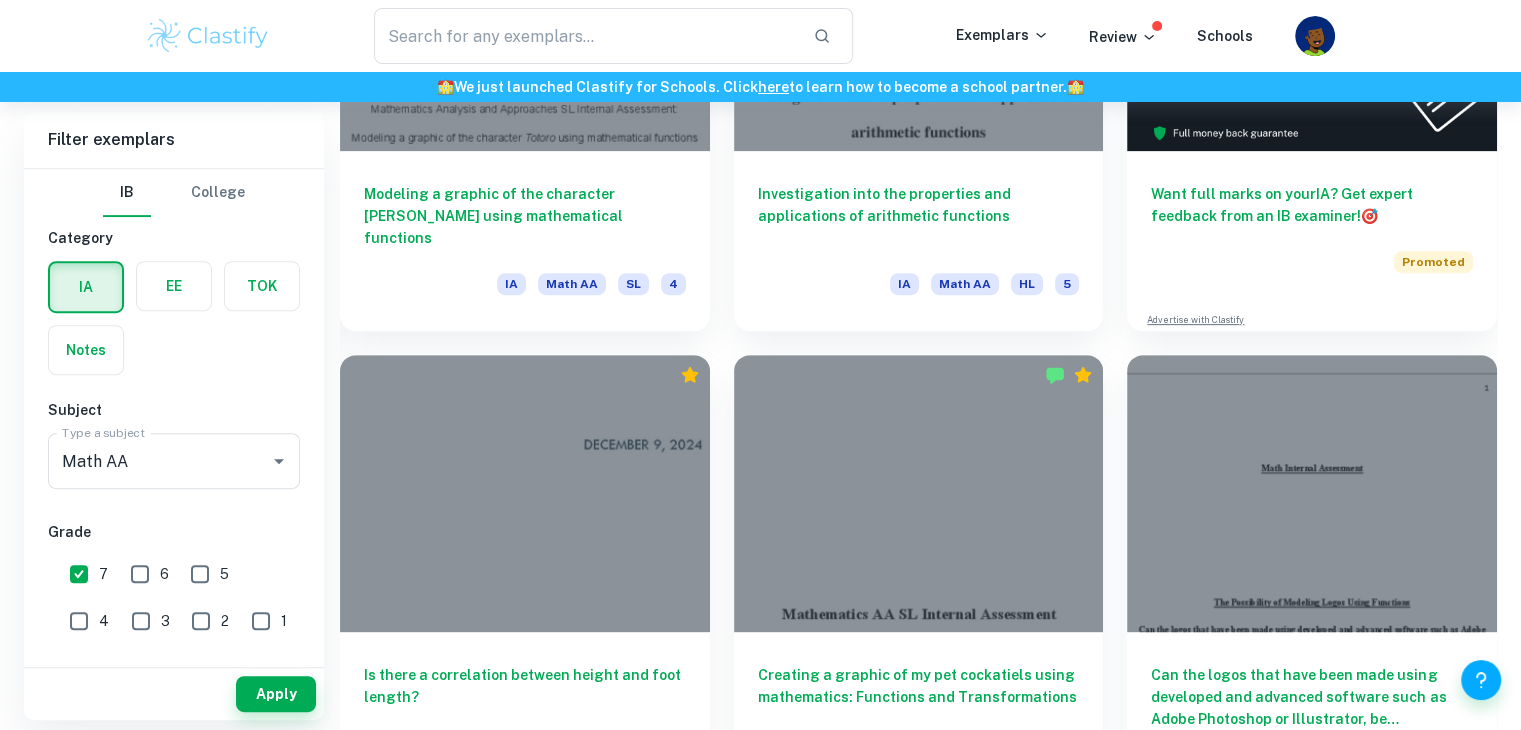 drag, startPoint x: 124, startPoint y: 565, endPoint x: 150, endPoint y: 563, distance: 26.076809 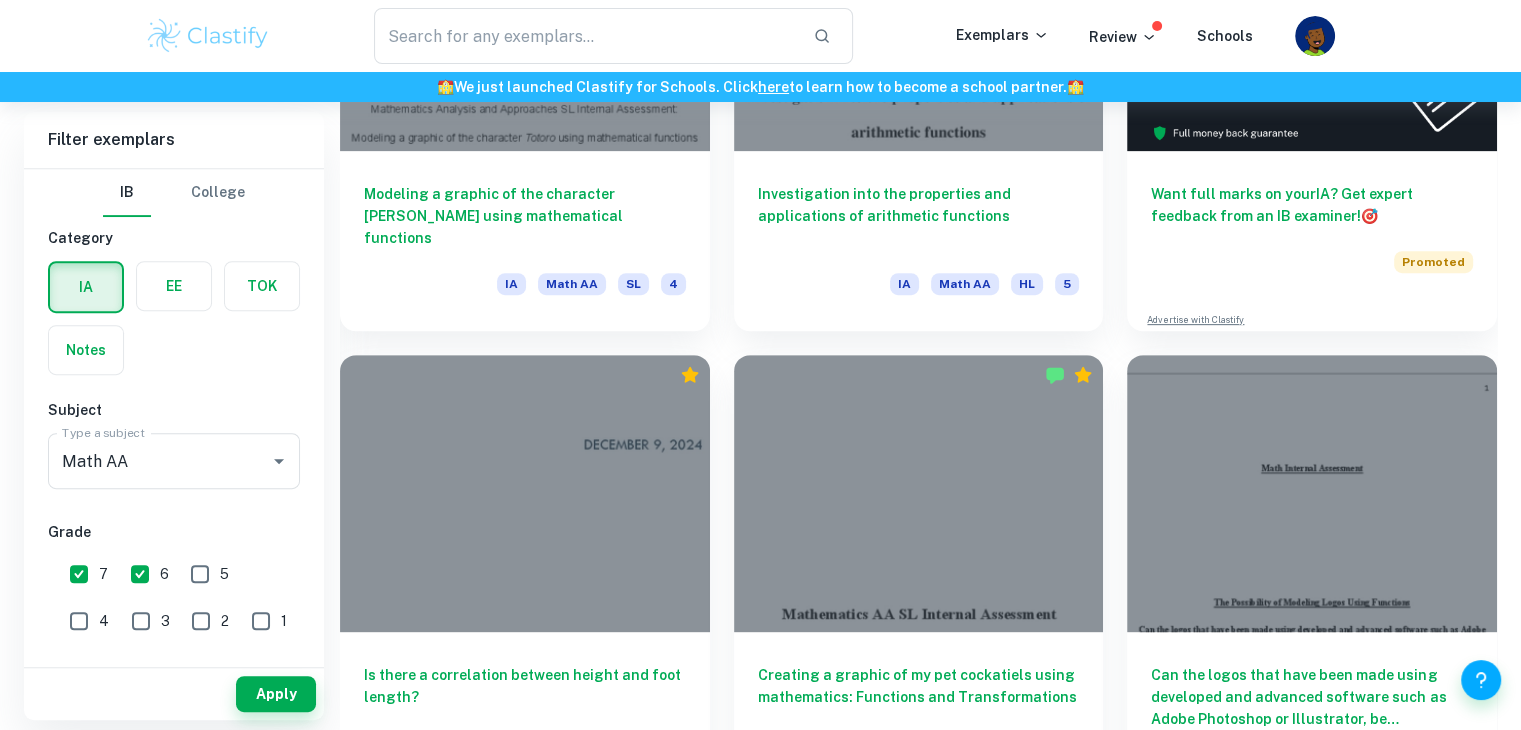 click on "6" at bounding box center [154, 571] 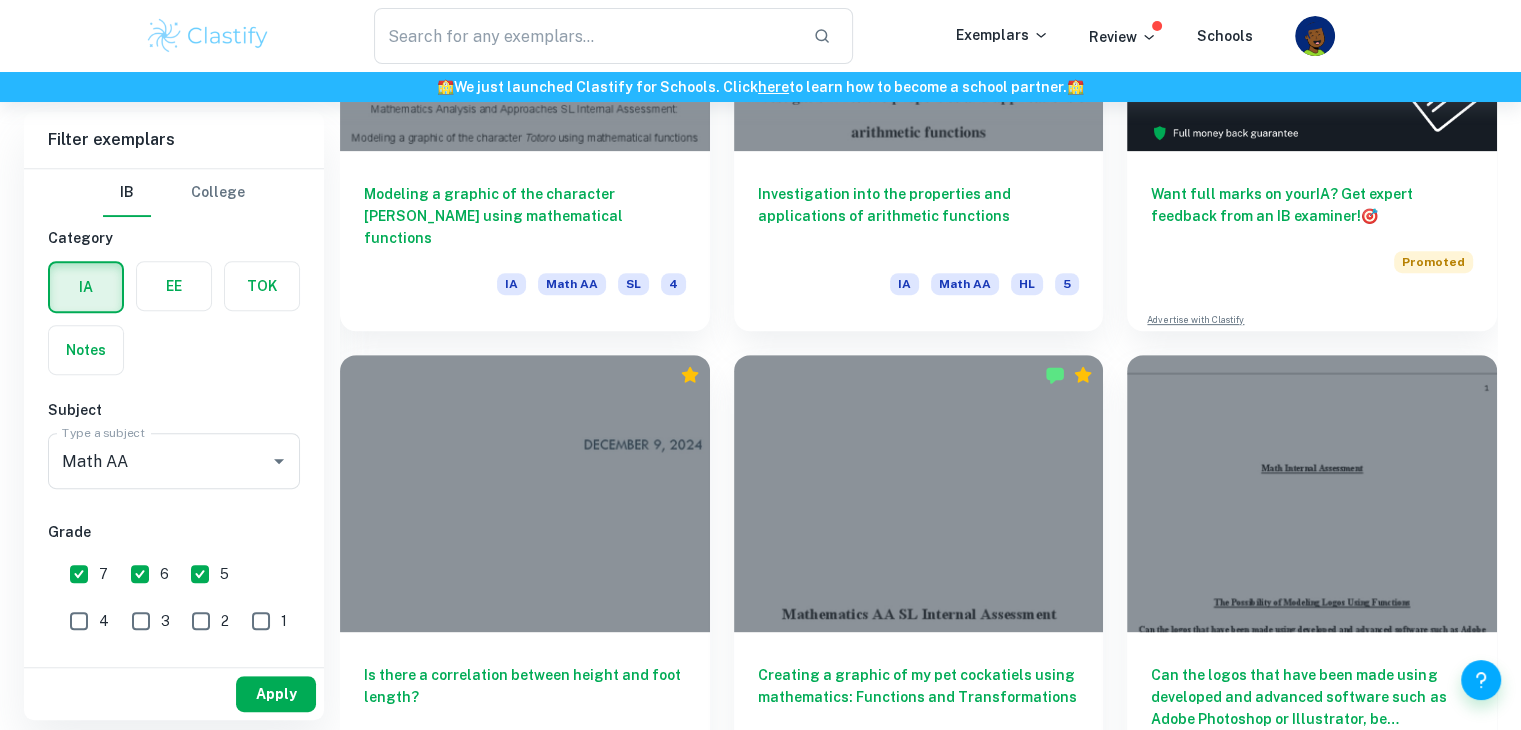 click on "Apply" at bounding box center [276, 694] 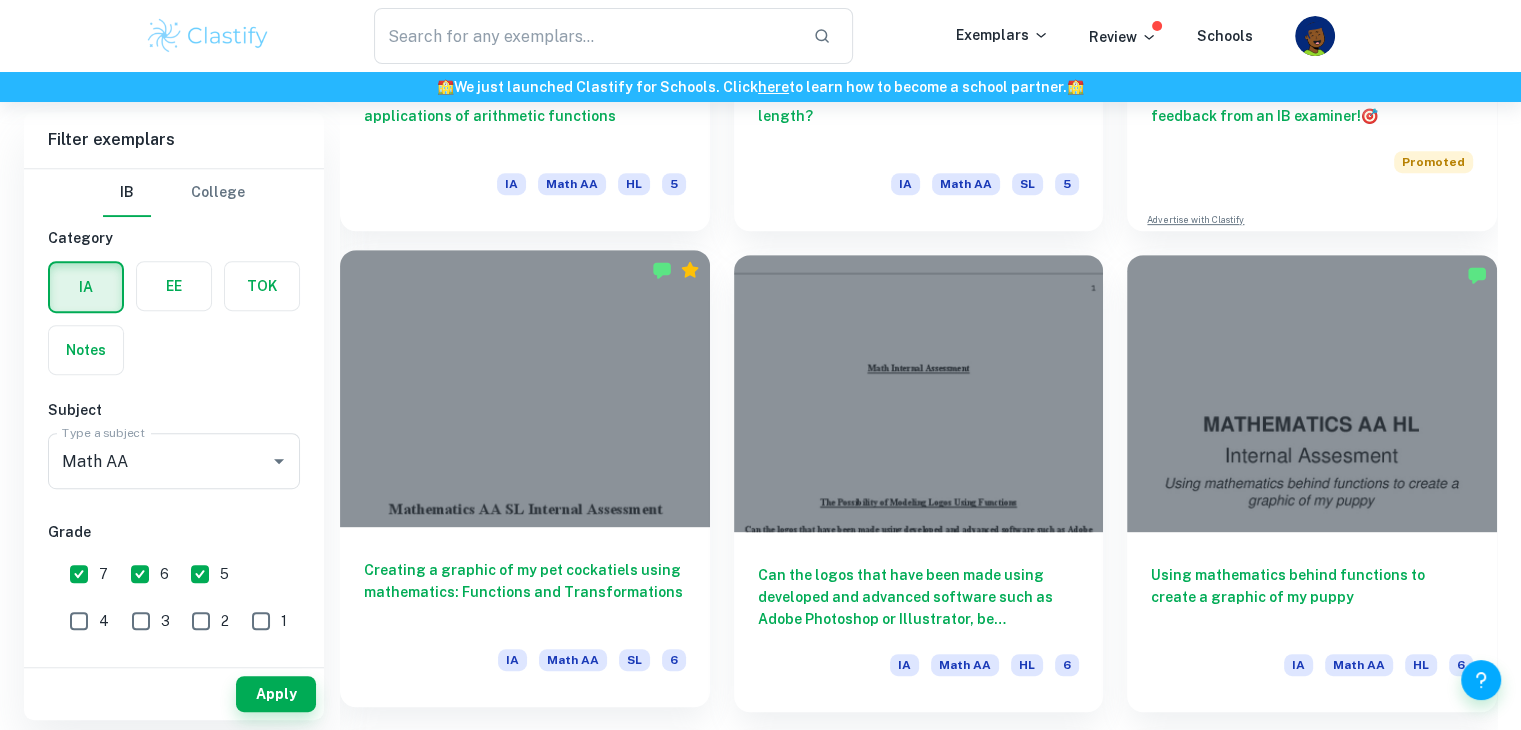 scroll, scrollTop: 1100, scrollLeft: 0, axis: vertical 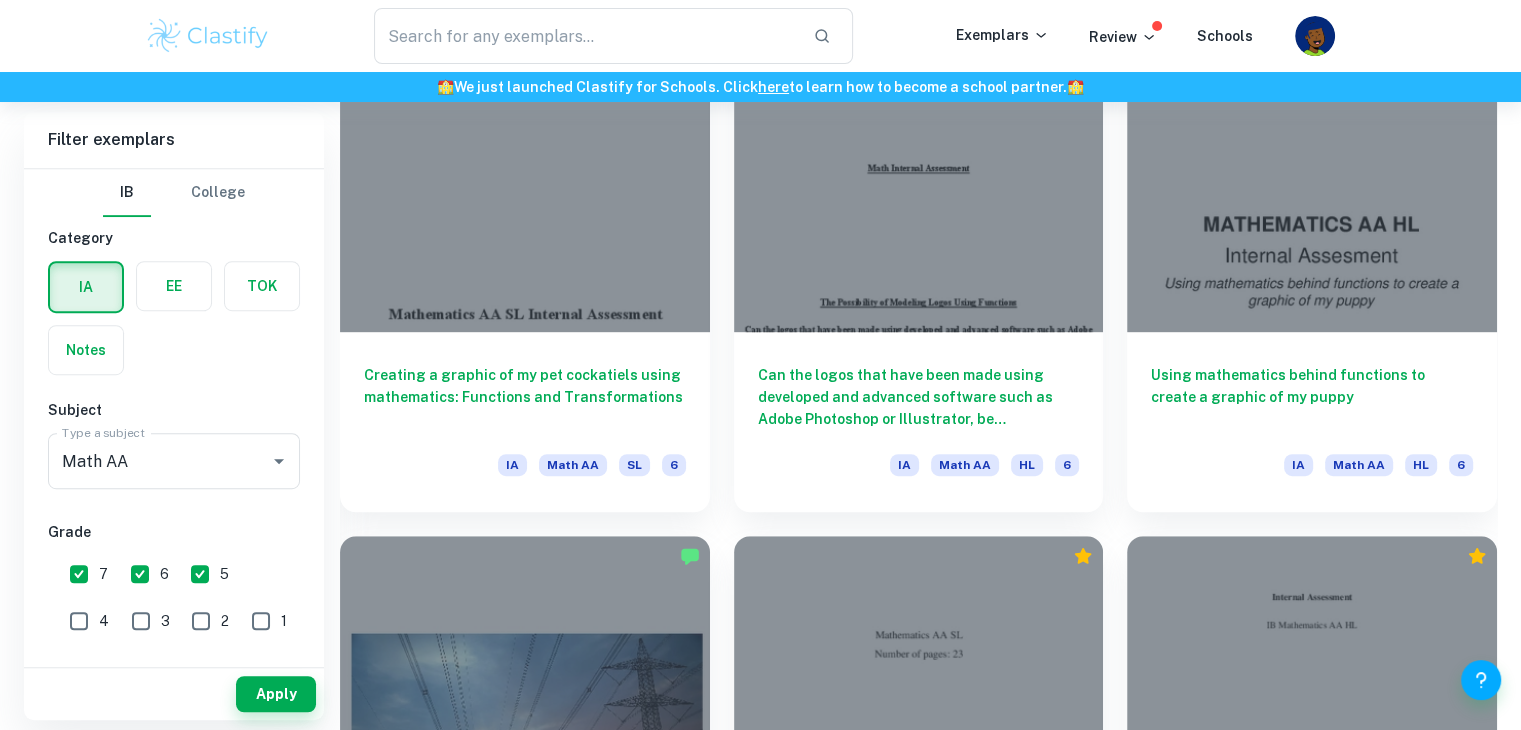 drag, startPoint x: 562, startPoint y: 389, endPoint x: 412, endPoint y: 514, distance: 195.25624 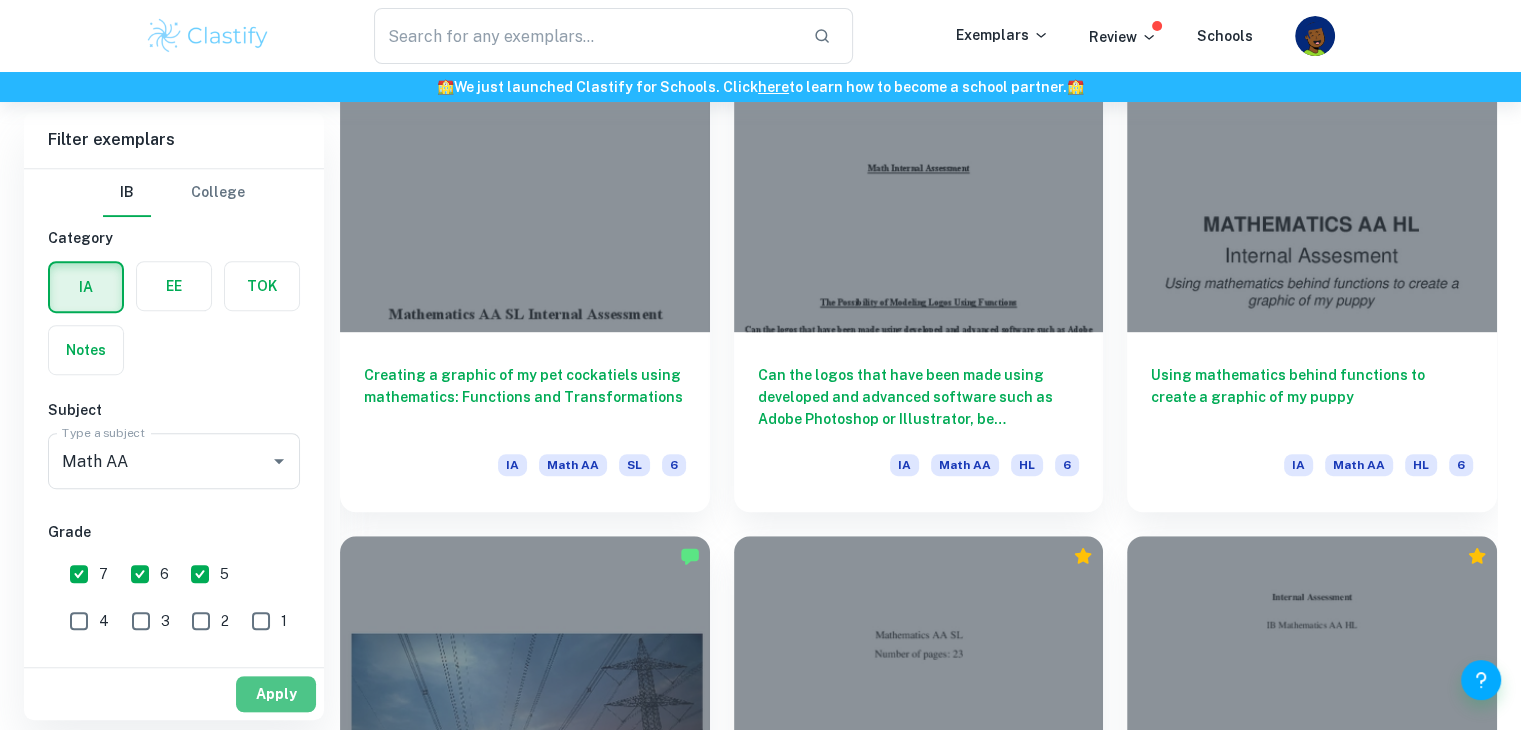 click on "Apply" at bounding box center [276, 694] 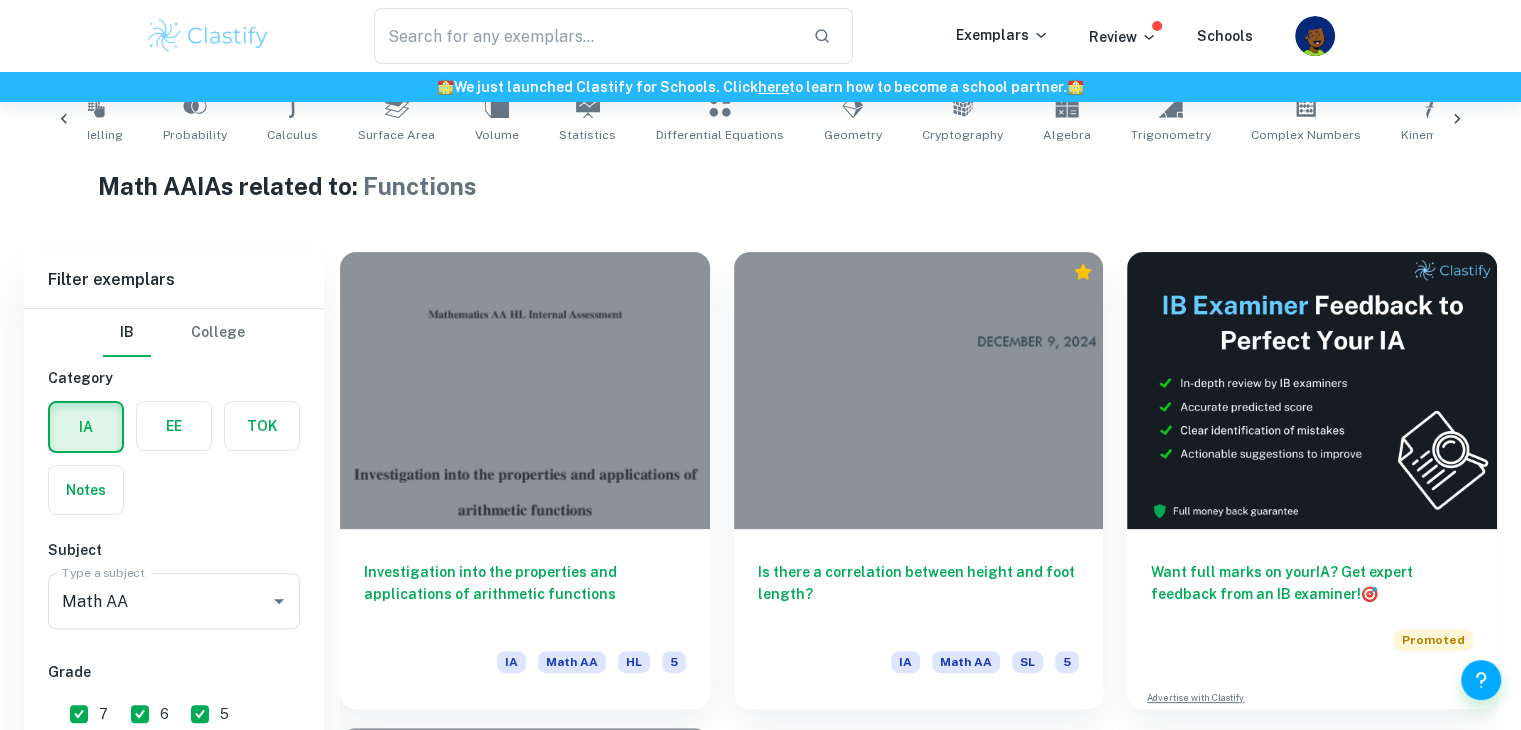 scroll, scrollTop: 1100, scrollLeft: 0, axis: vertical 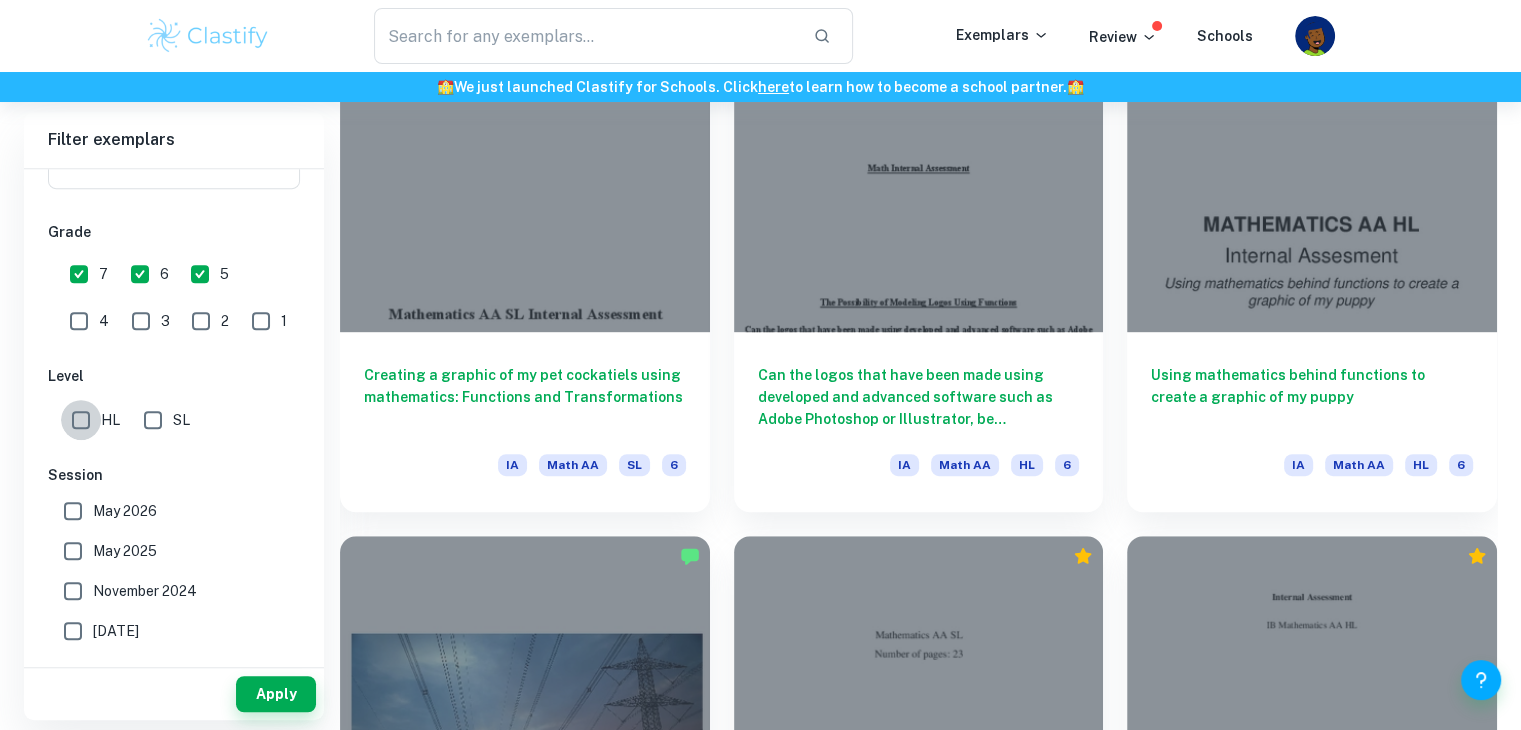 click on "HL" at bounding box center (81, 420) 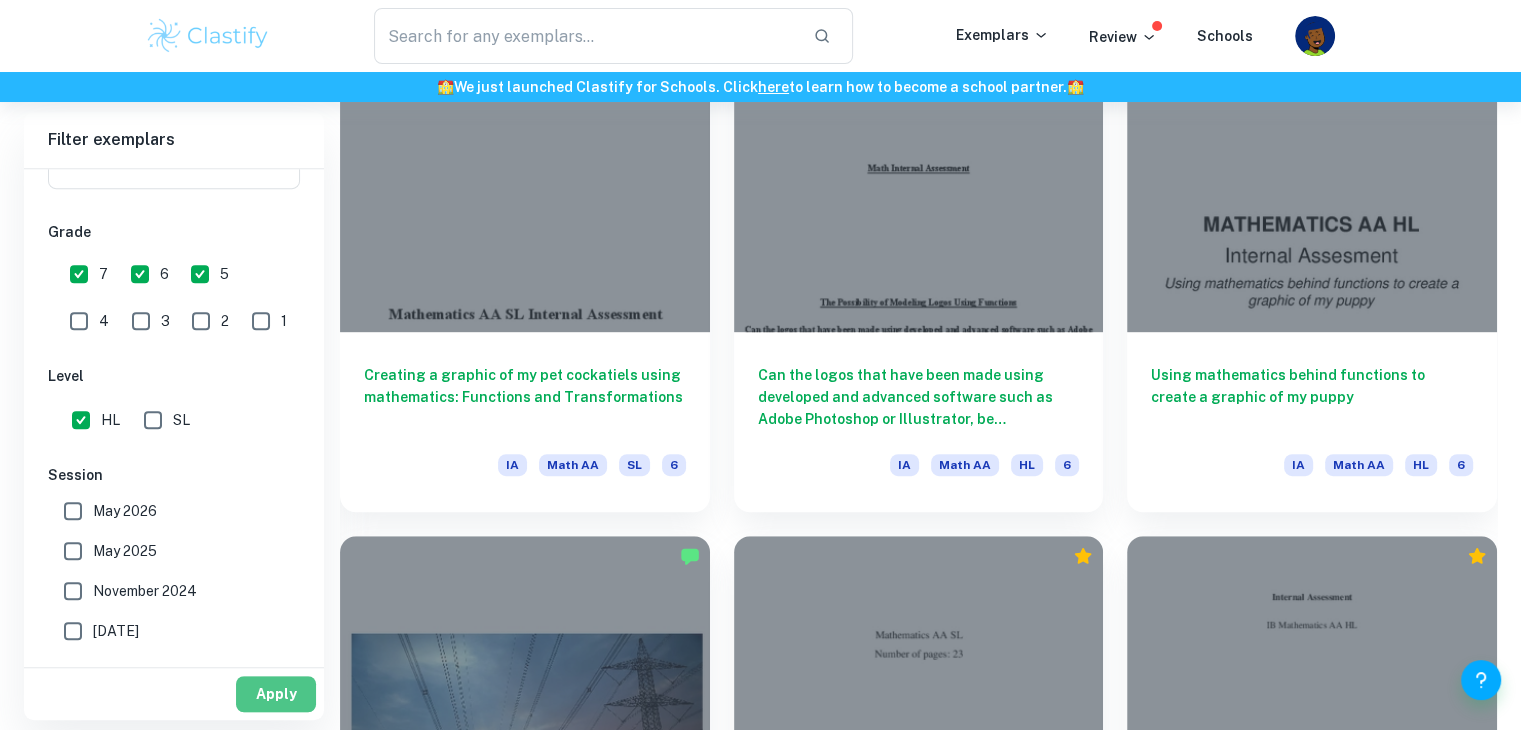 click on "Apply" at bounding box center (276, 694) 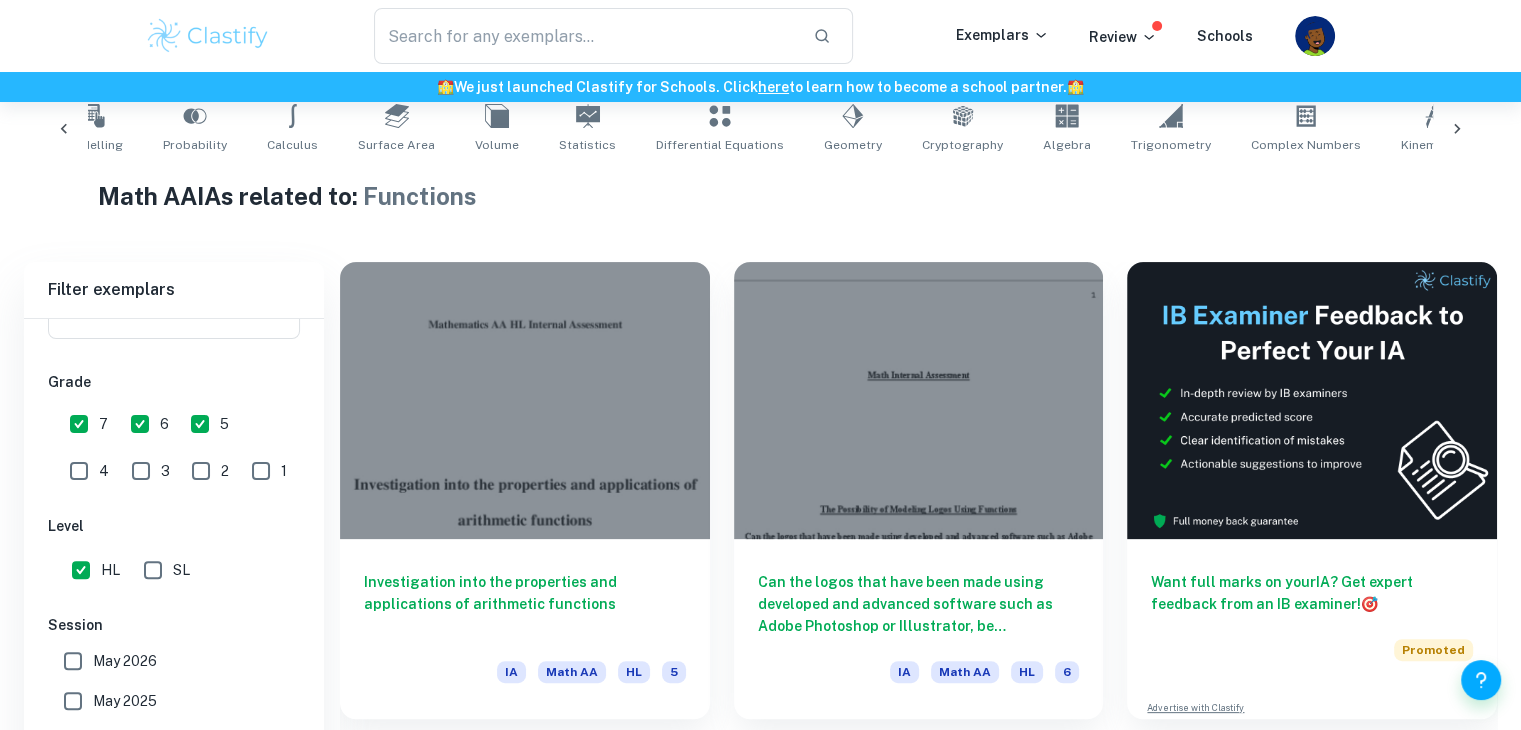 scroll, scrollTop: 1100, scrollLeft: 0, axis: vertical 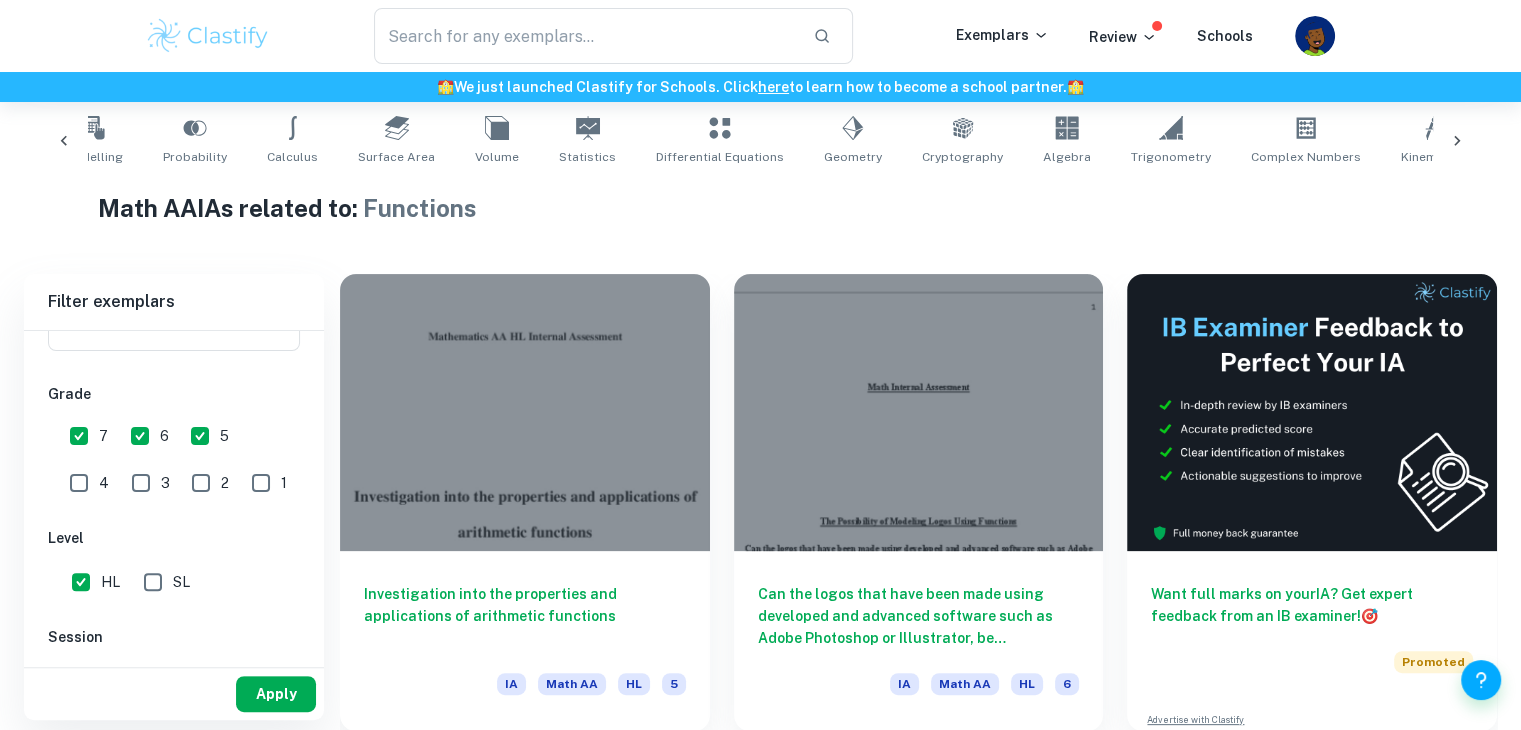 click on "Apply" at bounding box center [276, 694] 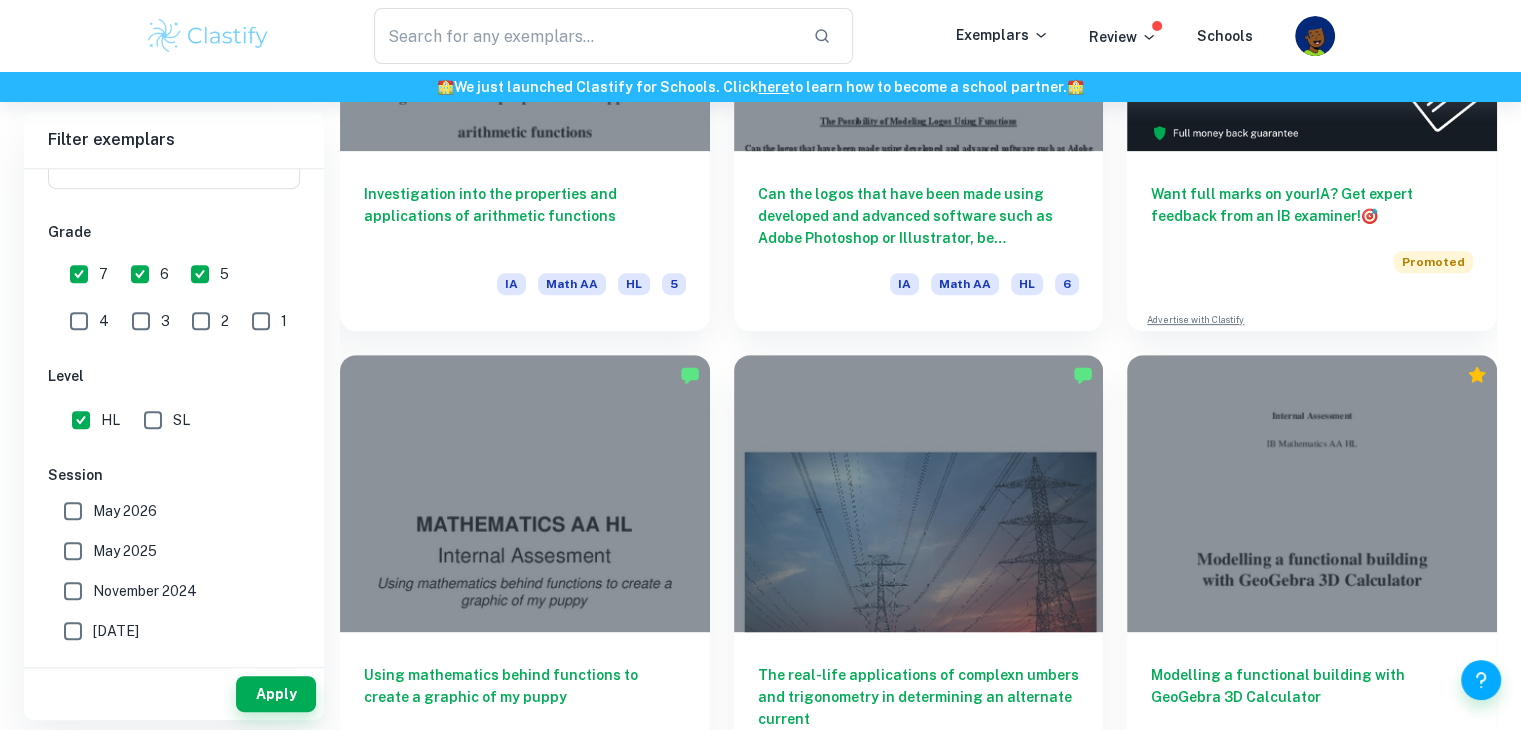 scroll, scrollTop: 1000, scrollLeft: 0, axis: vertical 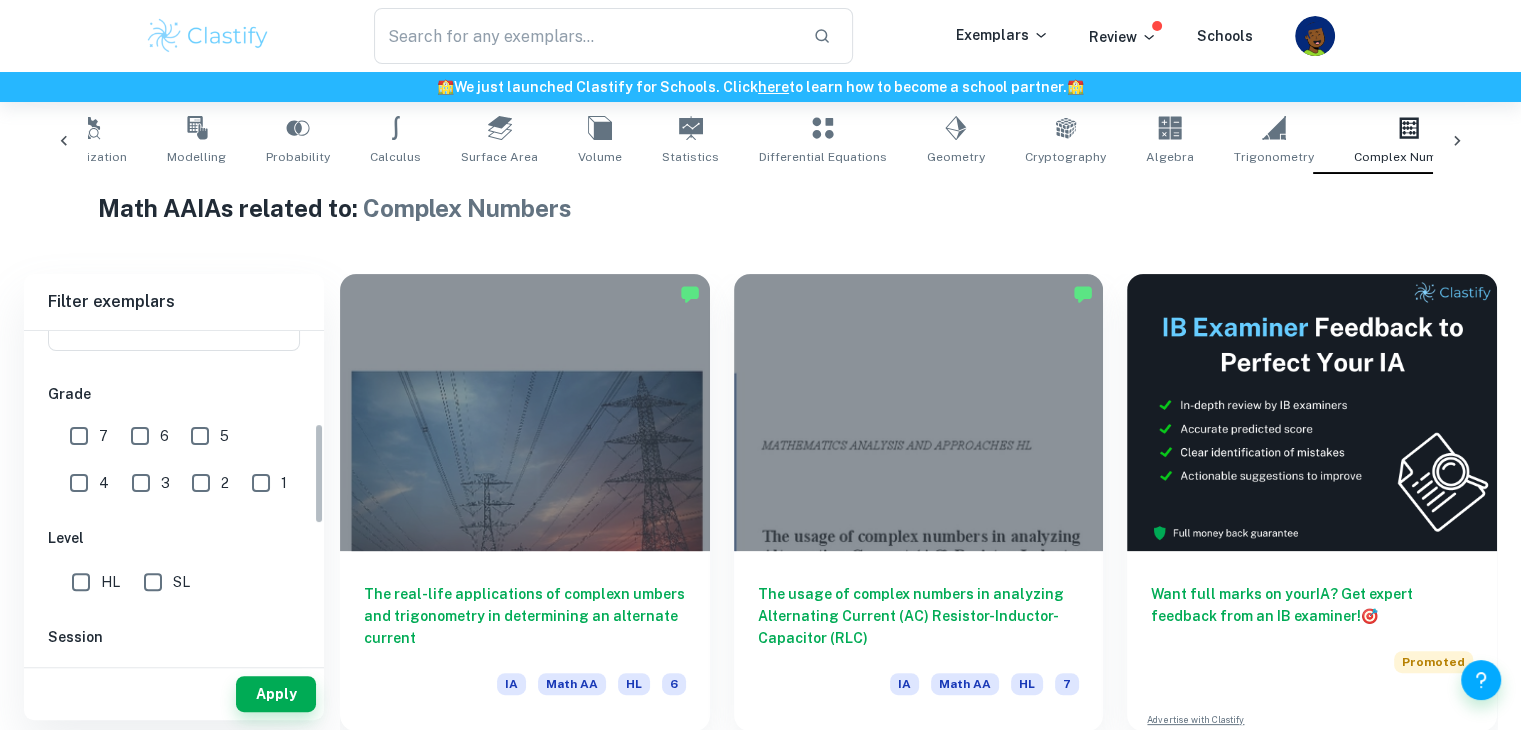 click on "7" at bounding box center [79, 436] 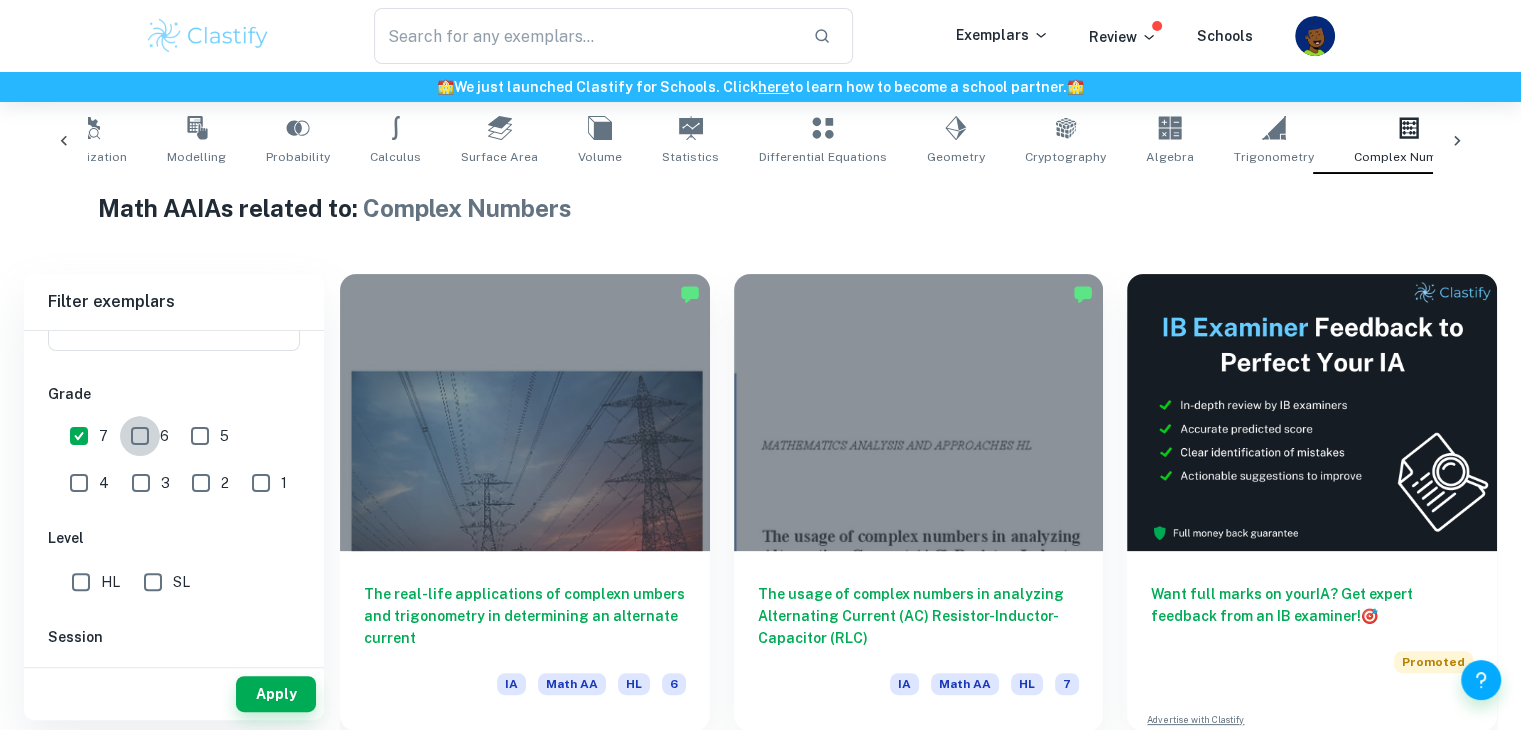 drag, startPoint x: 136, startPoint y: 441, endPoint x: 153, endPoint y: 441, distance: 17 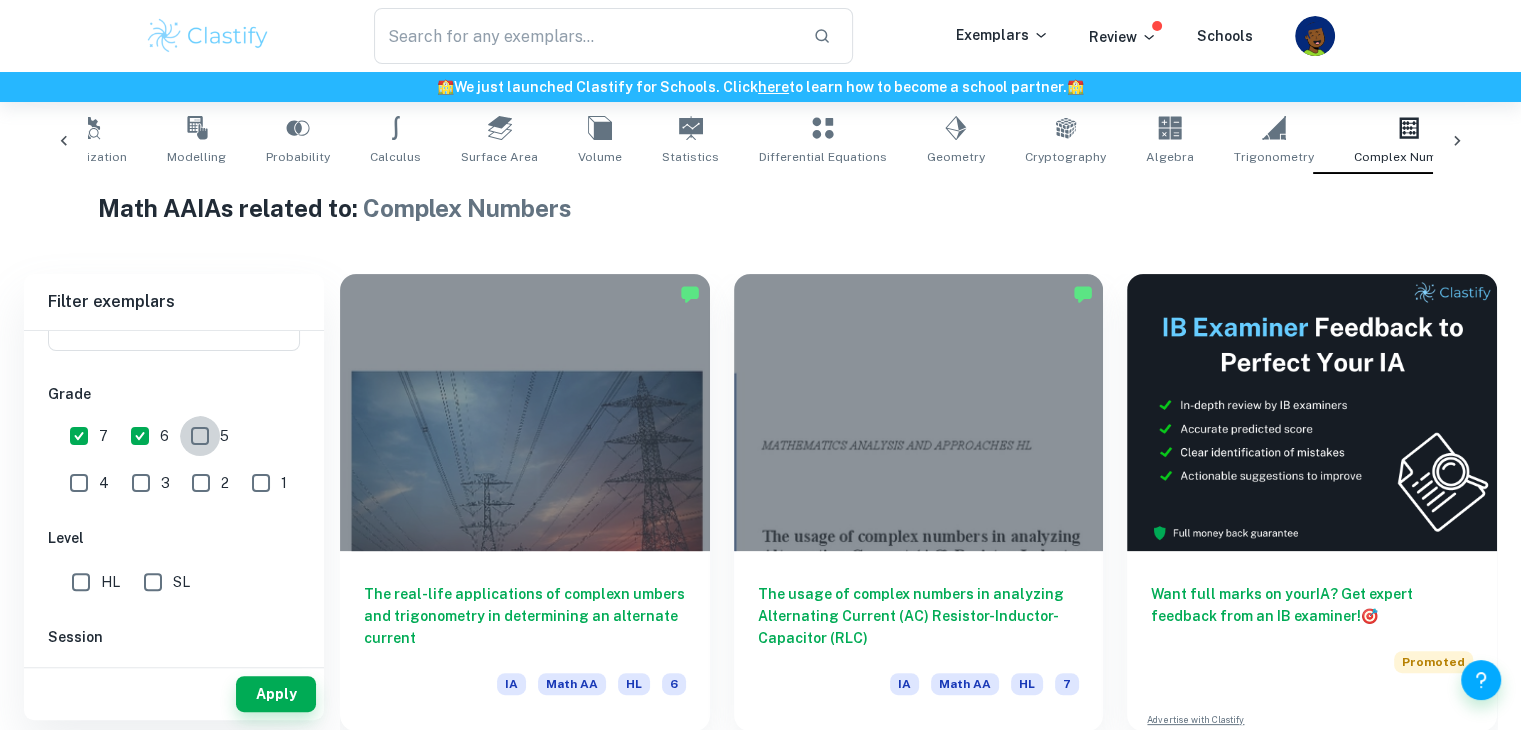 click on "5" at bounding box center (200, 436) 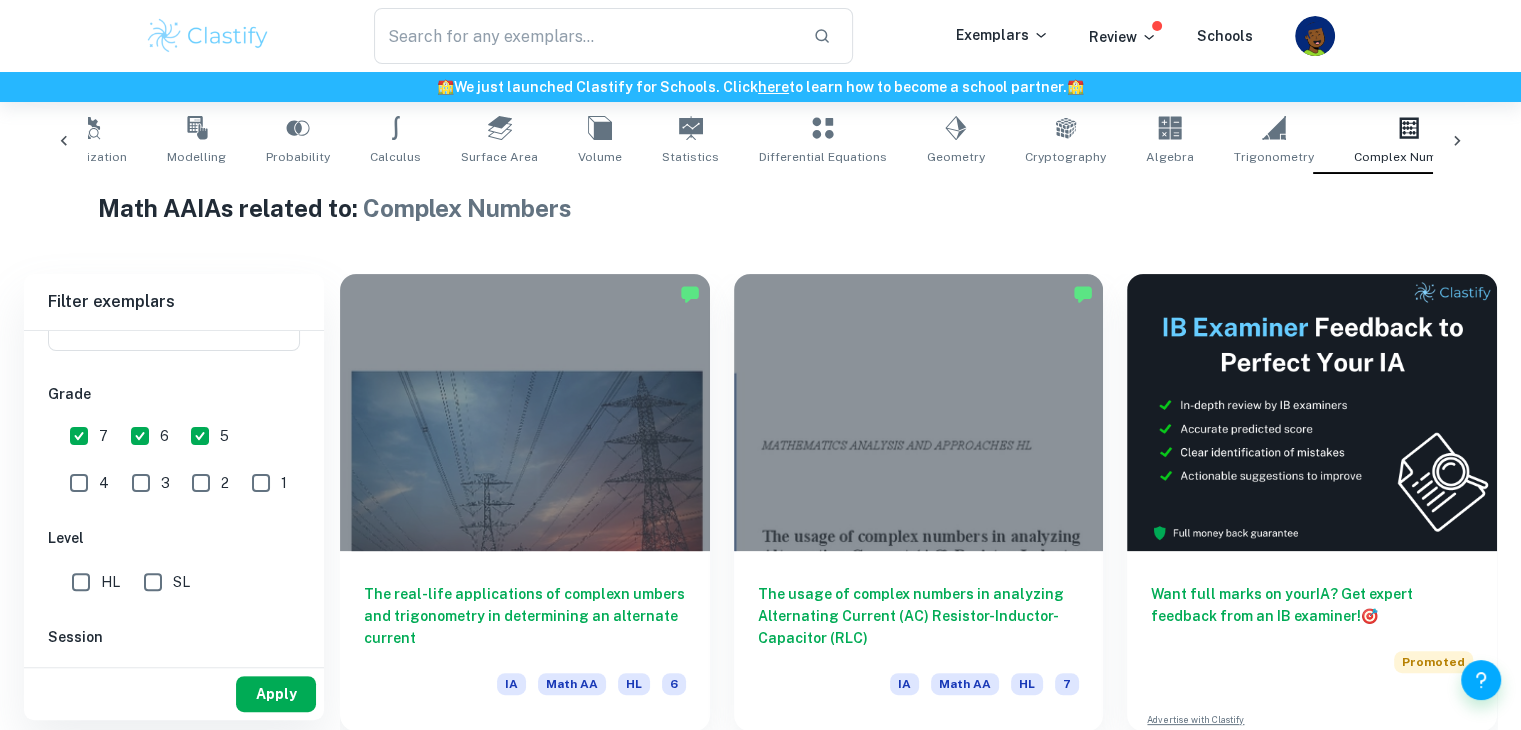 click on "Apply" at bounding box center (276, 694) 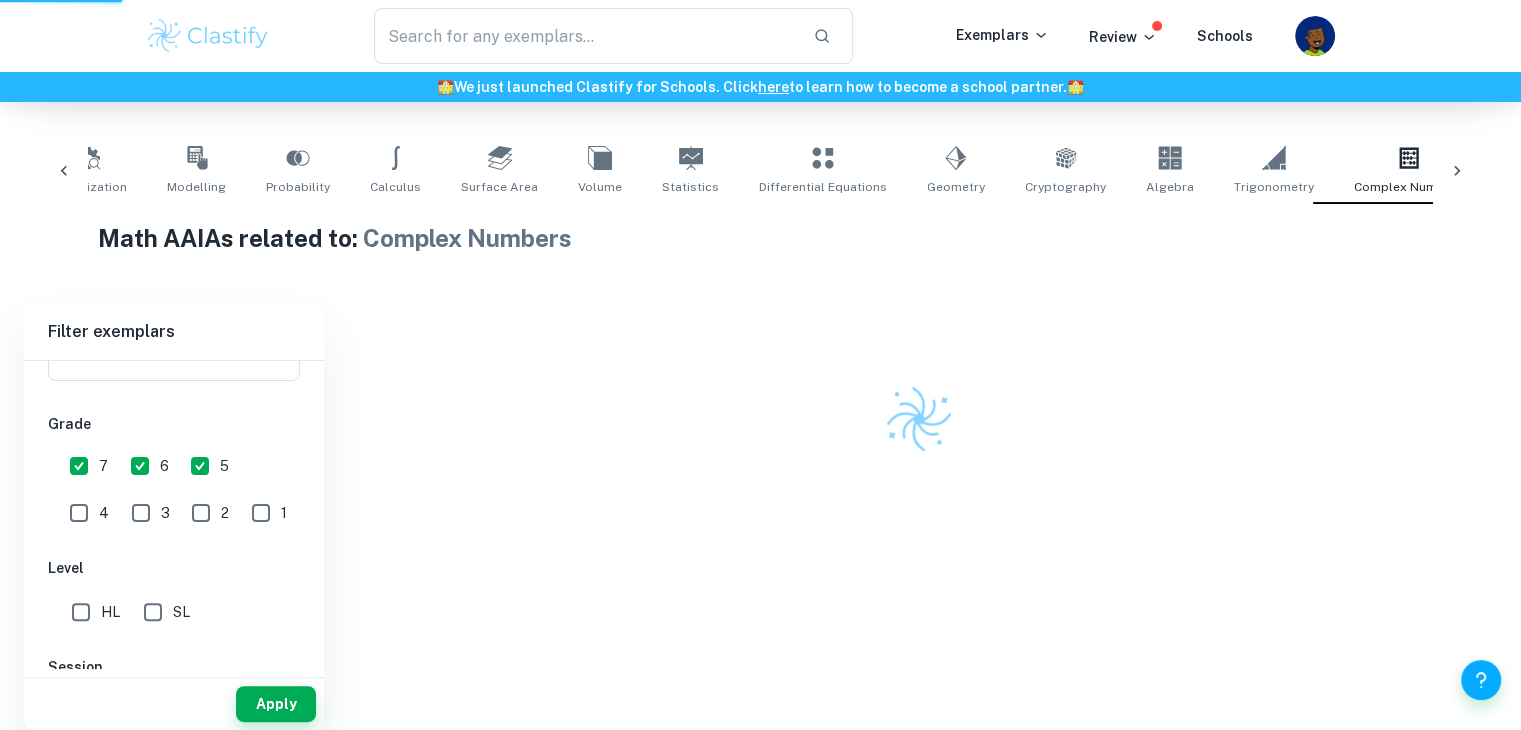 scroll, scrollTop: 360, scrollLeft: 0, axis: vertical 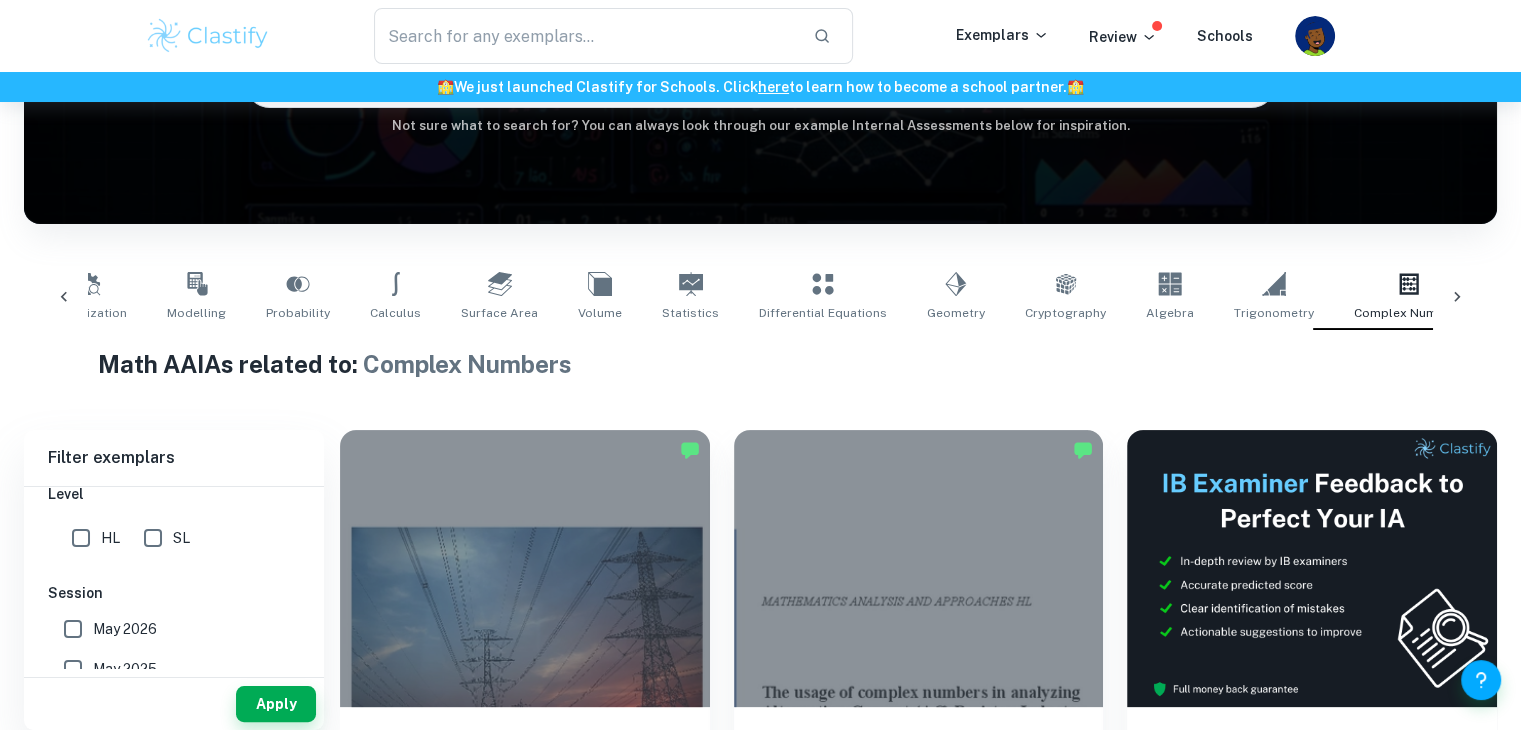 click on "HL" at bounding box center [81, 538] 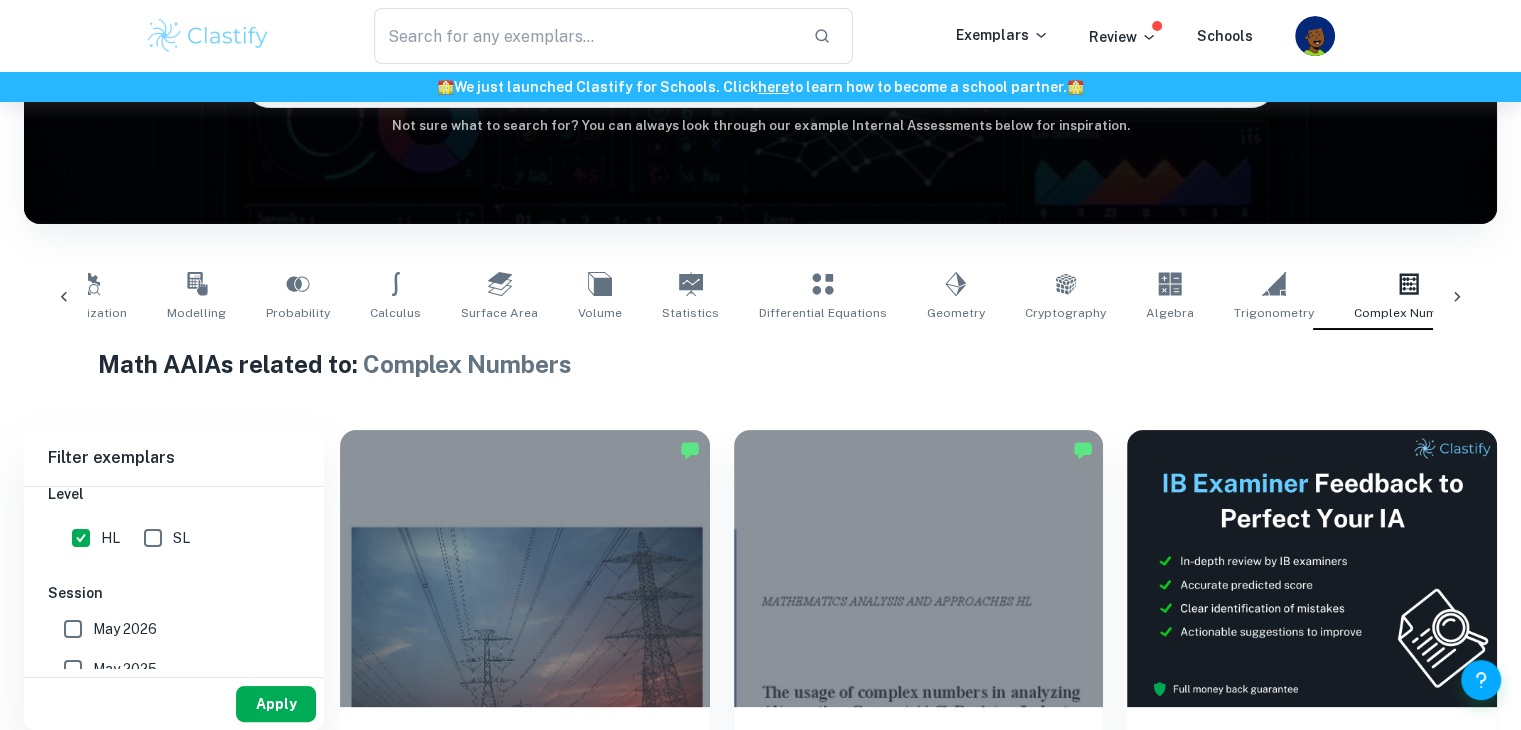 click on "Apply" at bounding box center (276, 704) 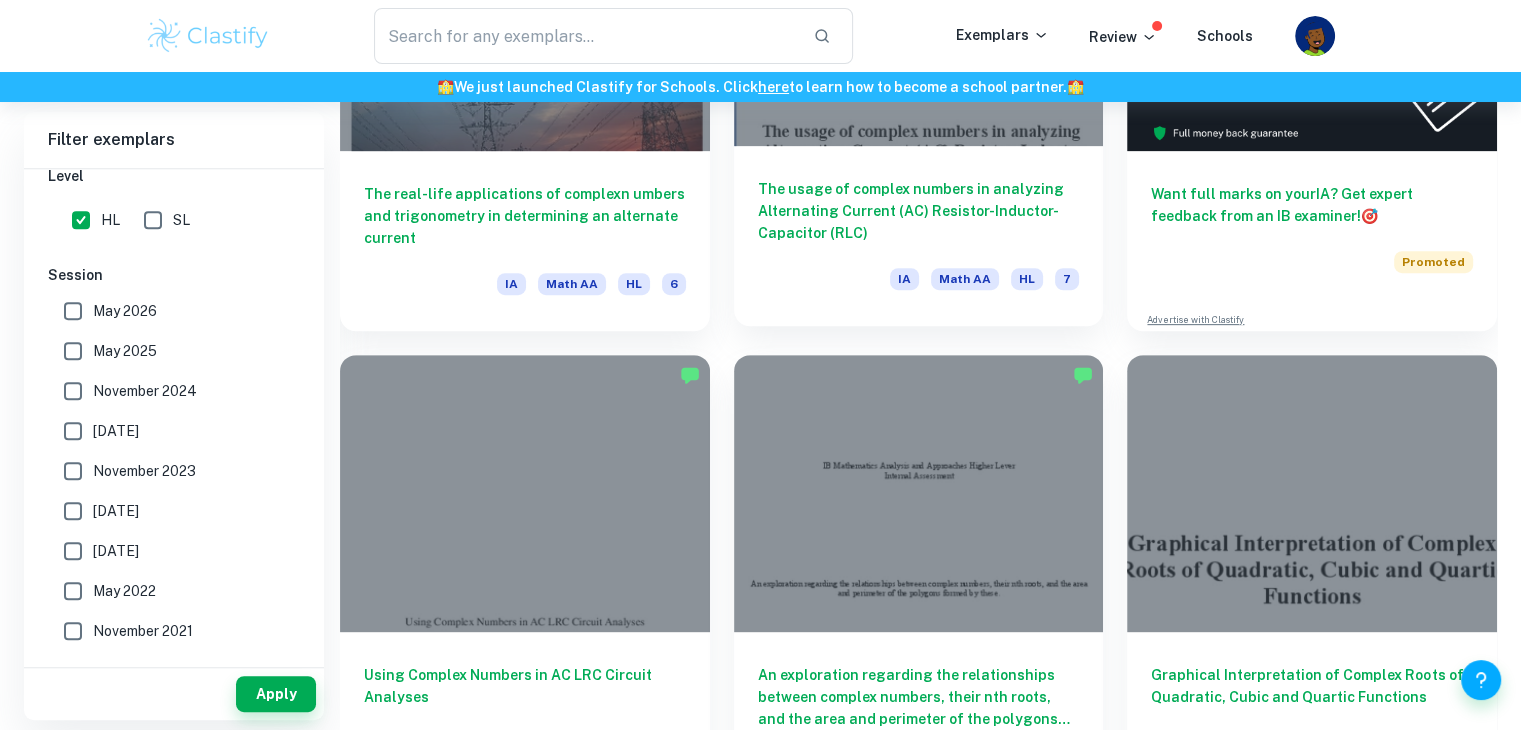 scroll, scrollTop: 700, scrollLeft: 0, axis: vertical 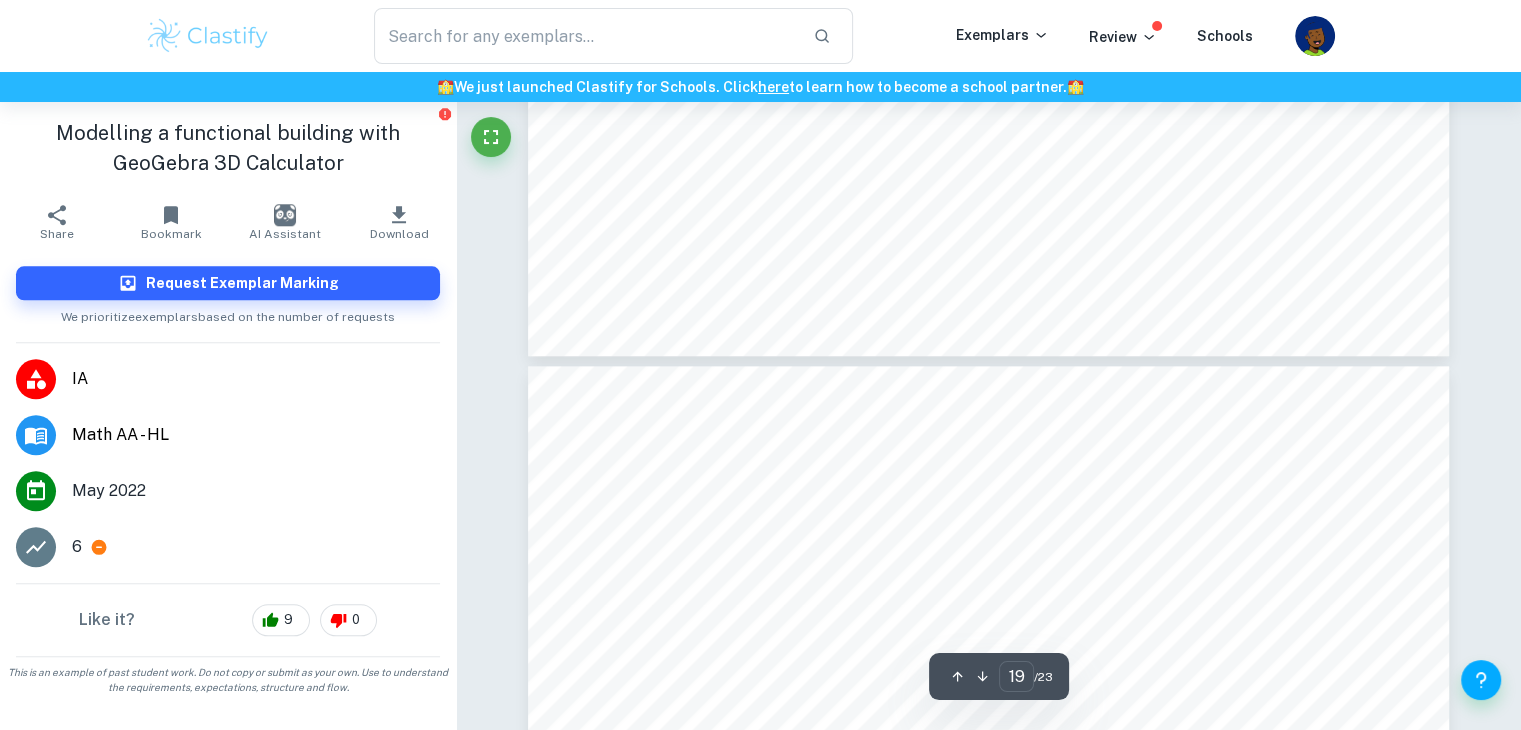 type on "20" 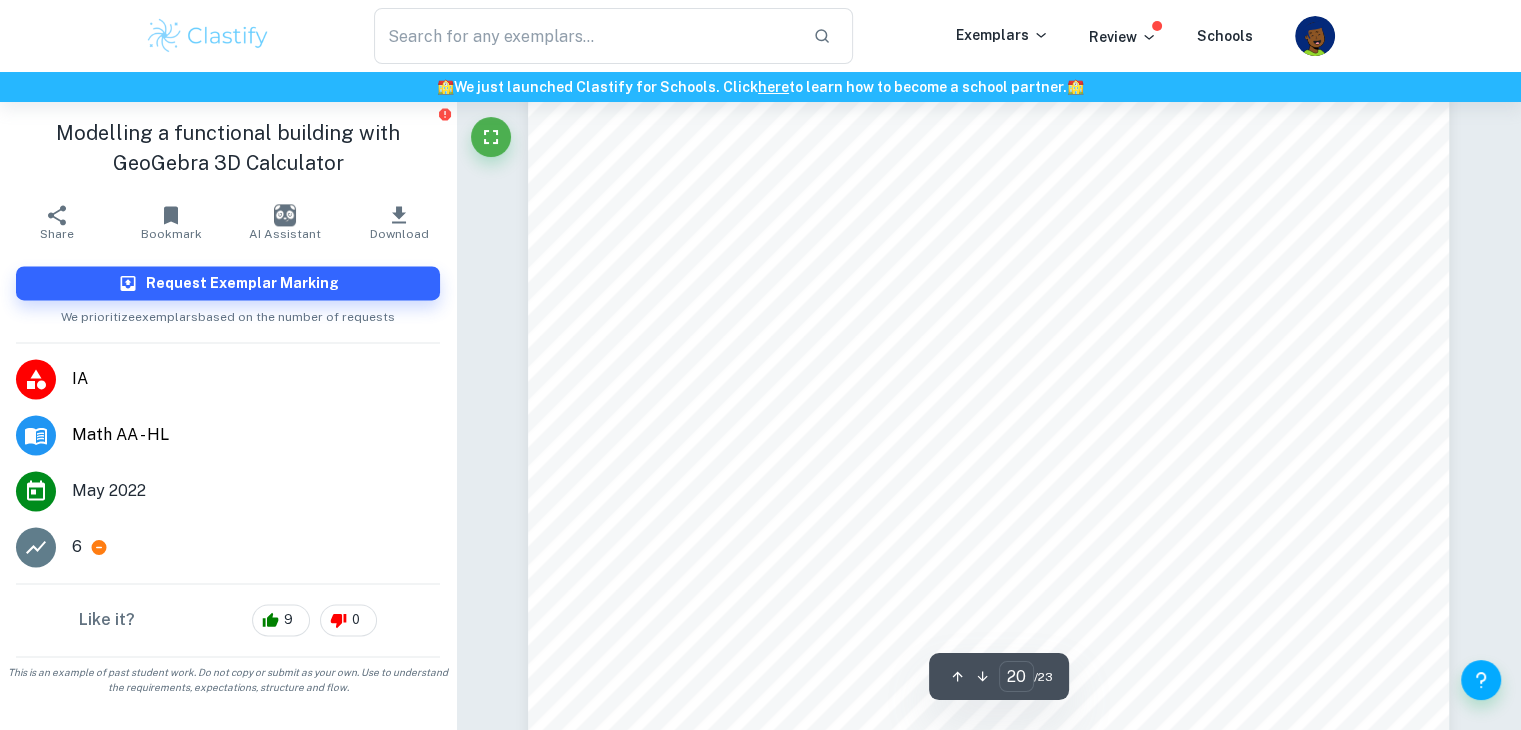 scroll, scrollTop: 26085, scrollLeft: 0, axis: vertical 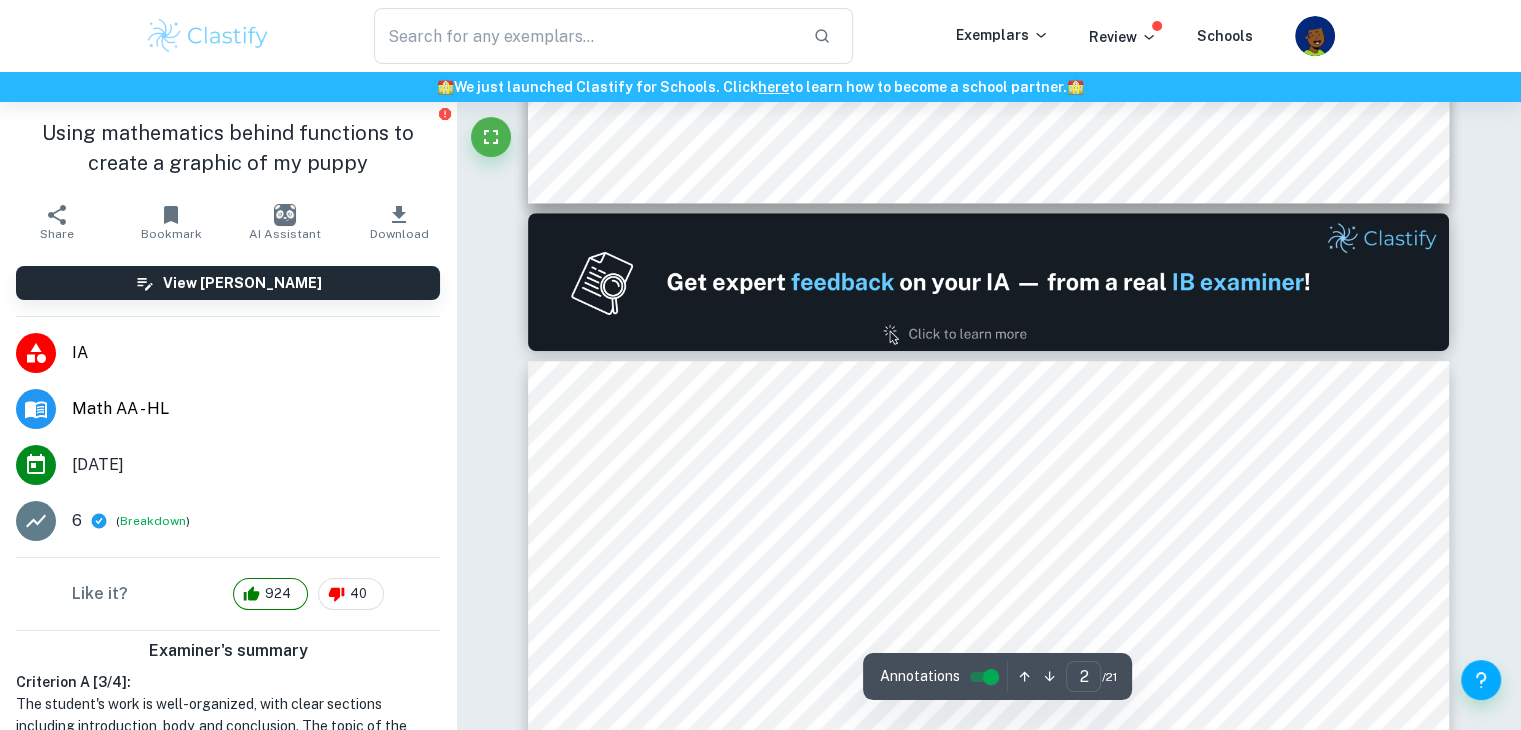 type on "1" 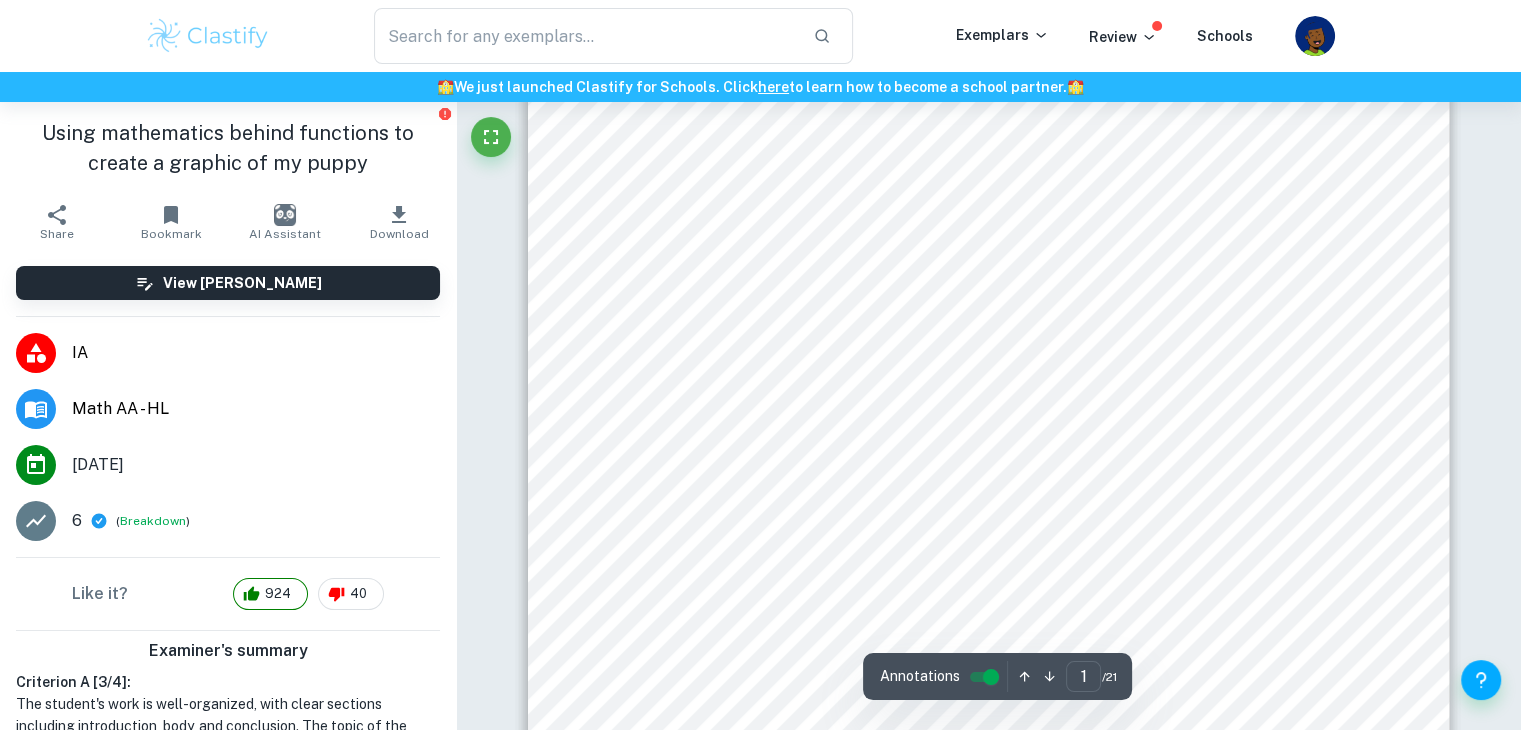 scroll, scrollTop: 100, scrollLeft: 0, axis: vertical 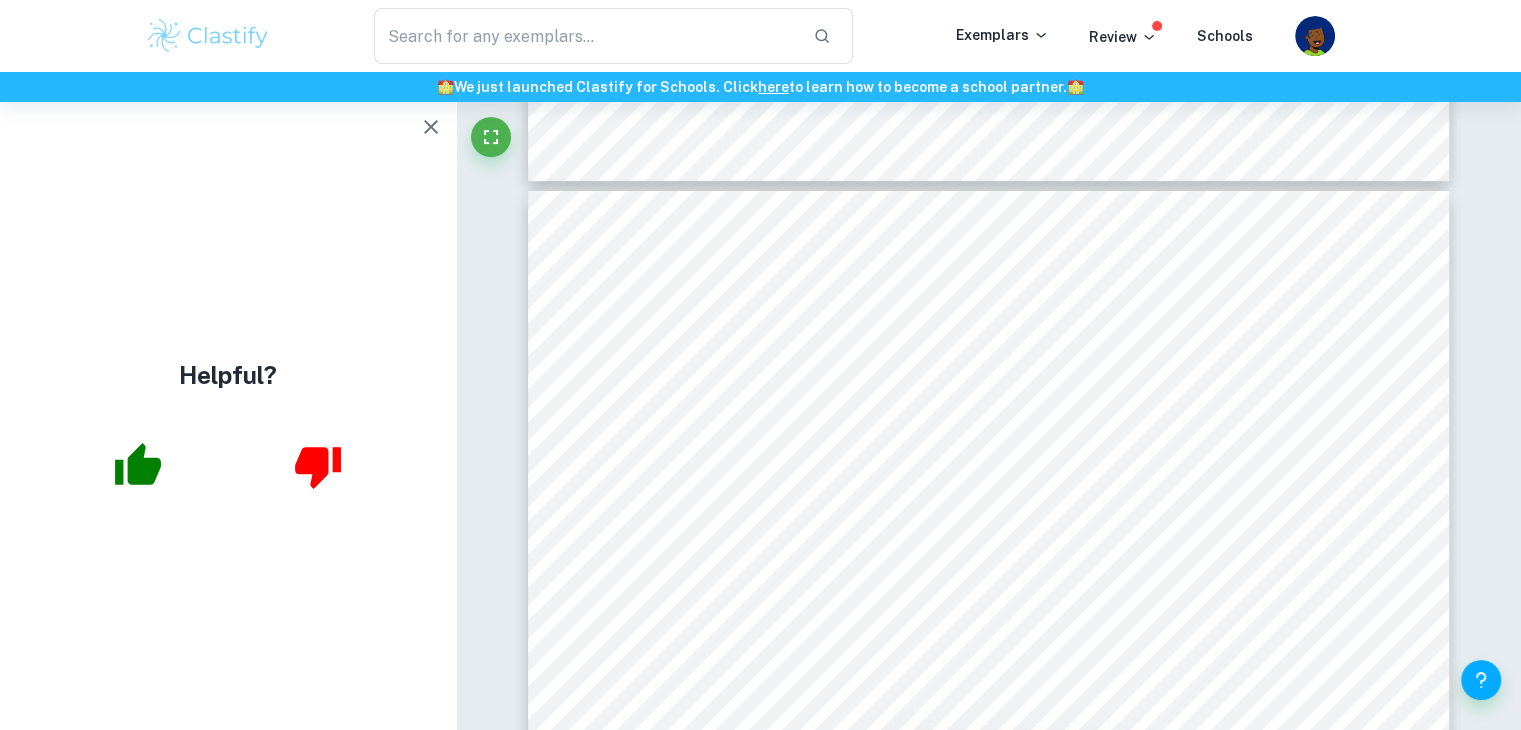 click 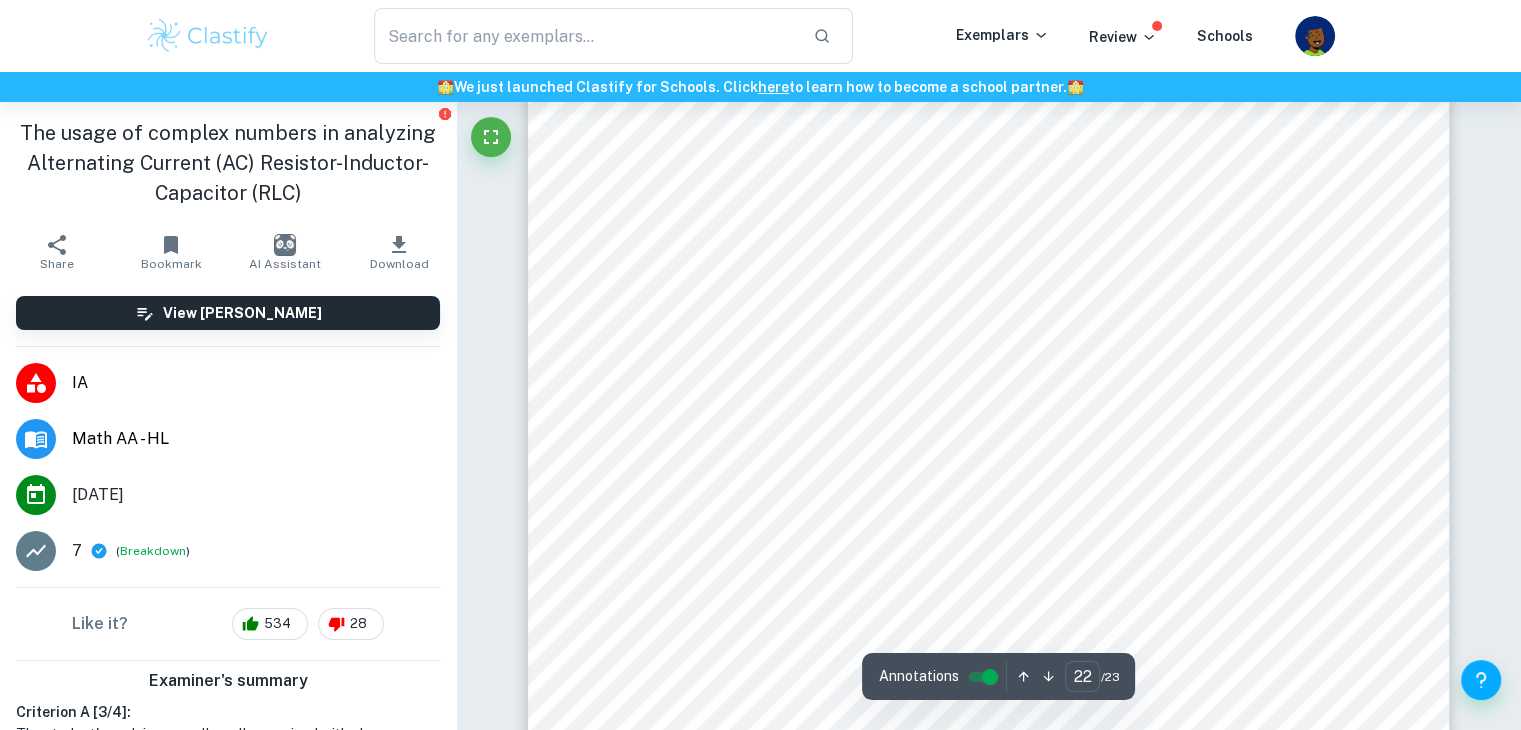 scroll, scrollTop: 28200, scrollLeft: 0, axis: vertical 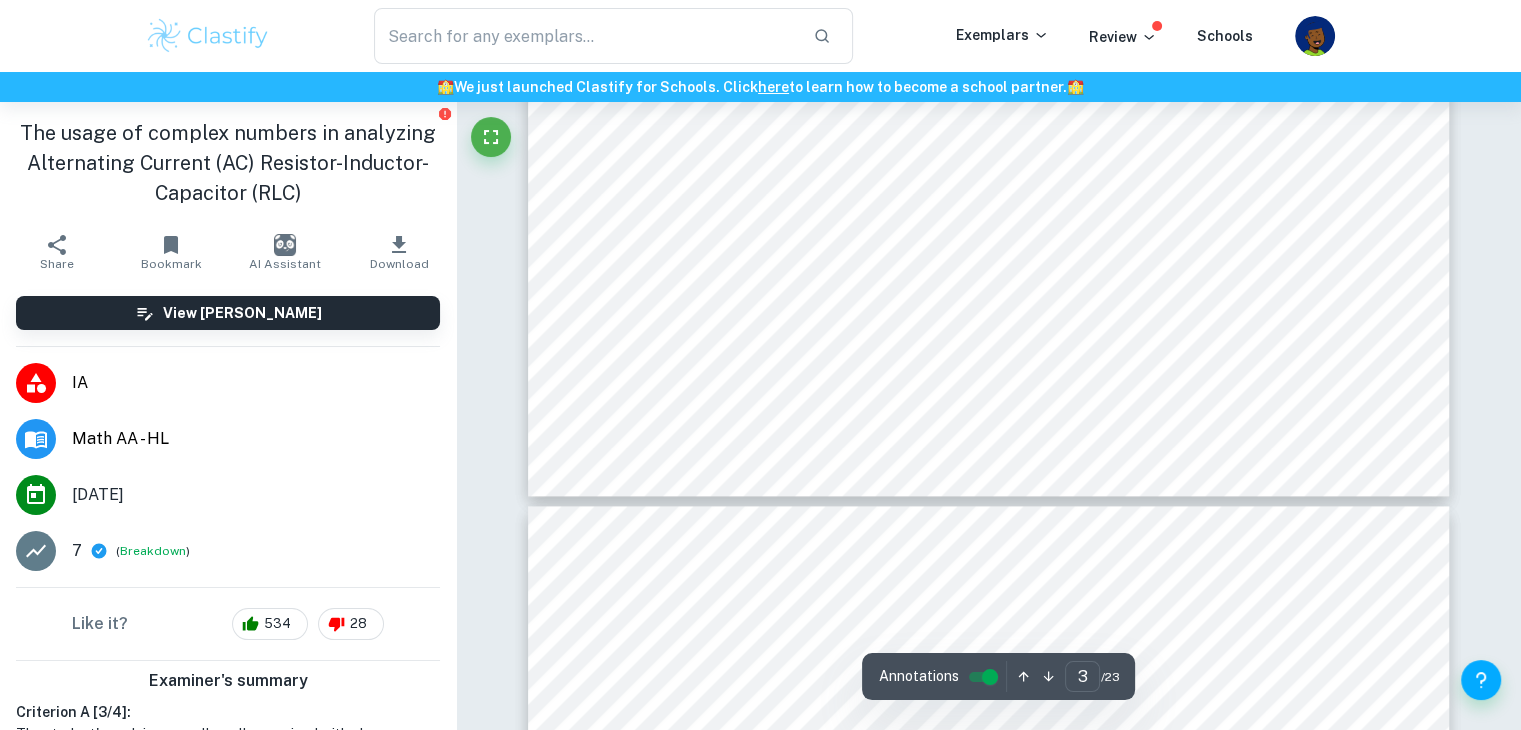 type on "2" 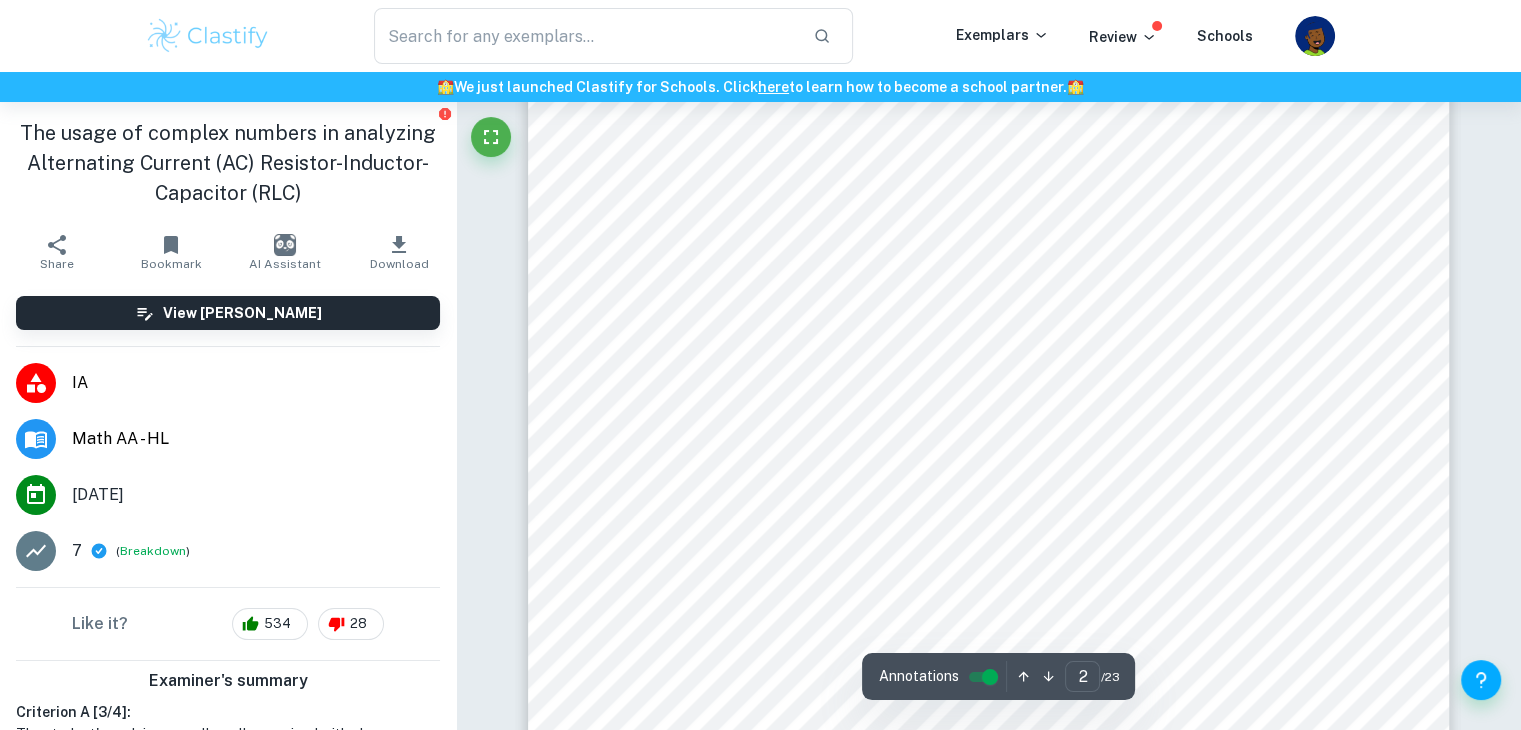 scroll, scrollTop: 1856, scrollLeft: 0, axis: vertical 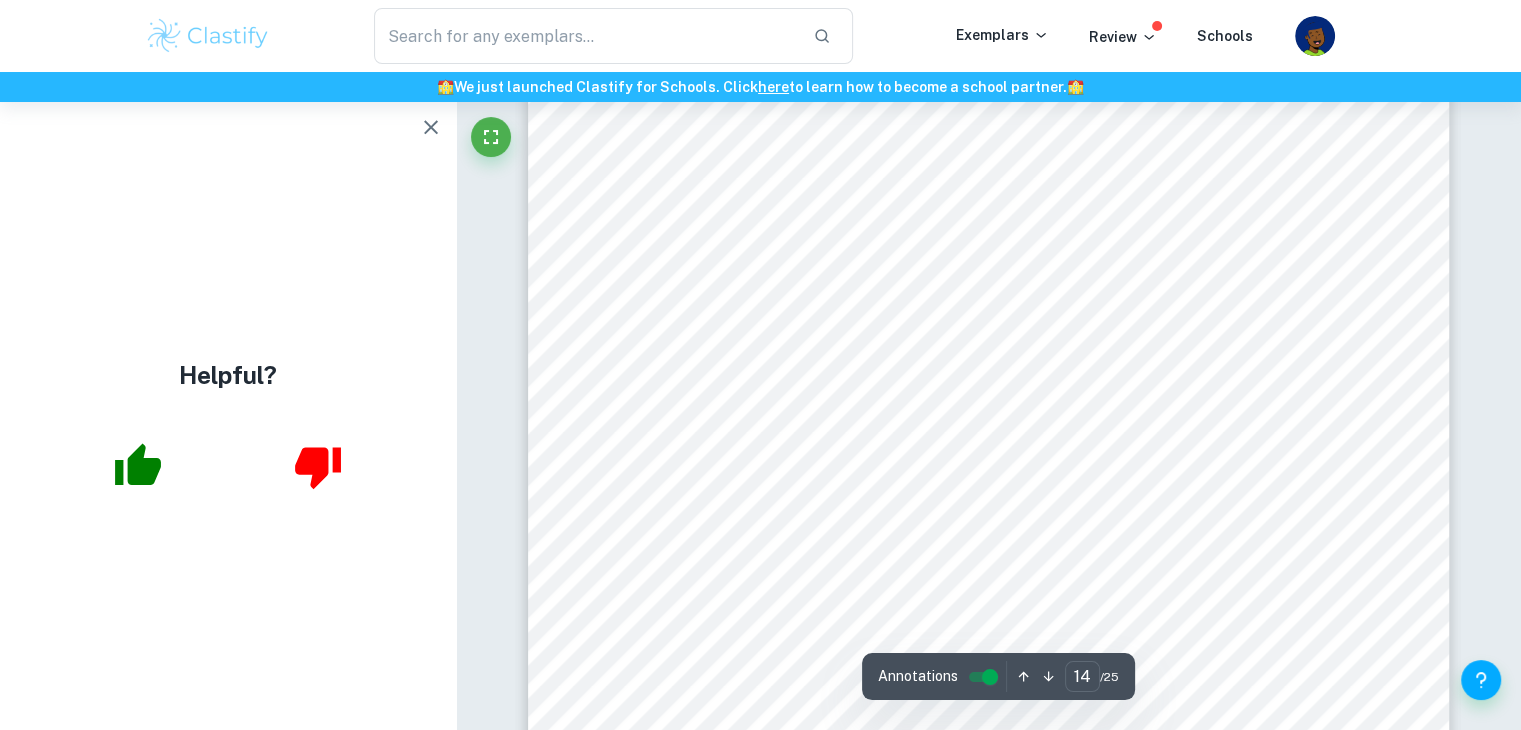 click at bounding box center (431, 127) 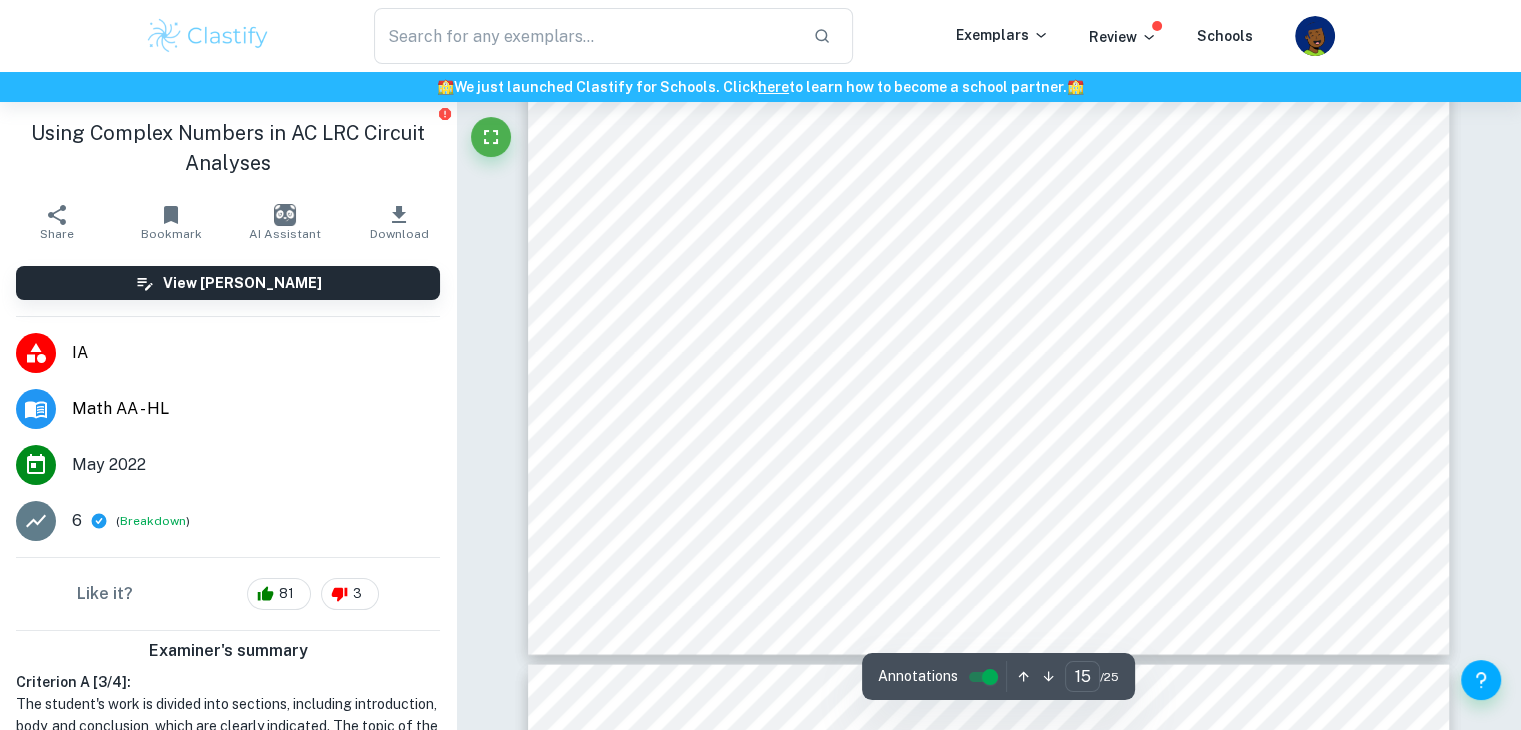 type on "16" 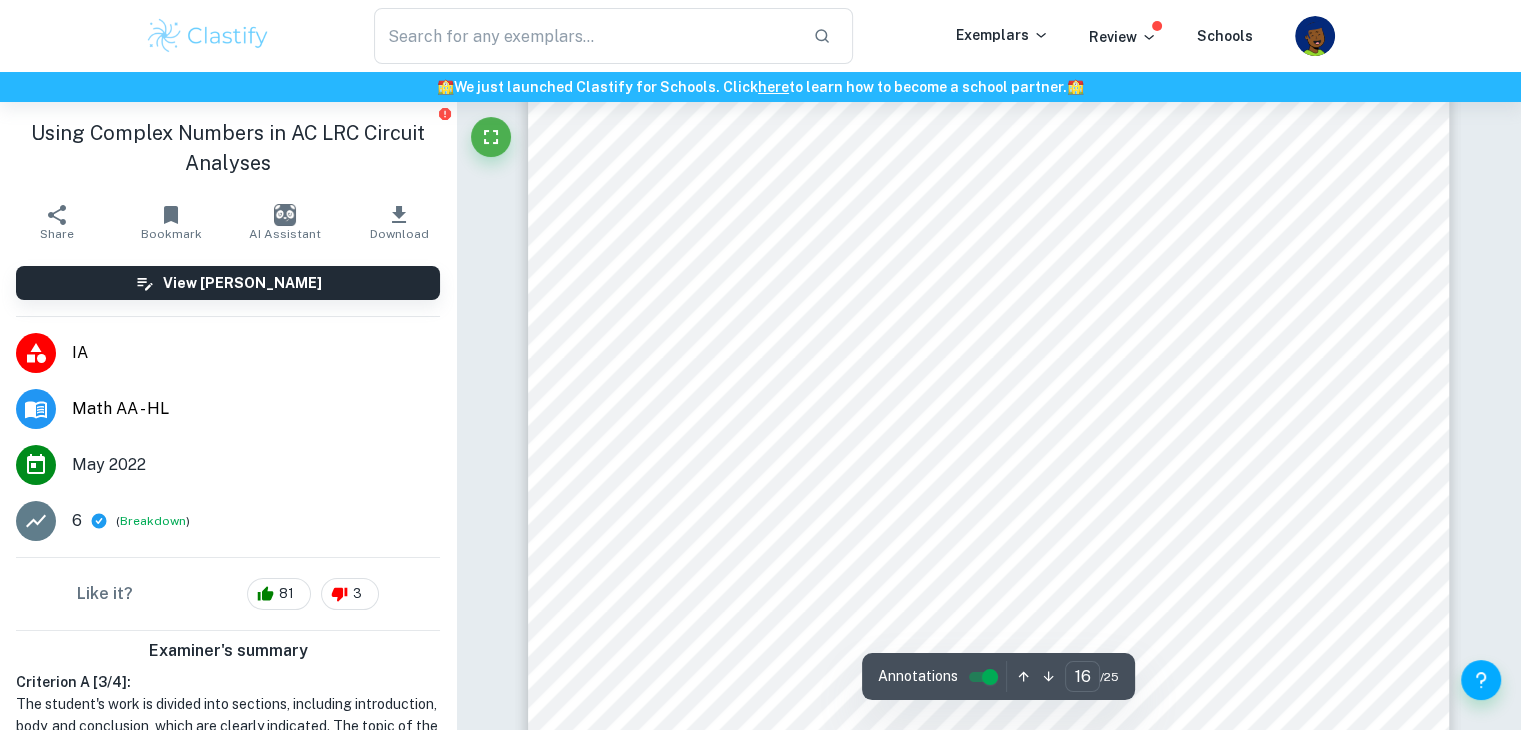 scroll, scrollTop: 20600, scrollLeft: 0, axis: vertical 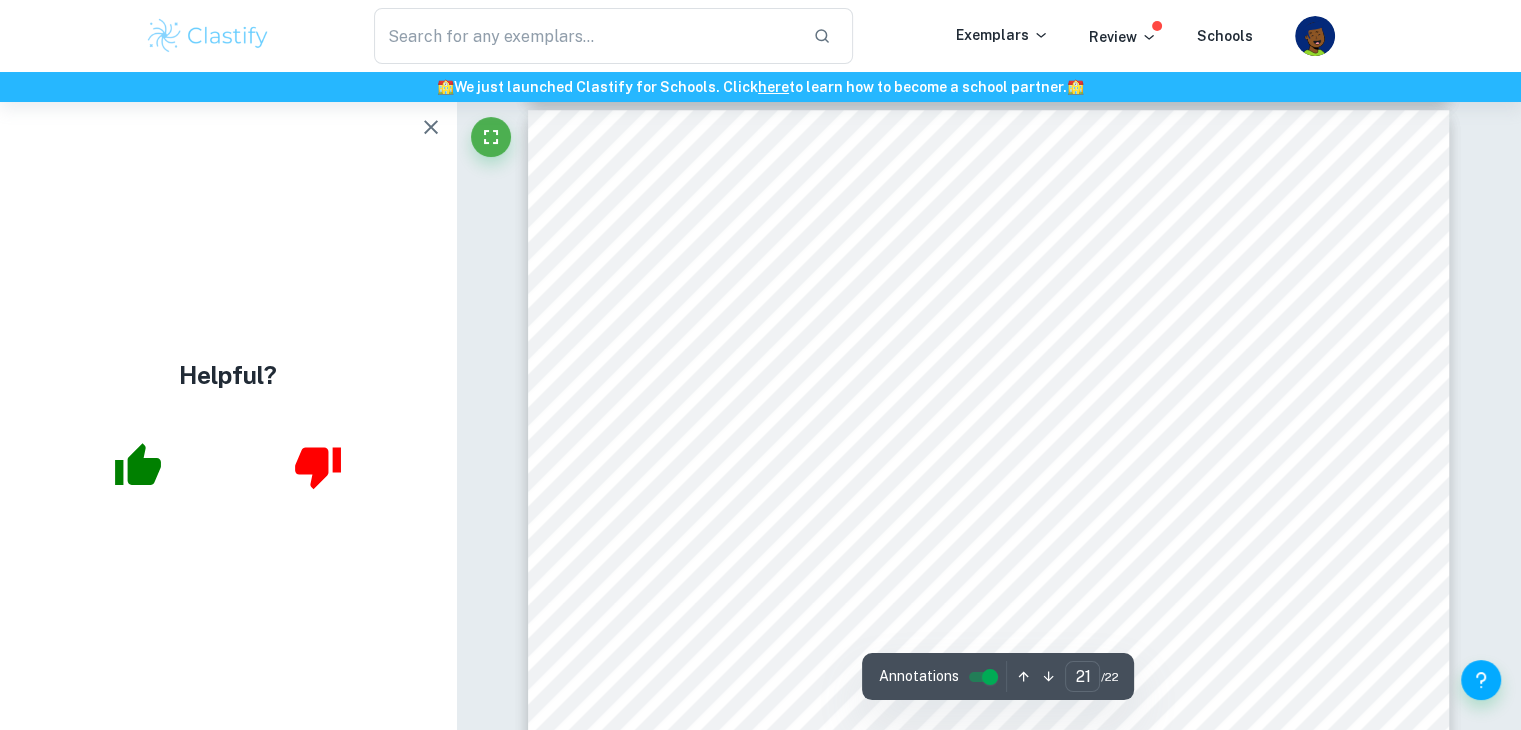 click 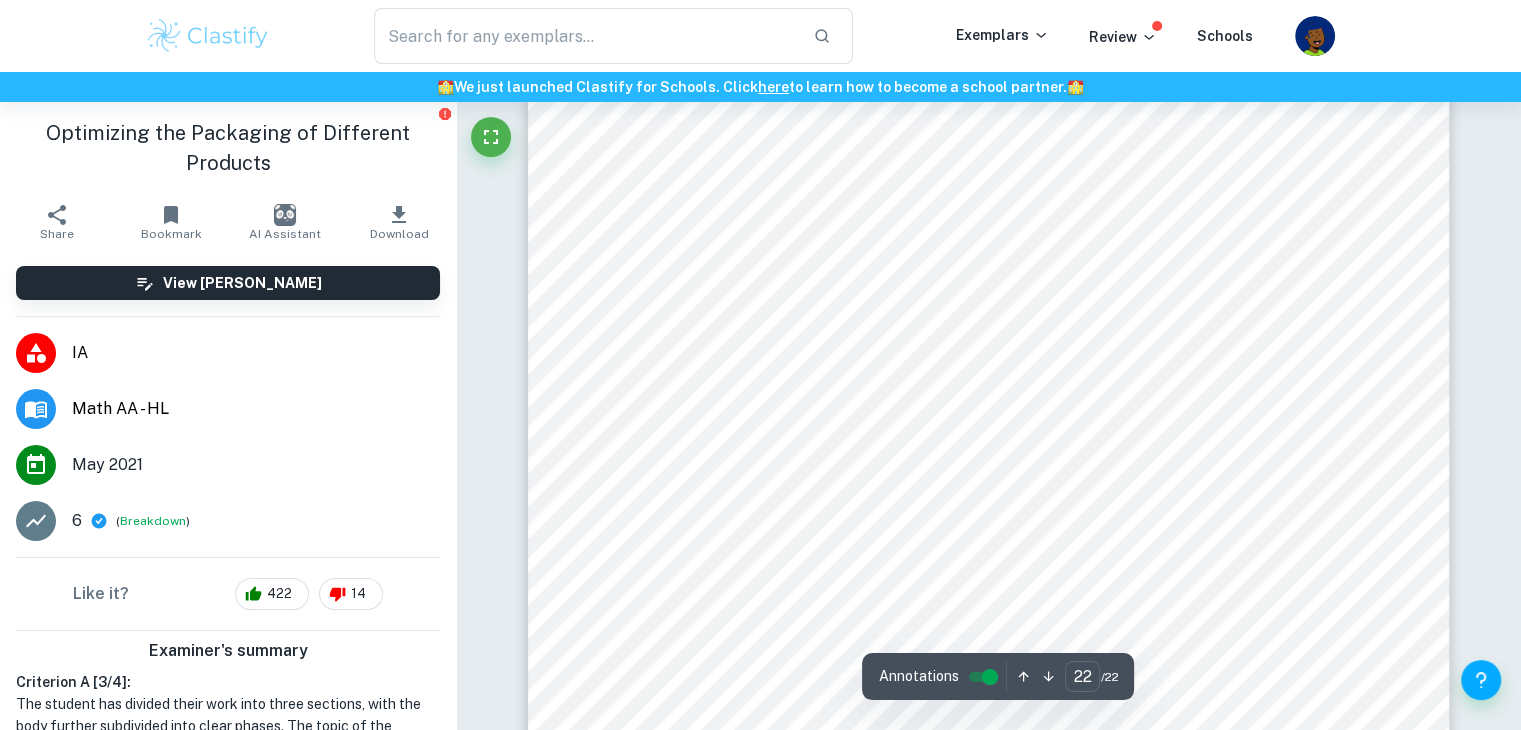 scroll, scrollTop: 25900, scrollLeft: 0, axis: vertical 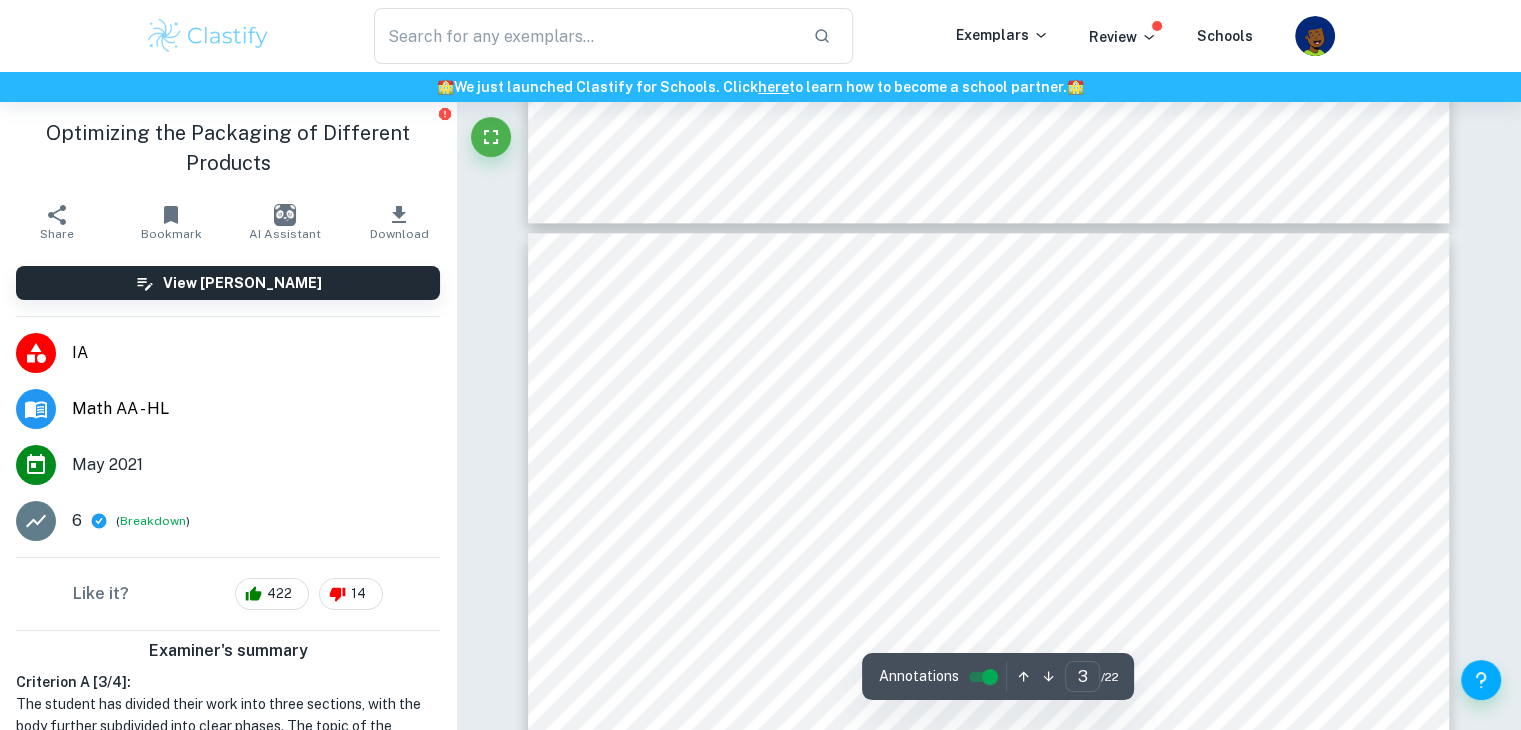 type on "2" 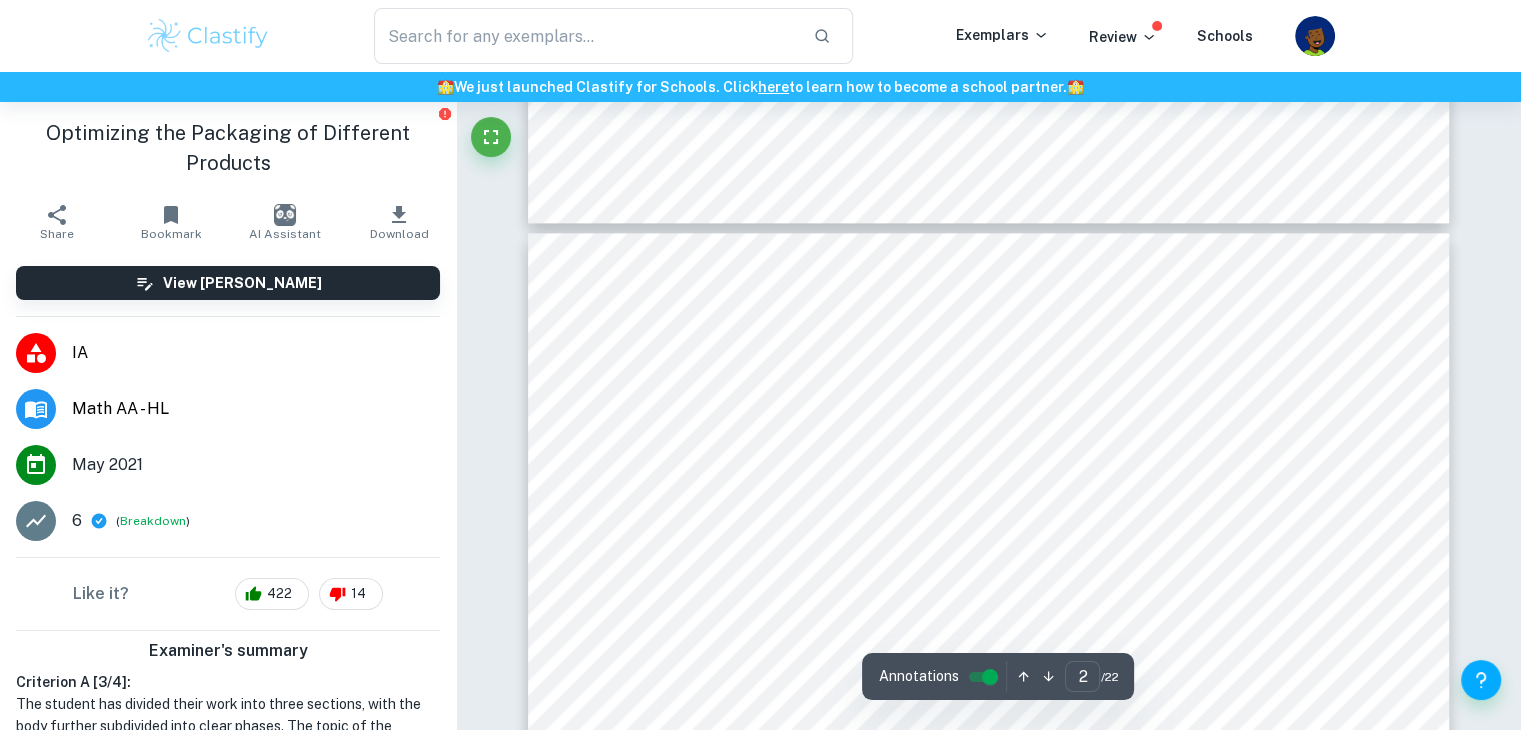 scroll, scrollTop: 2040, scrollLeft: 0, axis: vertical 